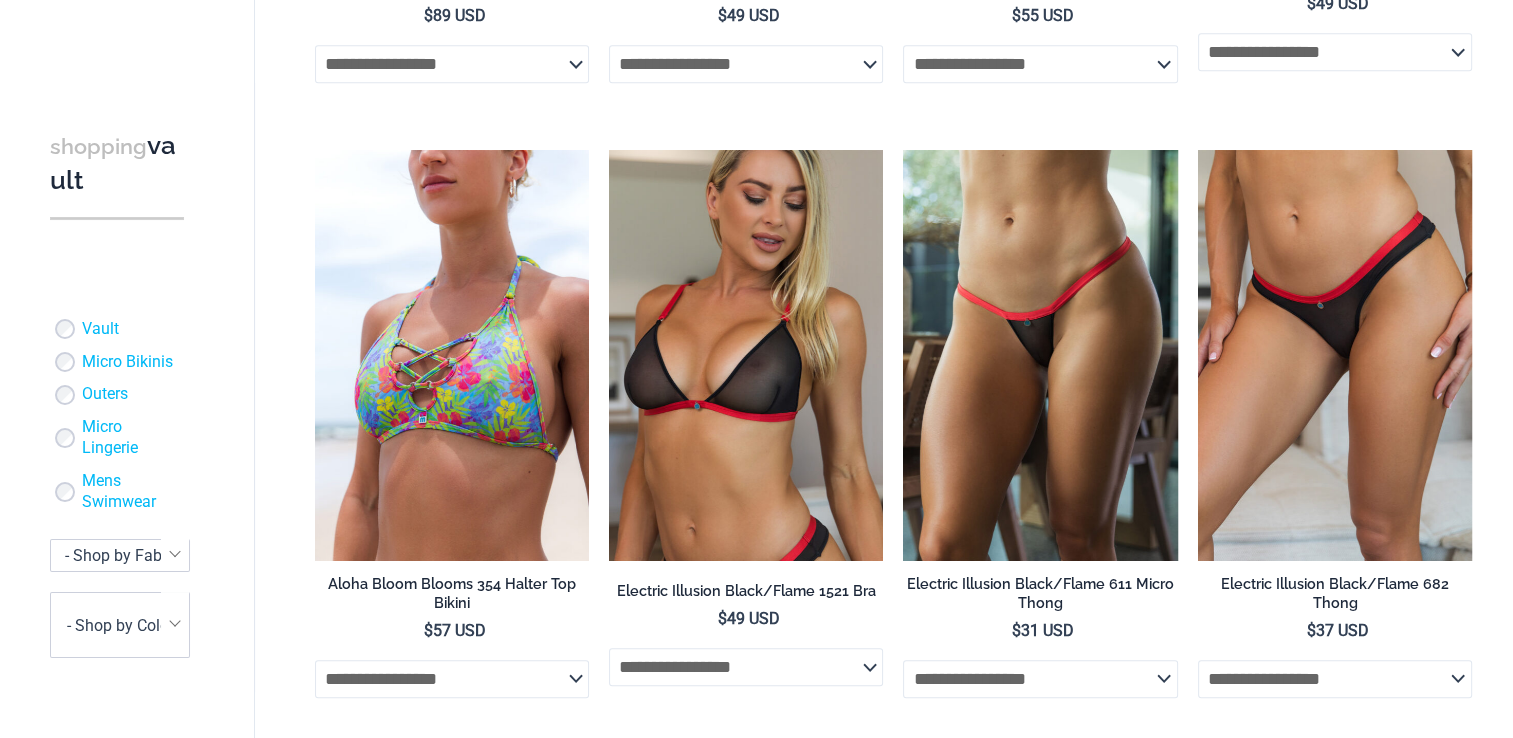 scroll, scrollTop: 0, scrollLeft: 0, axis: both 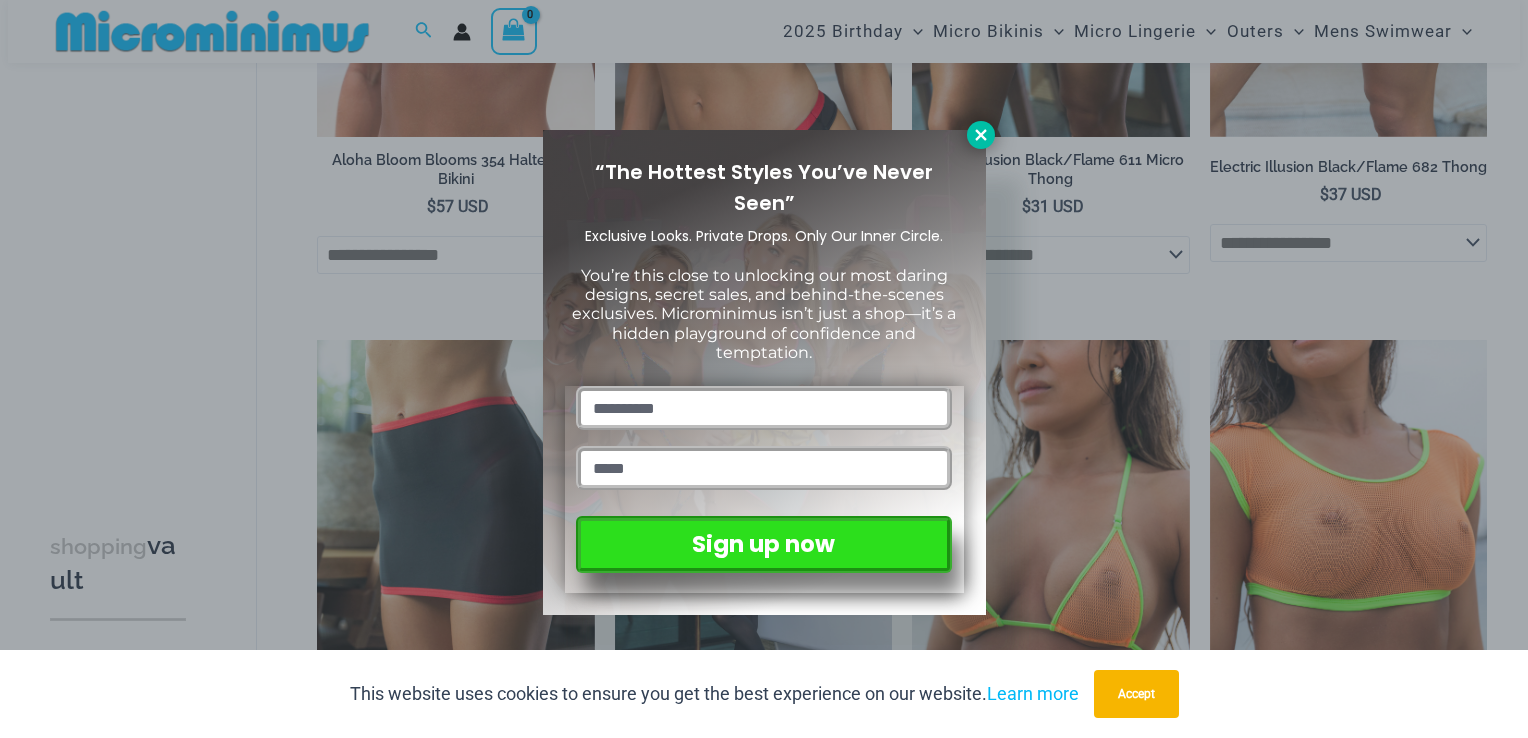 click 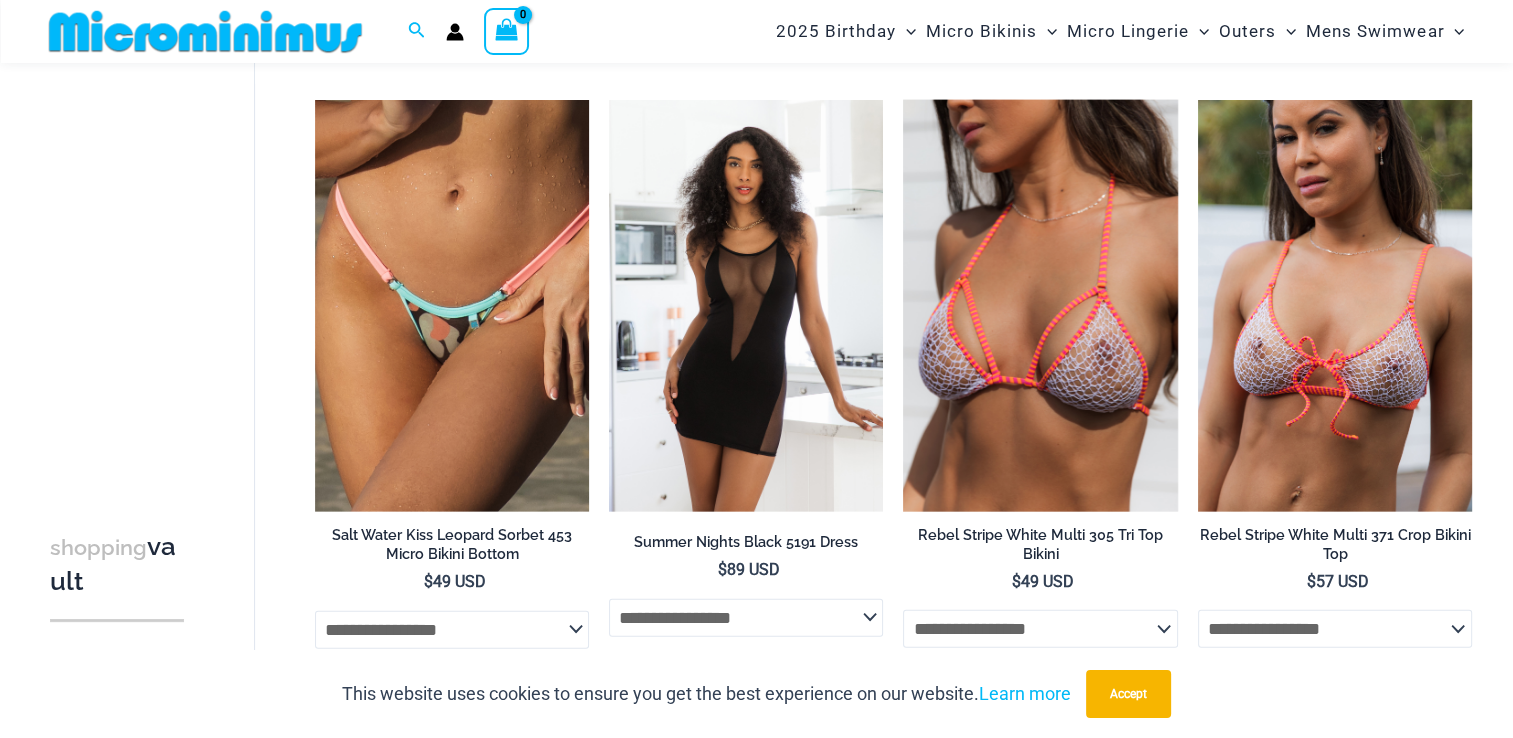 scroll, scrollTop: 4444, scrollLeft: 0, axis: vertical 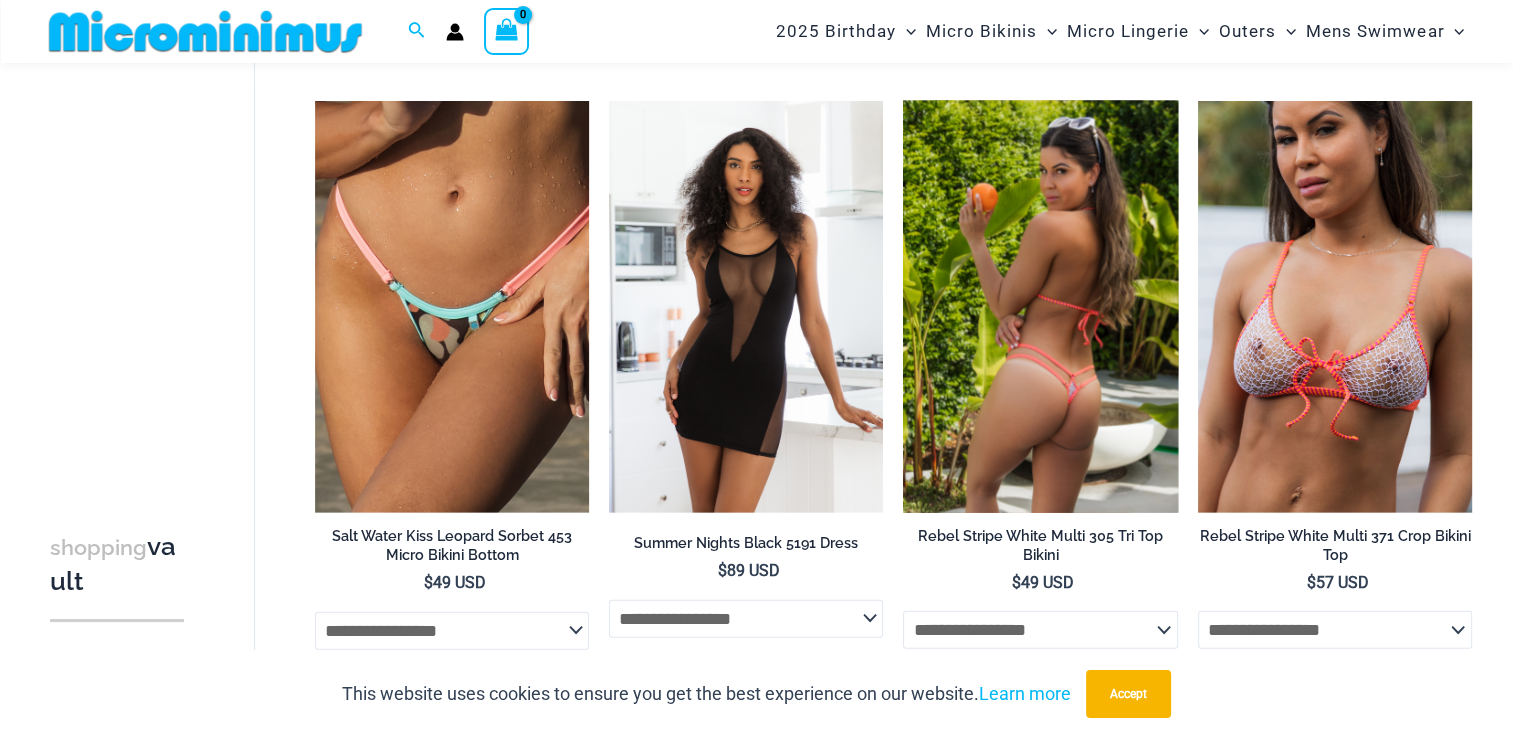 click at bounding box center (1040, 306) 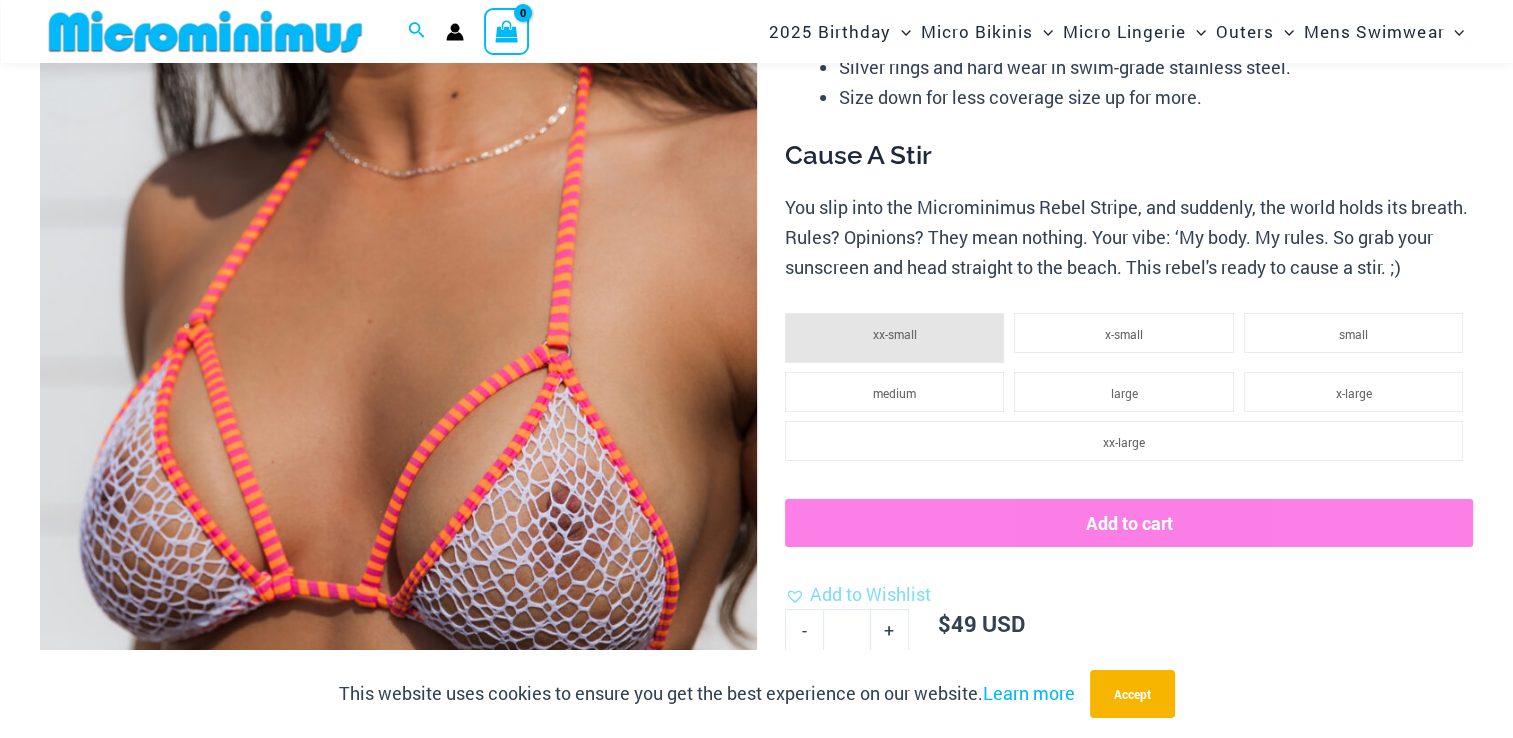 scroll, scrollTop: 325, scrollLeft: 0, axis: vertical 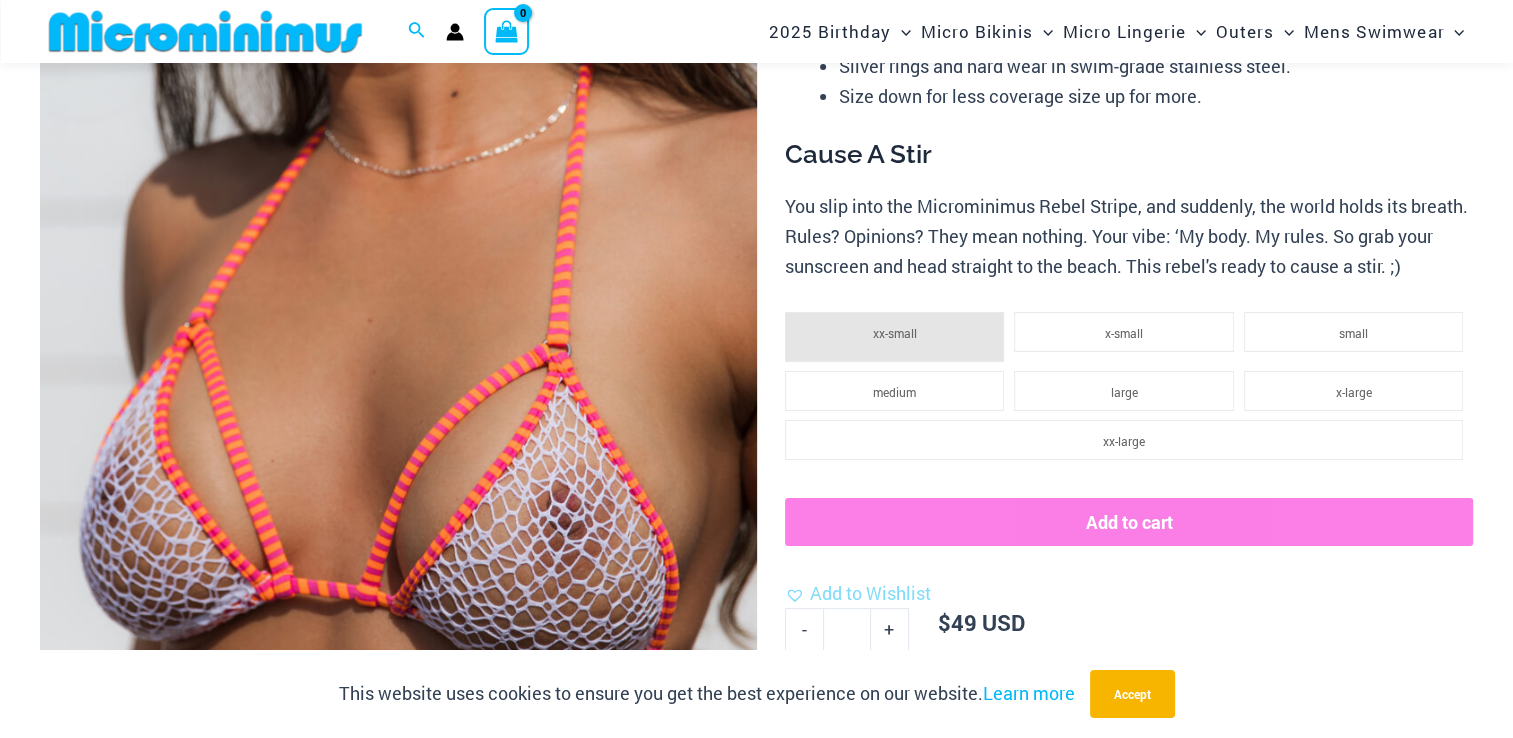 click on "You slip into the Microminimus Rebel Stripe, and suddenly, the world holds its breath.
Rules? Opinions? They mean nothing.
Your vibe:
‘My body. My rules.
So grab your sunscreen and head straight to the beach.
This rebel's ready to cause a stir. ;)" 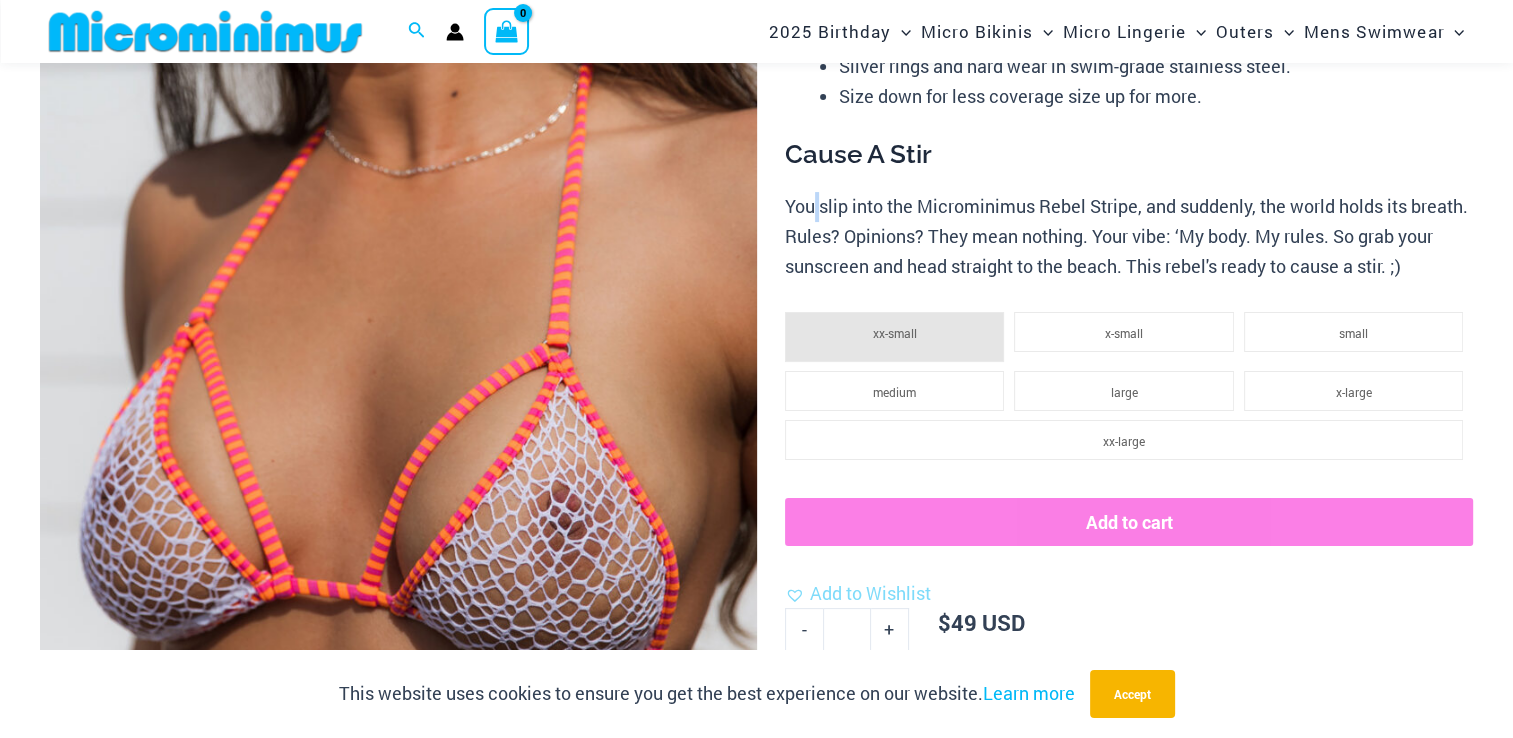 click on "You slip into the Microminimus Rebel Stripe, and suddenly, the world holds its breath.
Rules? Opinions? They mean nothing.
Your vibe:
‘My body. My rules.
So grab your sunscreen and head straight to the beach.
This rebel's ready to cause a stir. ;)" 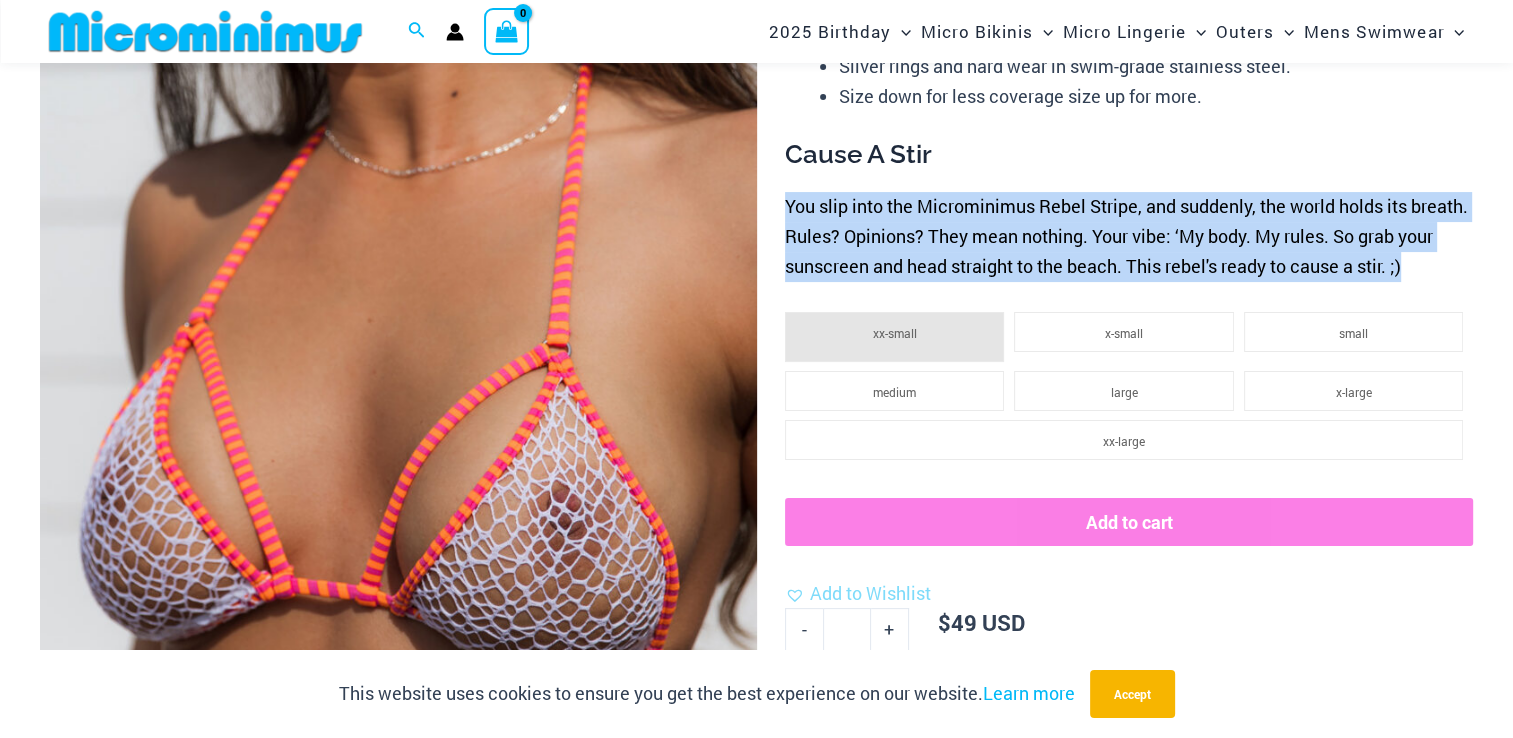 click on "You slip into the Microminimus Rebel Stripe, and suddenly, the world holds its breath.
Rules? Opinions? They mean nothing.
Your vibe:
‘My body. My rules.
So grab your sunscreen and head straight to the beach.
This rebel's ready to cause a stir. ;)" 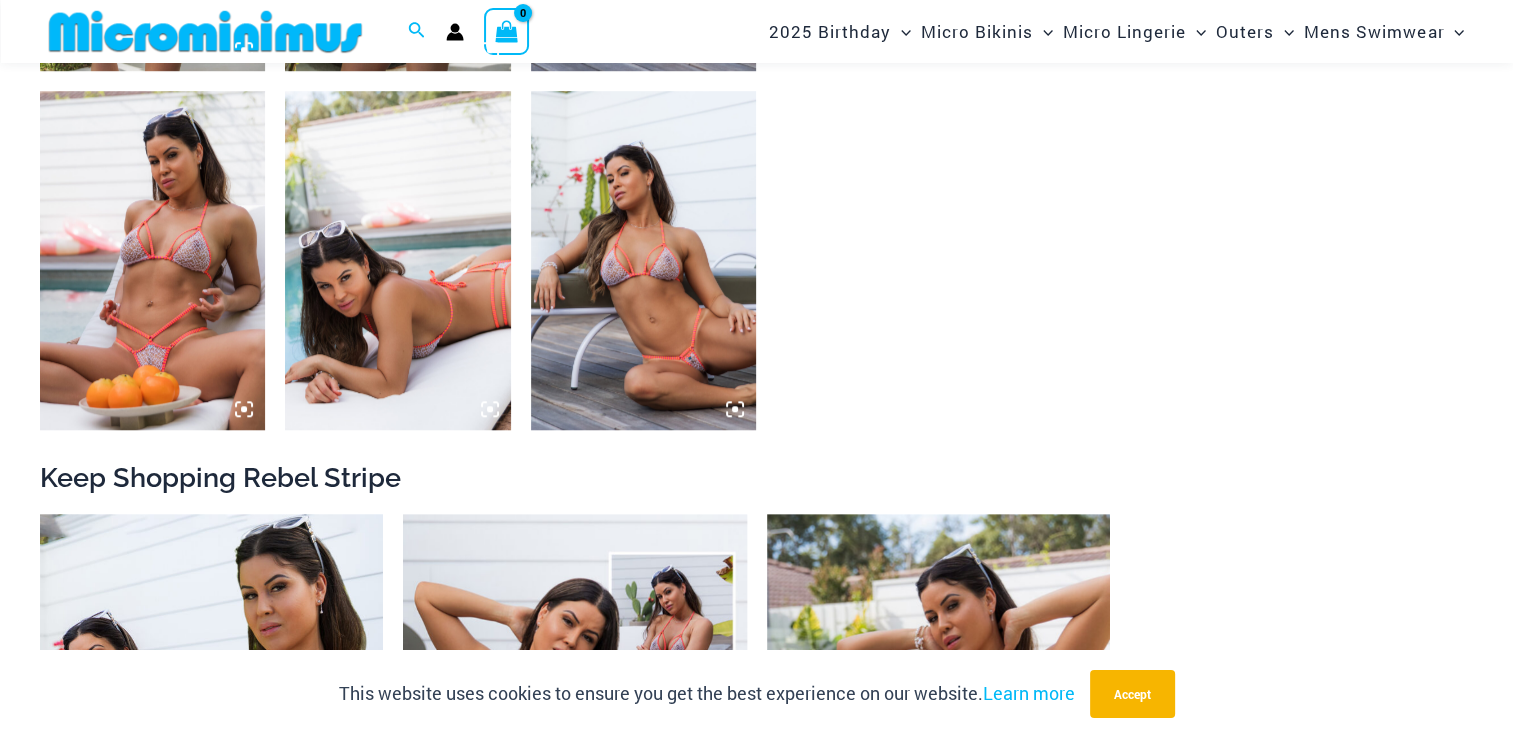 scroll, scrollTop: 1536, scrollLeft: 0, axis: vertical 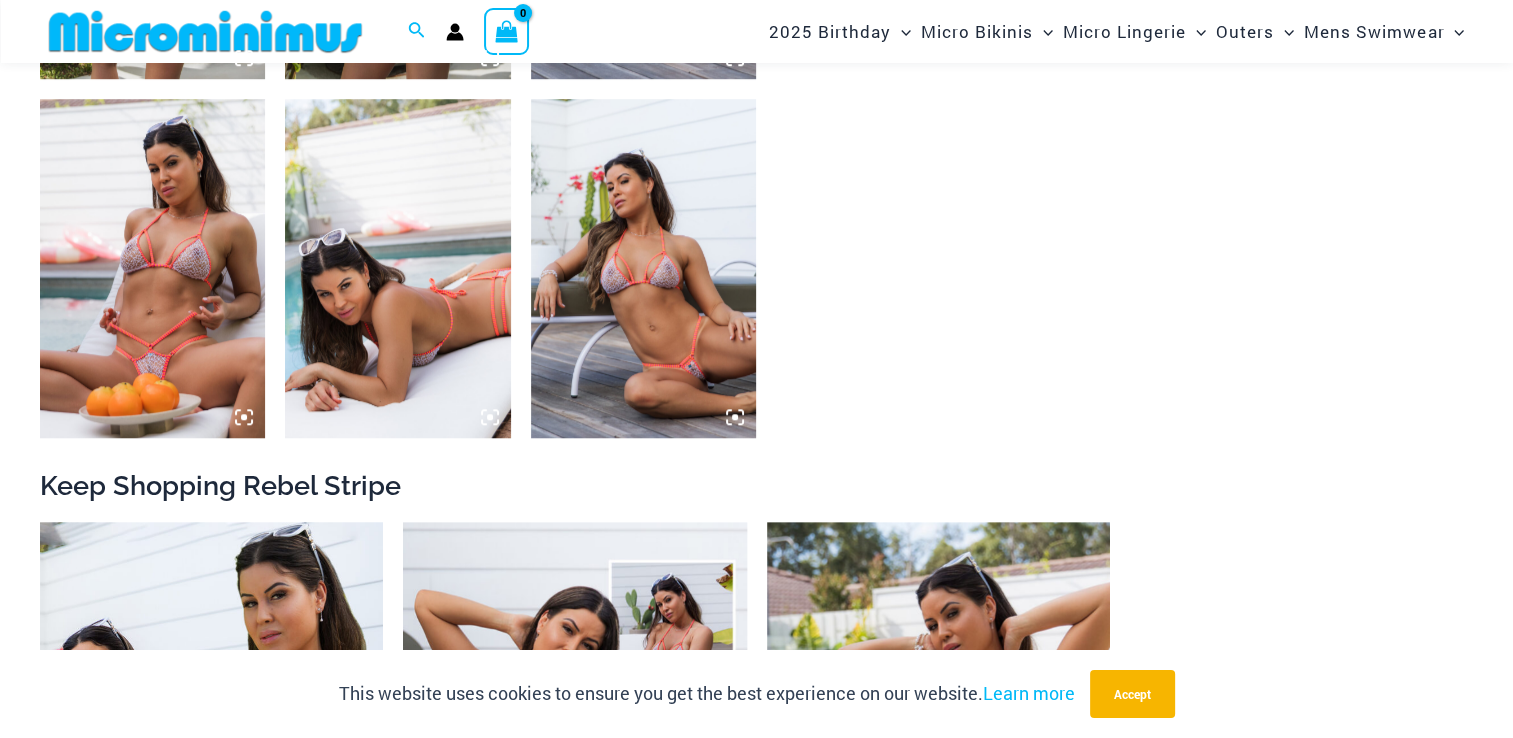 click 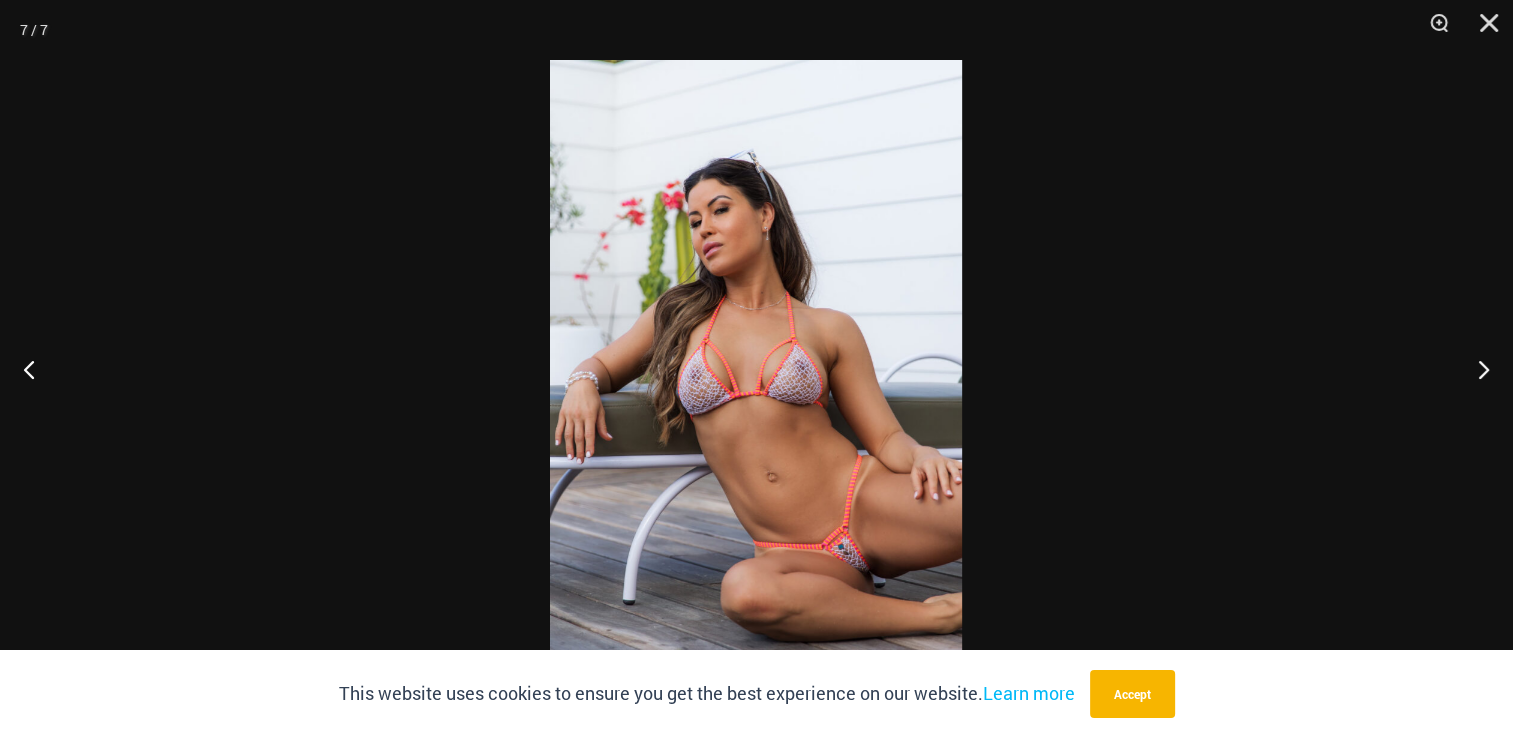 click at bounding box center (756, 369) 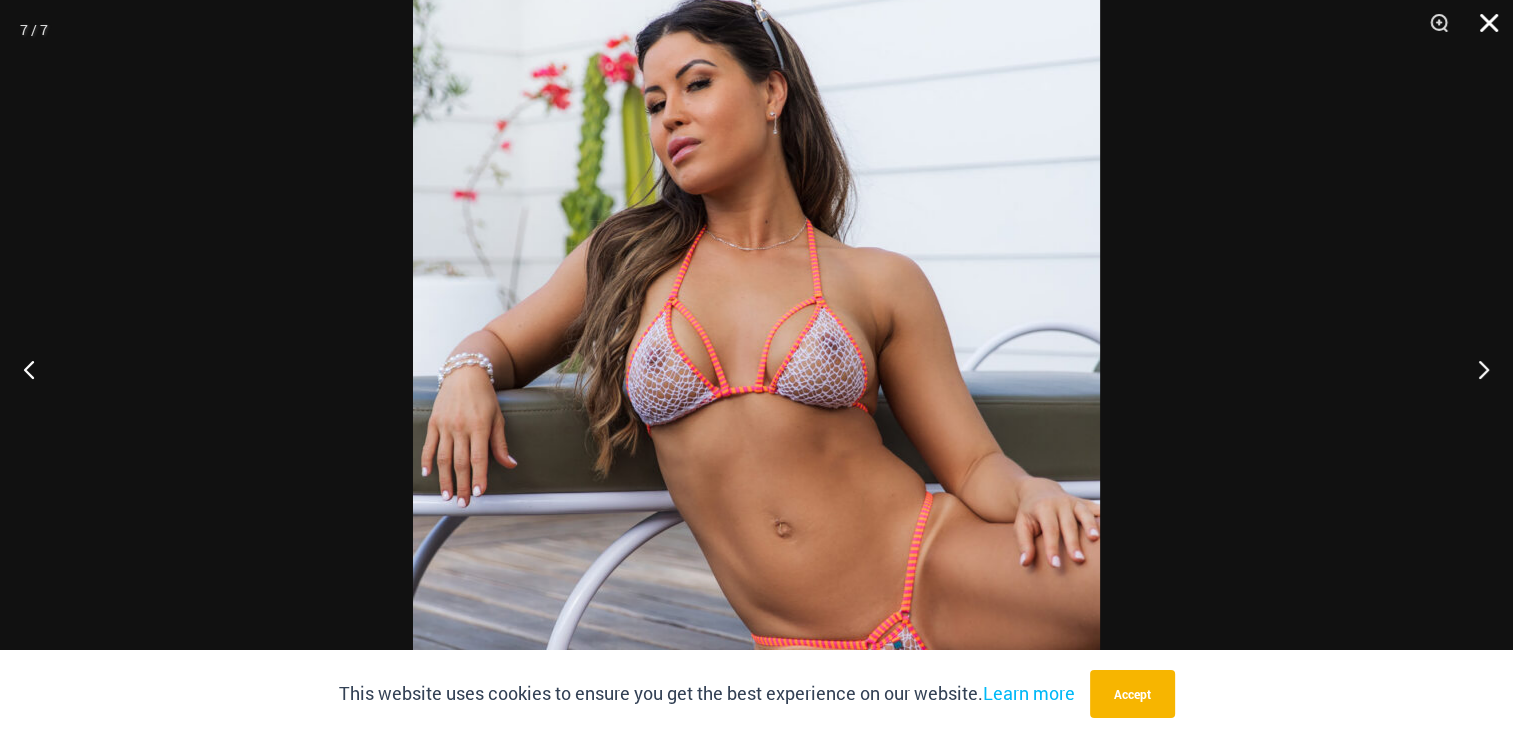 click at bounding box center [1482, 30] 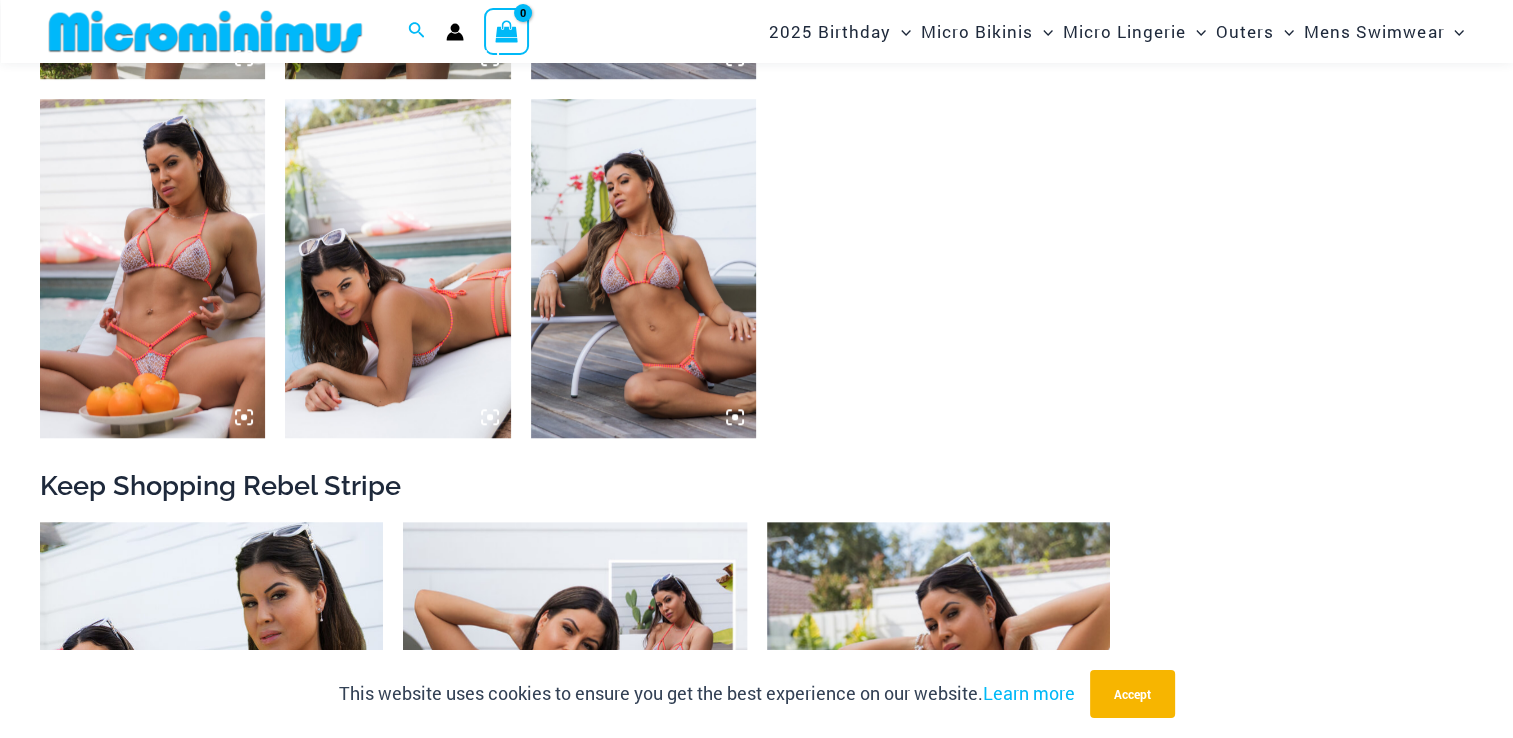 click 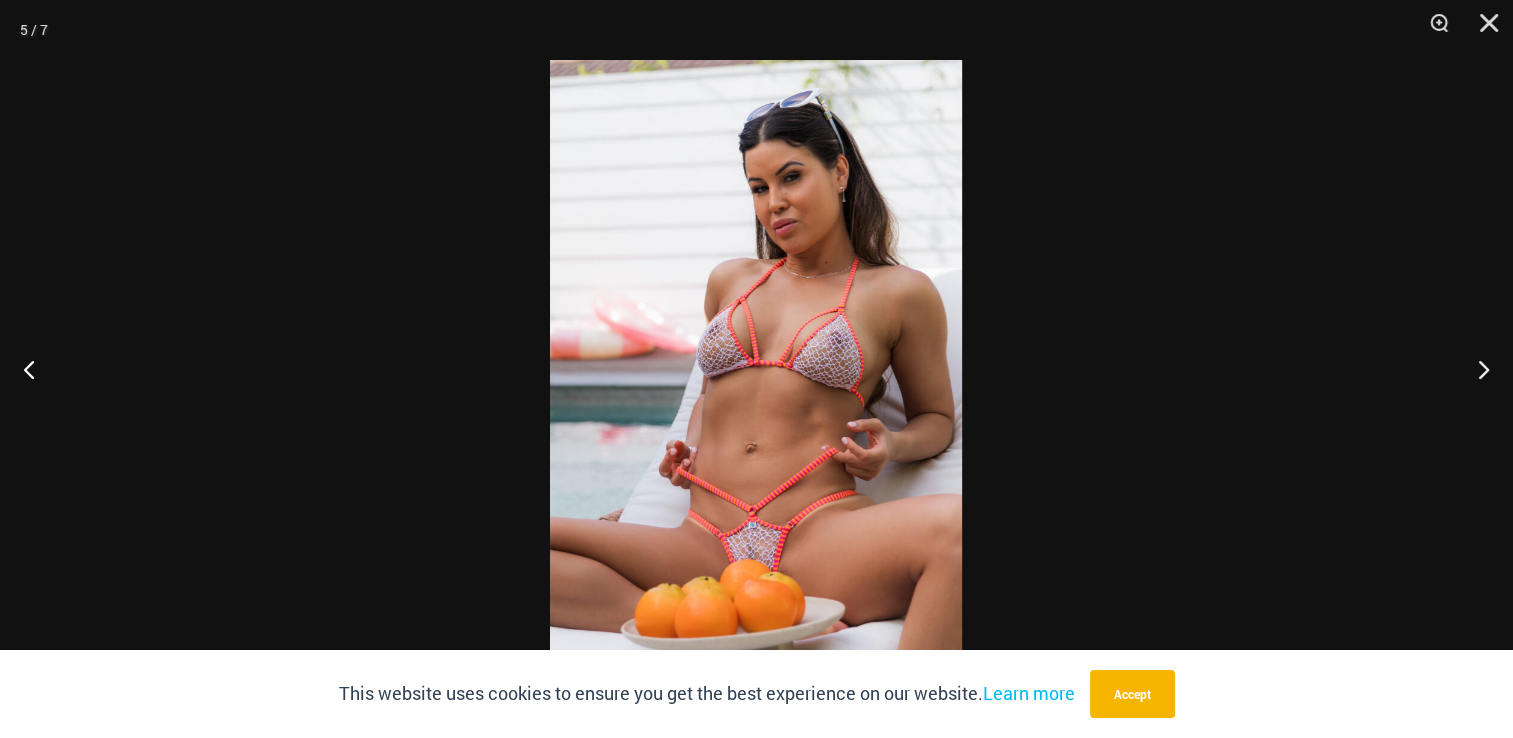 click at bounding box center (756, 369) 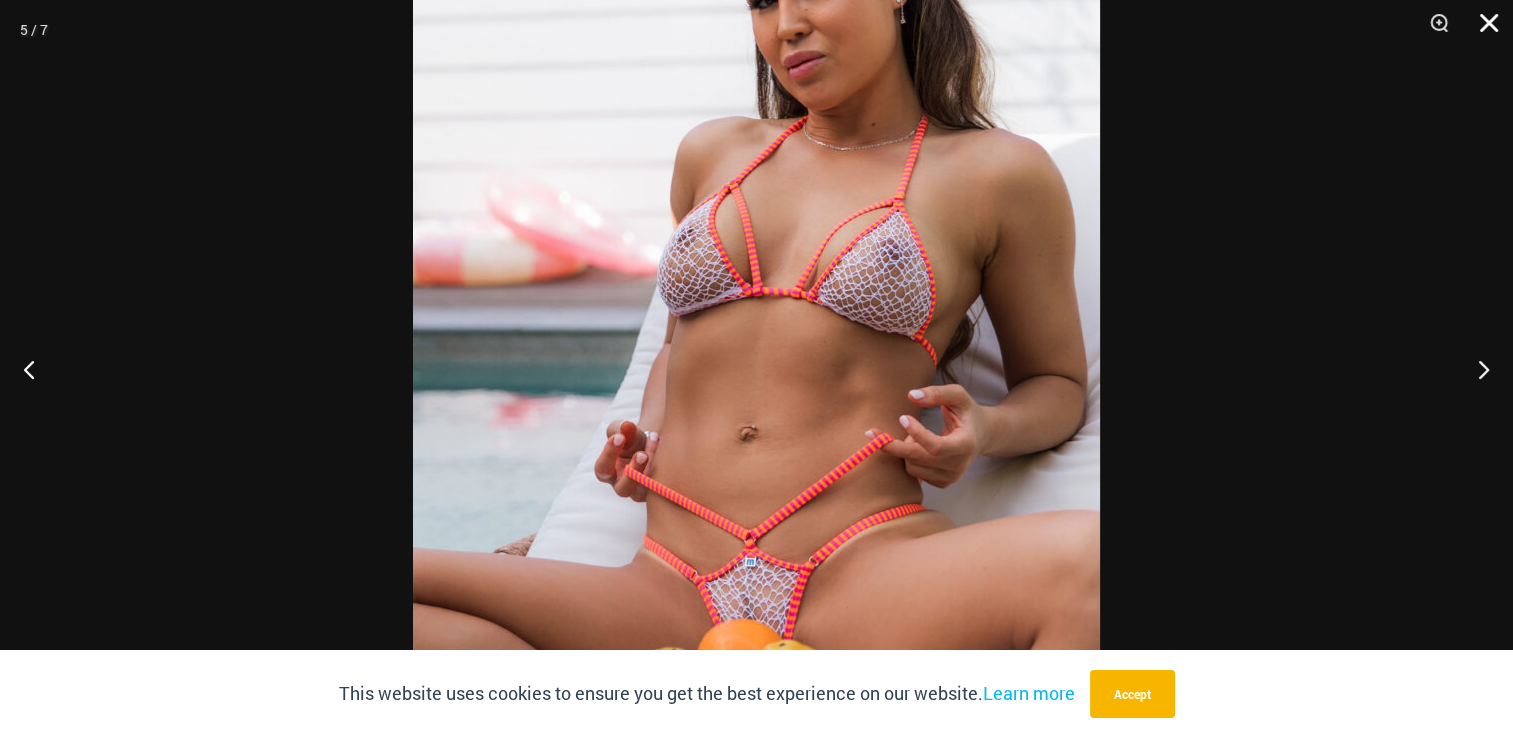 click at bounding box center [1482, 30] 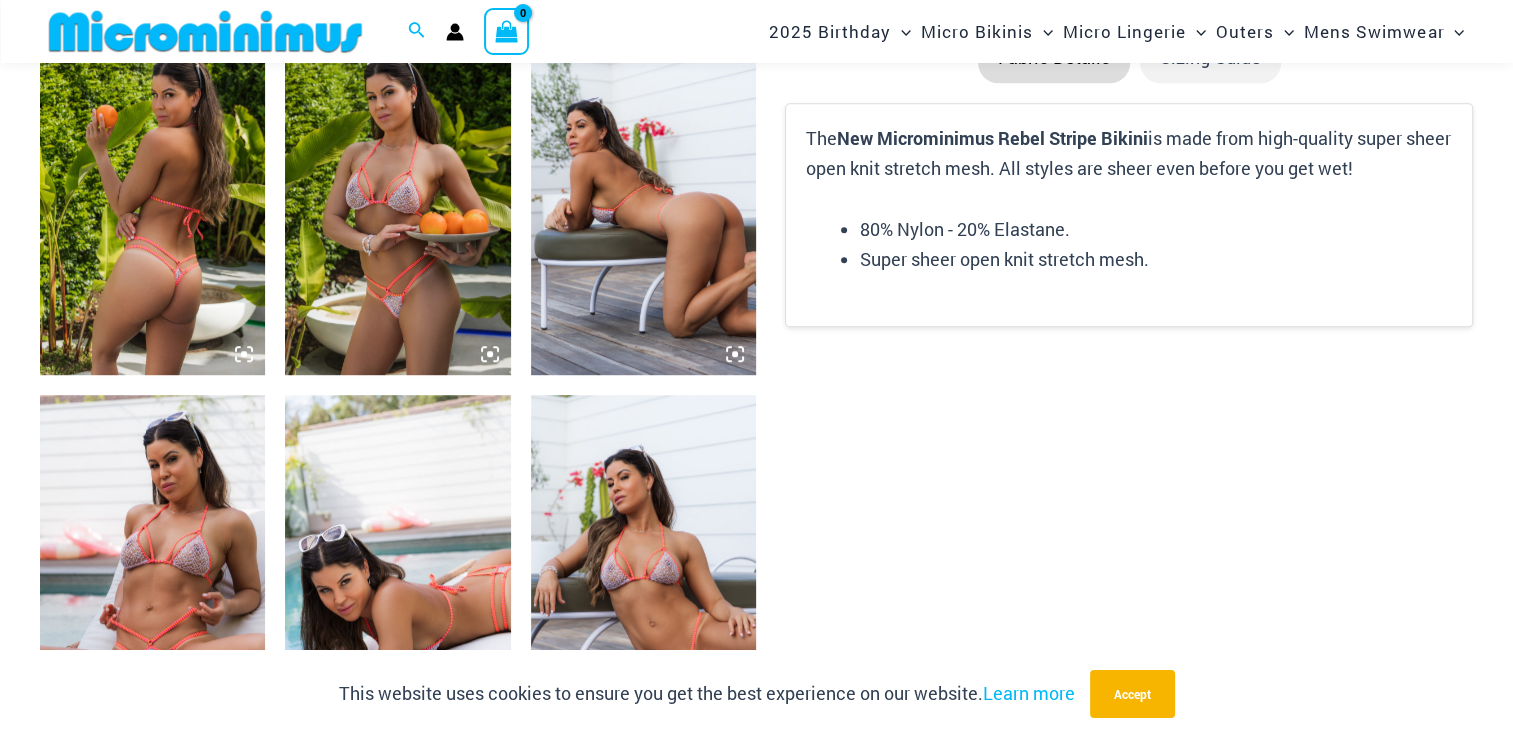 scroll, scrollTop: 1276, scrollLeft: 0, axis: vertical 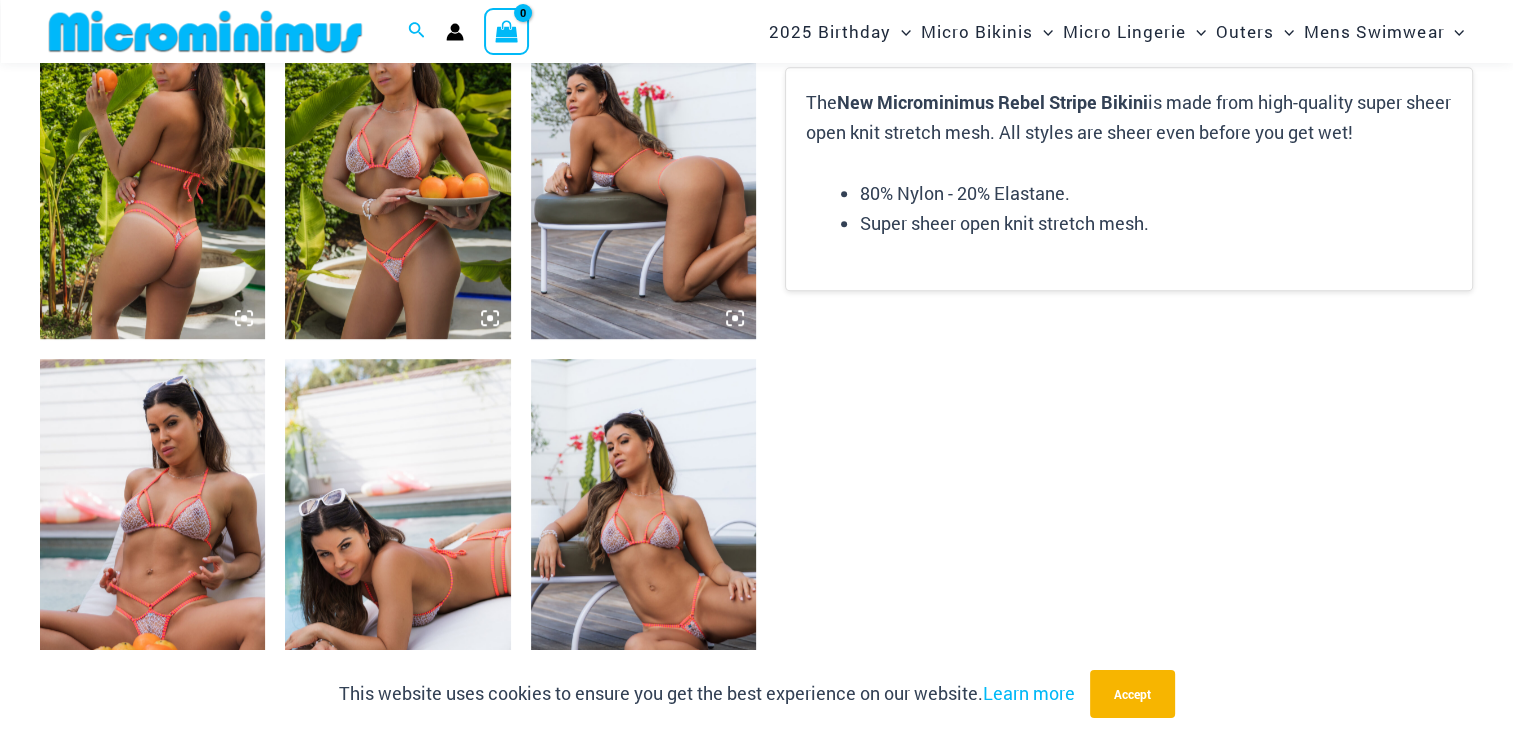 click 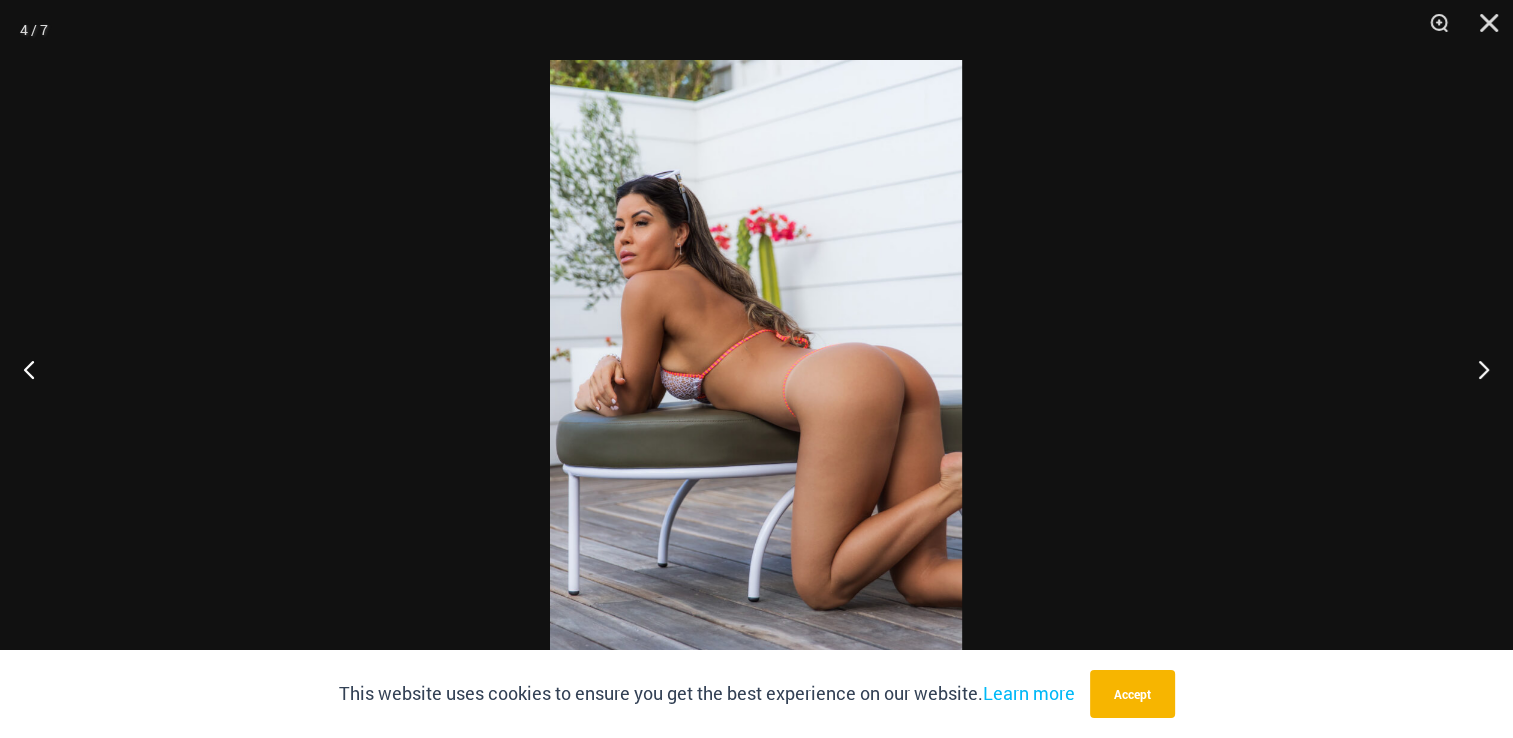 click at bounding box center (756, 369) 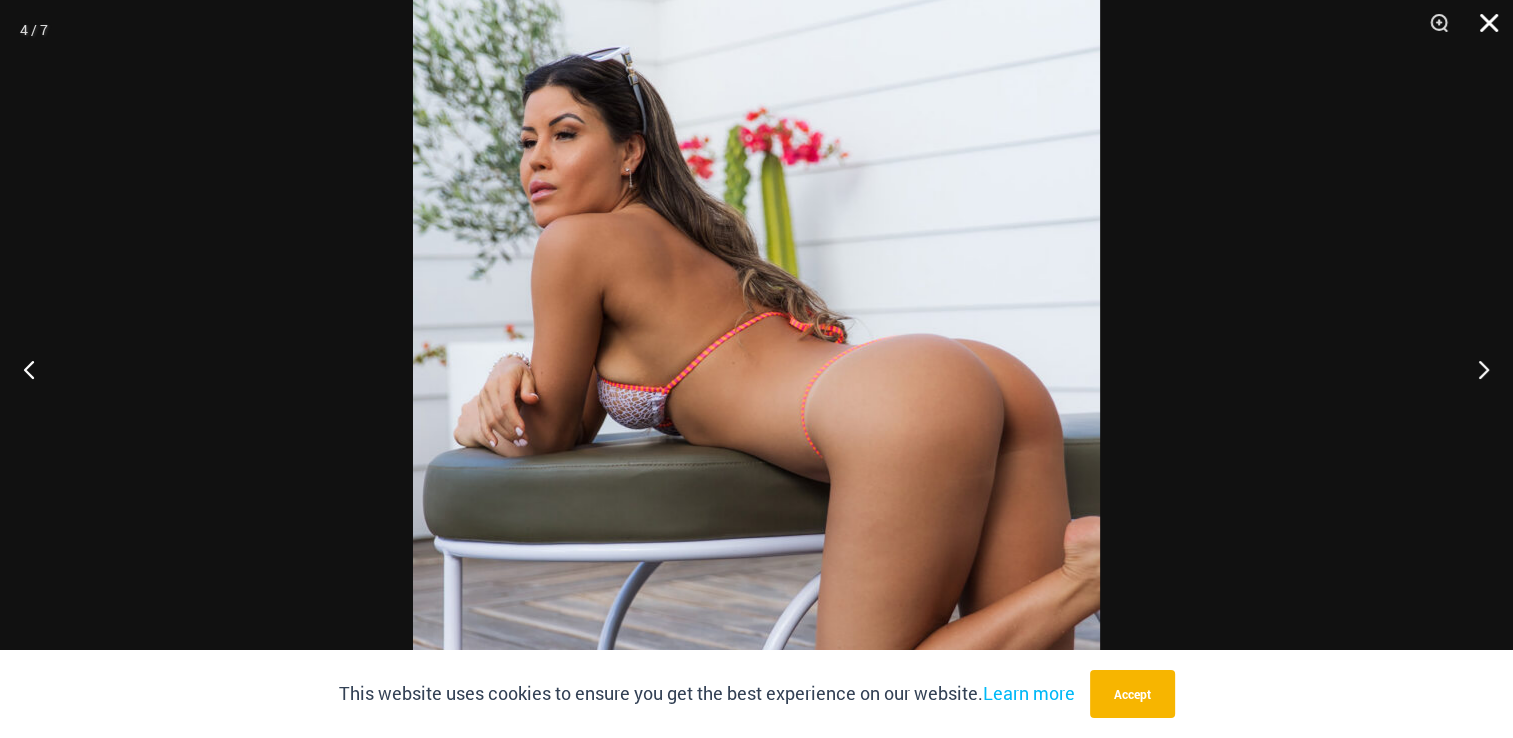 click at bounding box center [1482, 30] 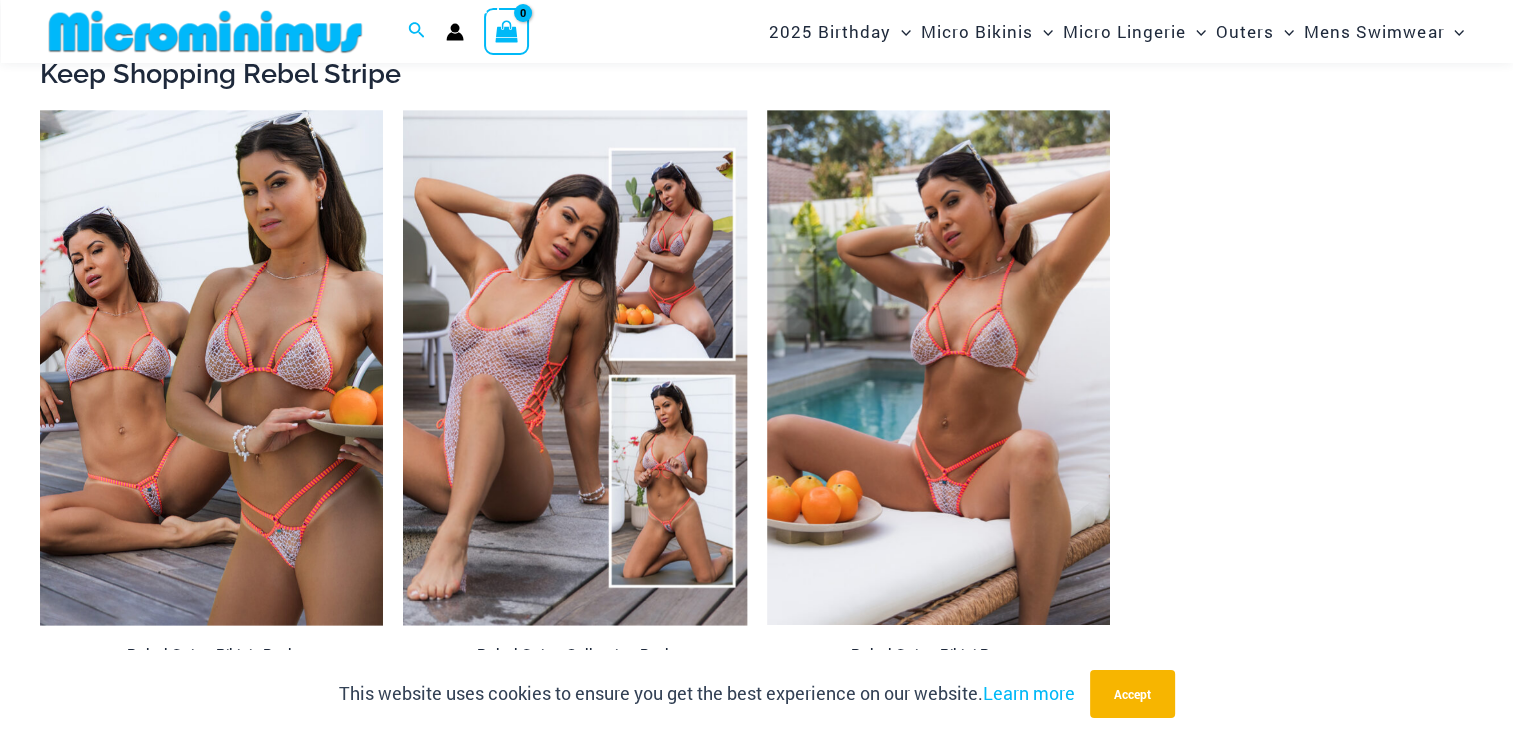 scroll, scrollTop: 1958, scrollLeft: 0, axis: vertical 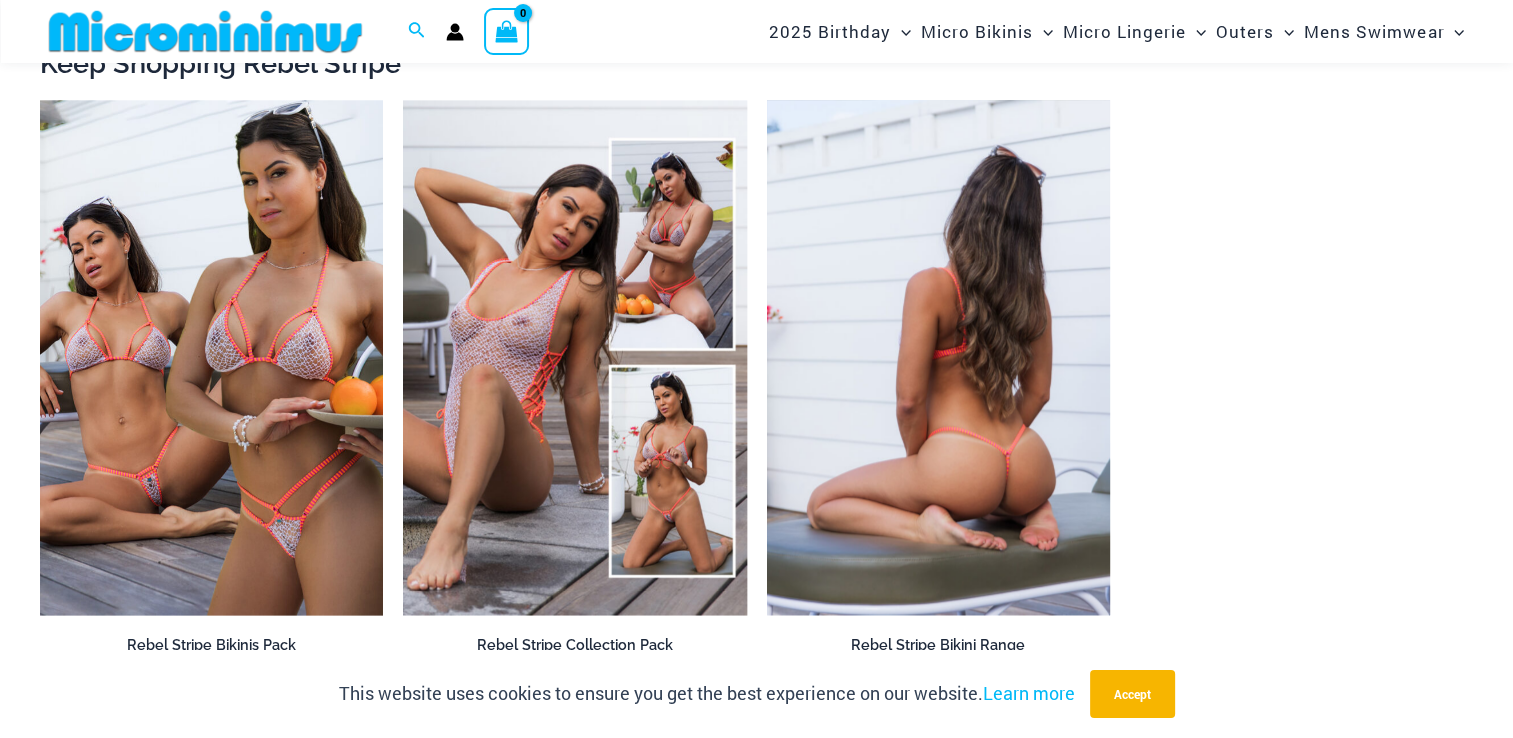 click at bounding box center (938, 357) 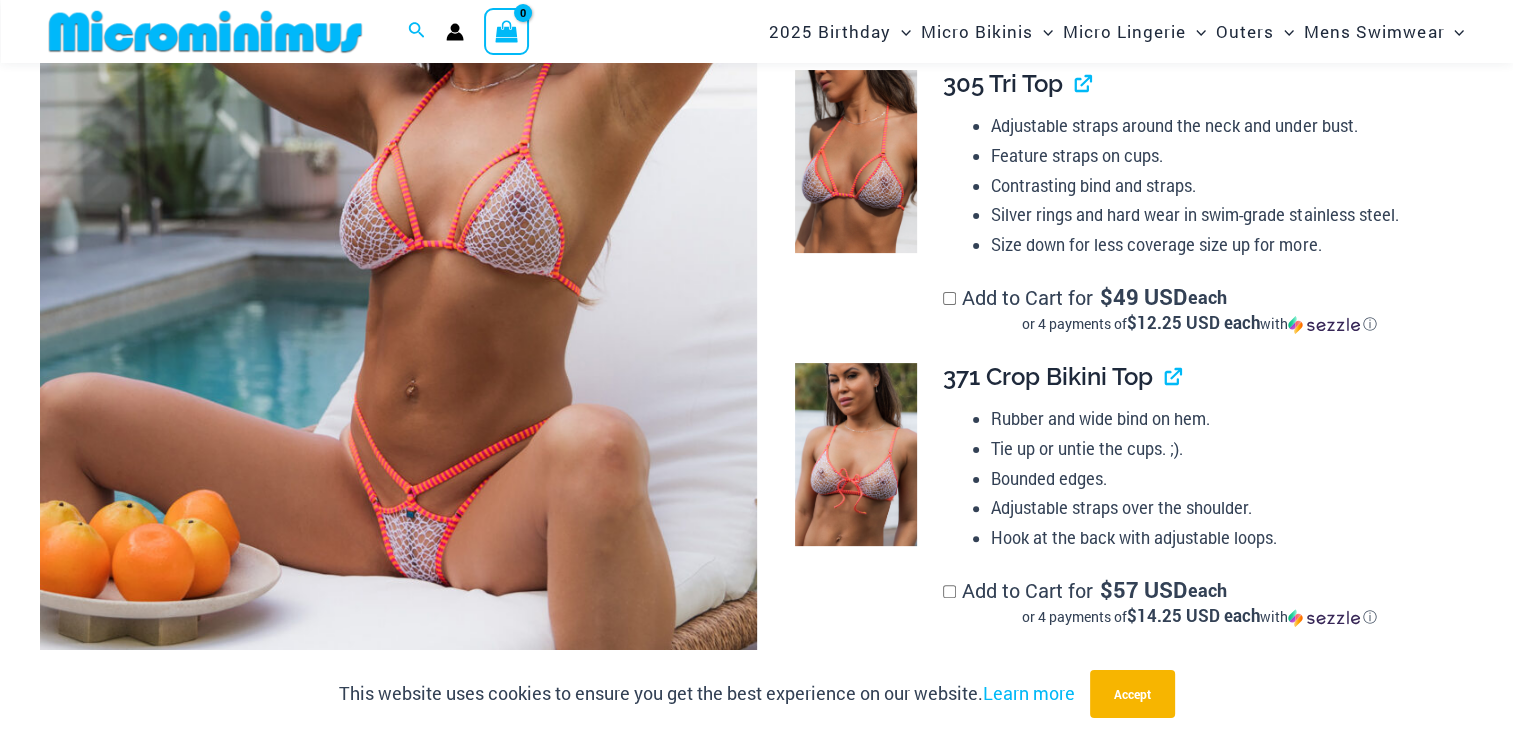 scroll, scrollTop: 450, scrollLeft: 0, axis: vertical 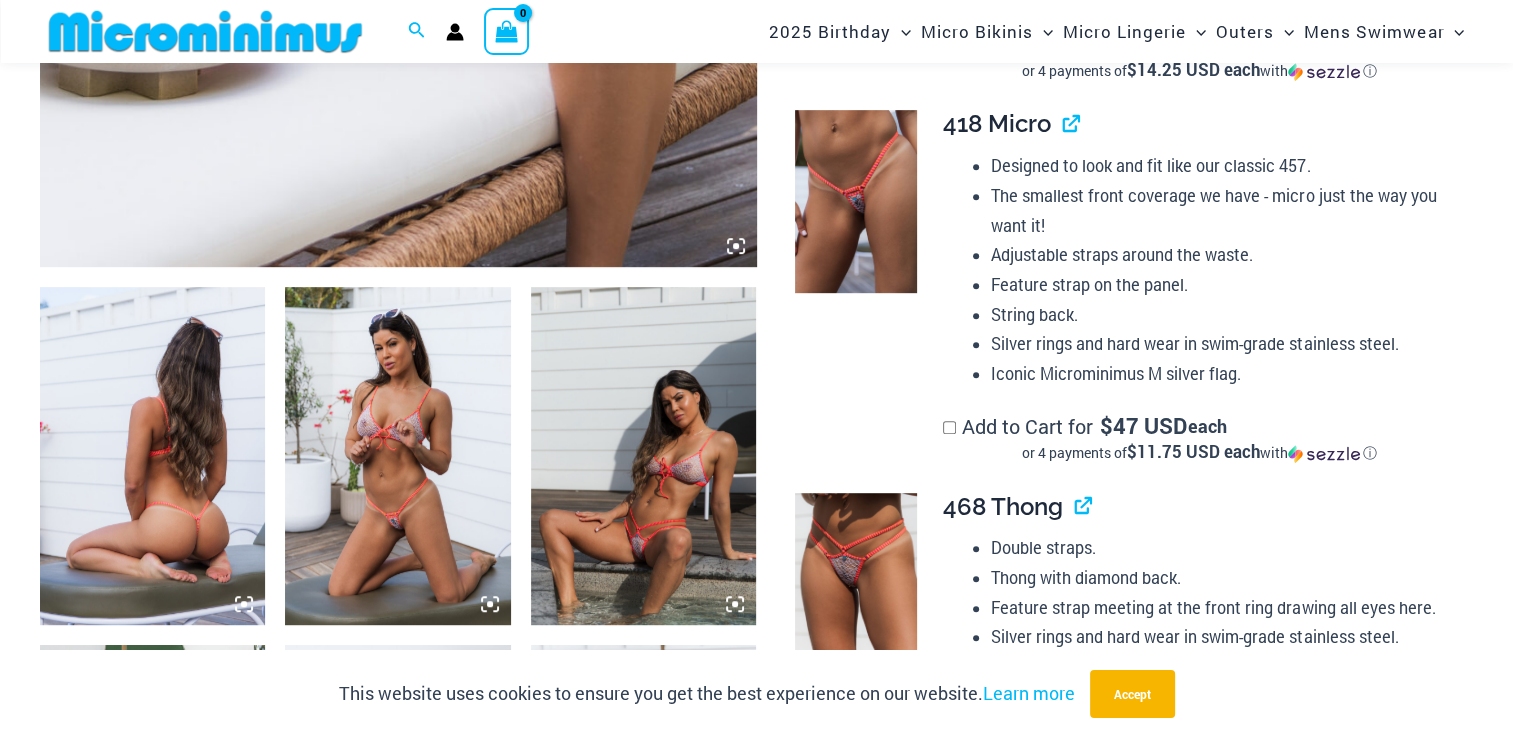 click at bounding box center [397, 456] 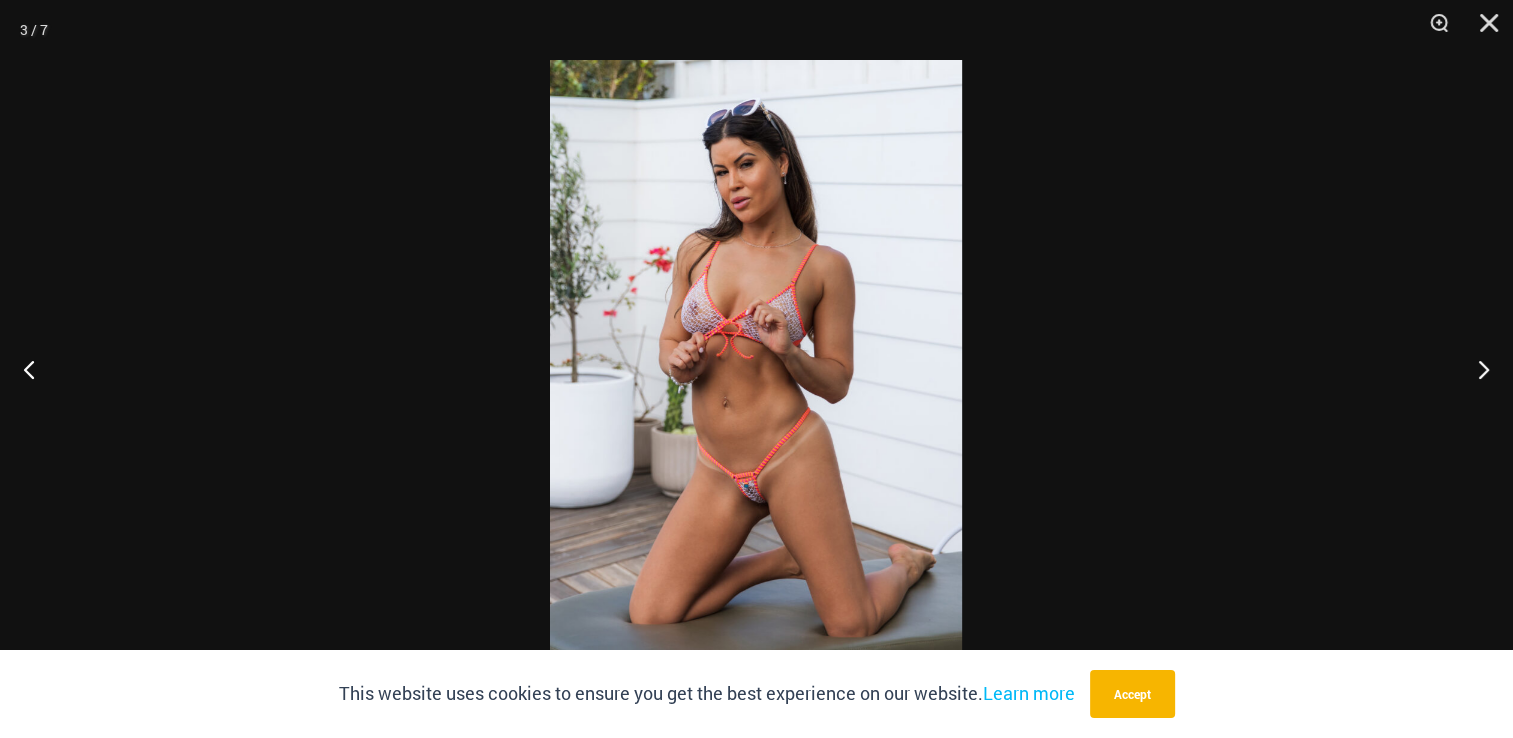 click at bounding box center [756, 369] 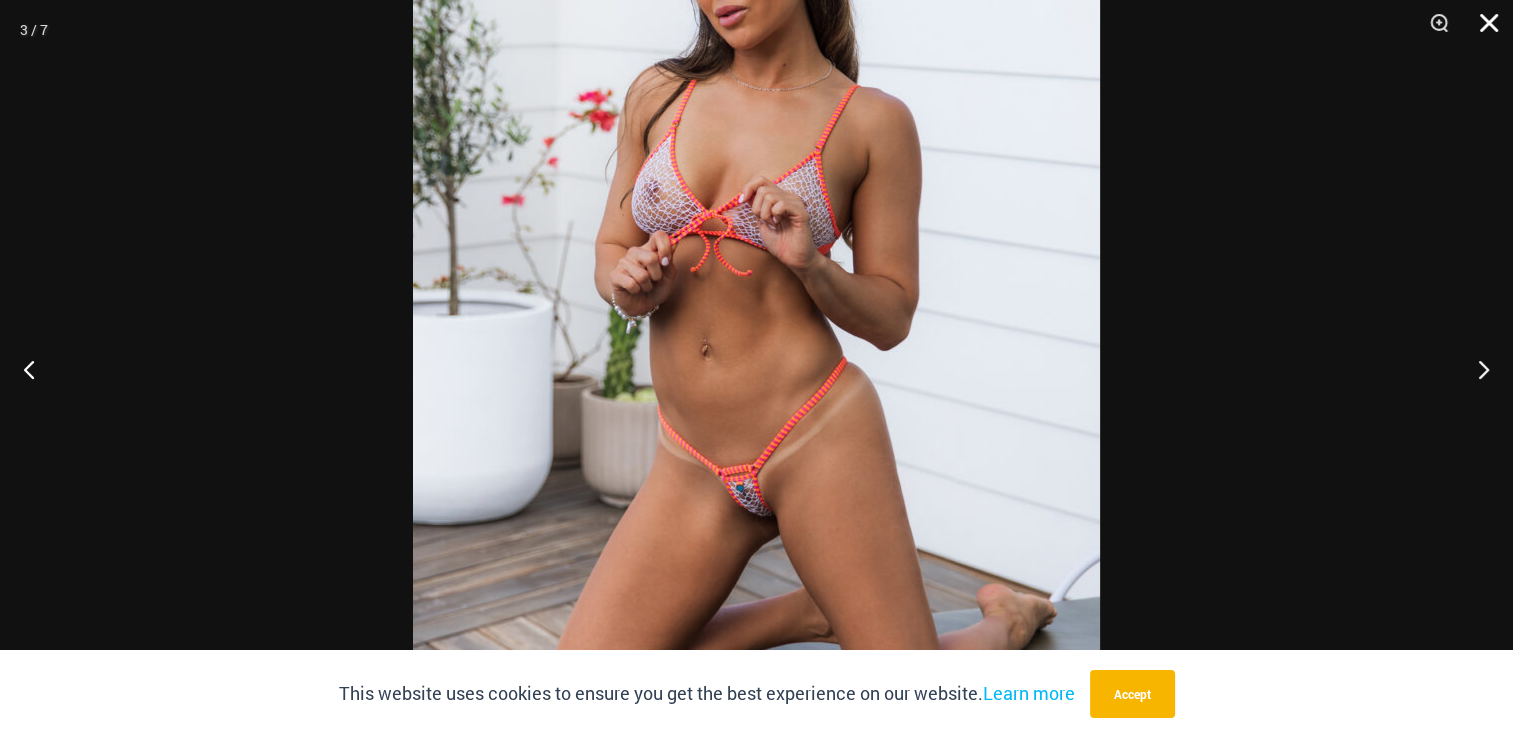 click at bounding box center (1482, 30) 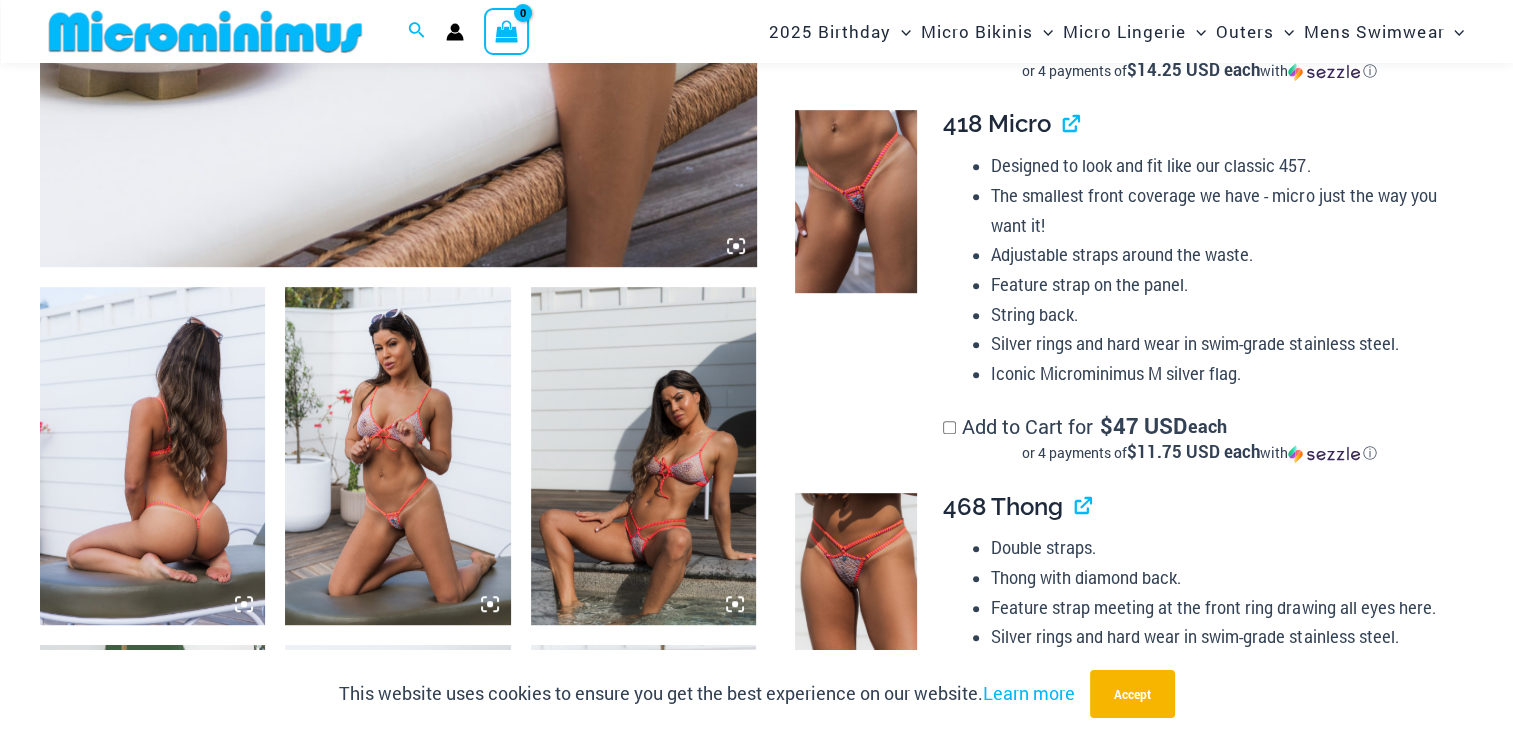click at bounding box center (643, 456) 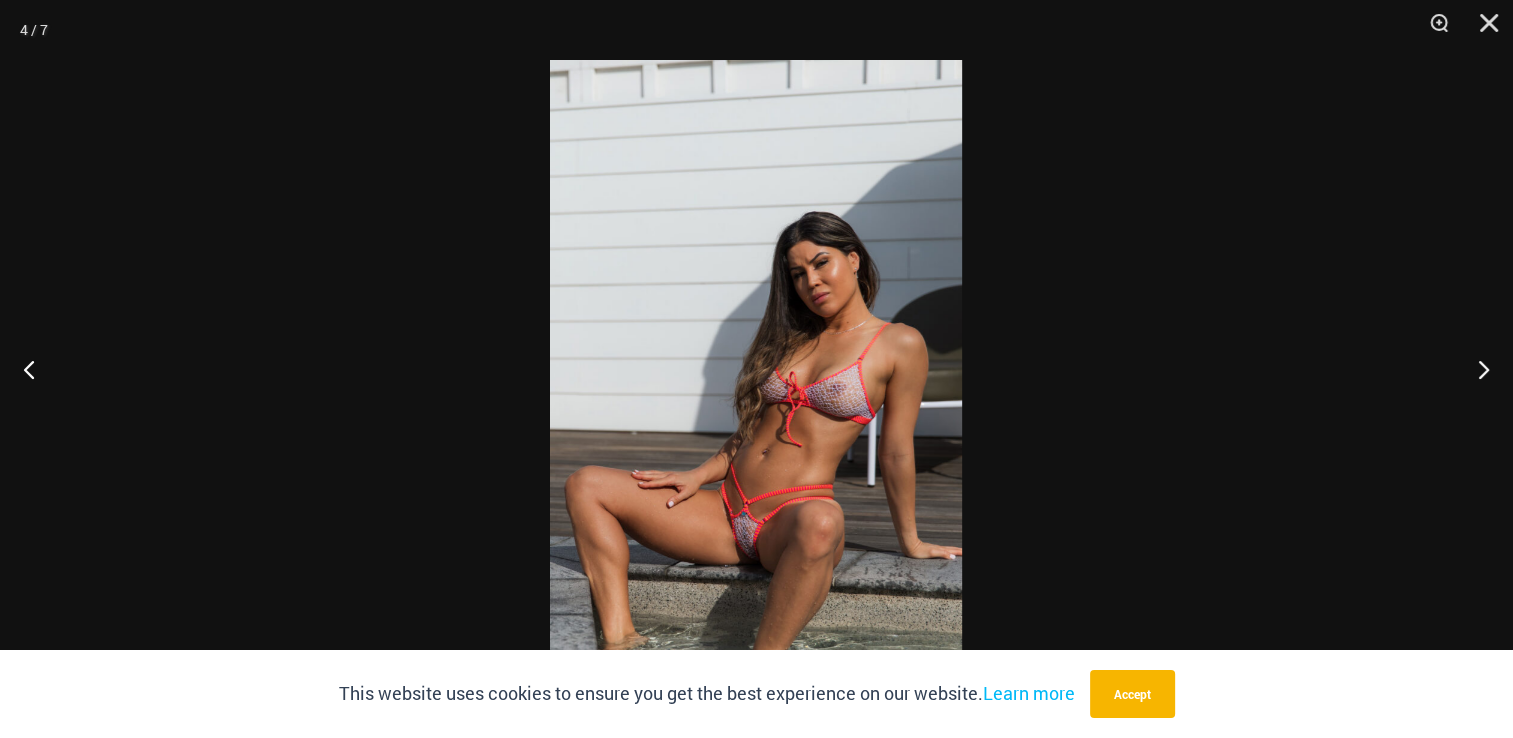 click at bounding box center [756, 369] 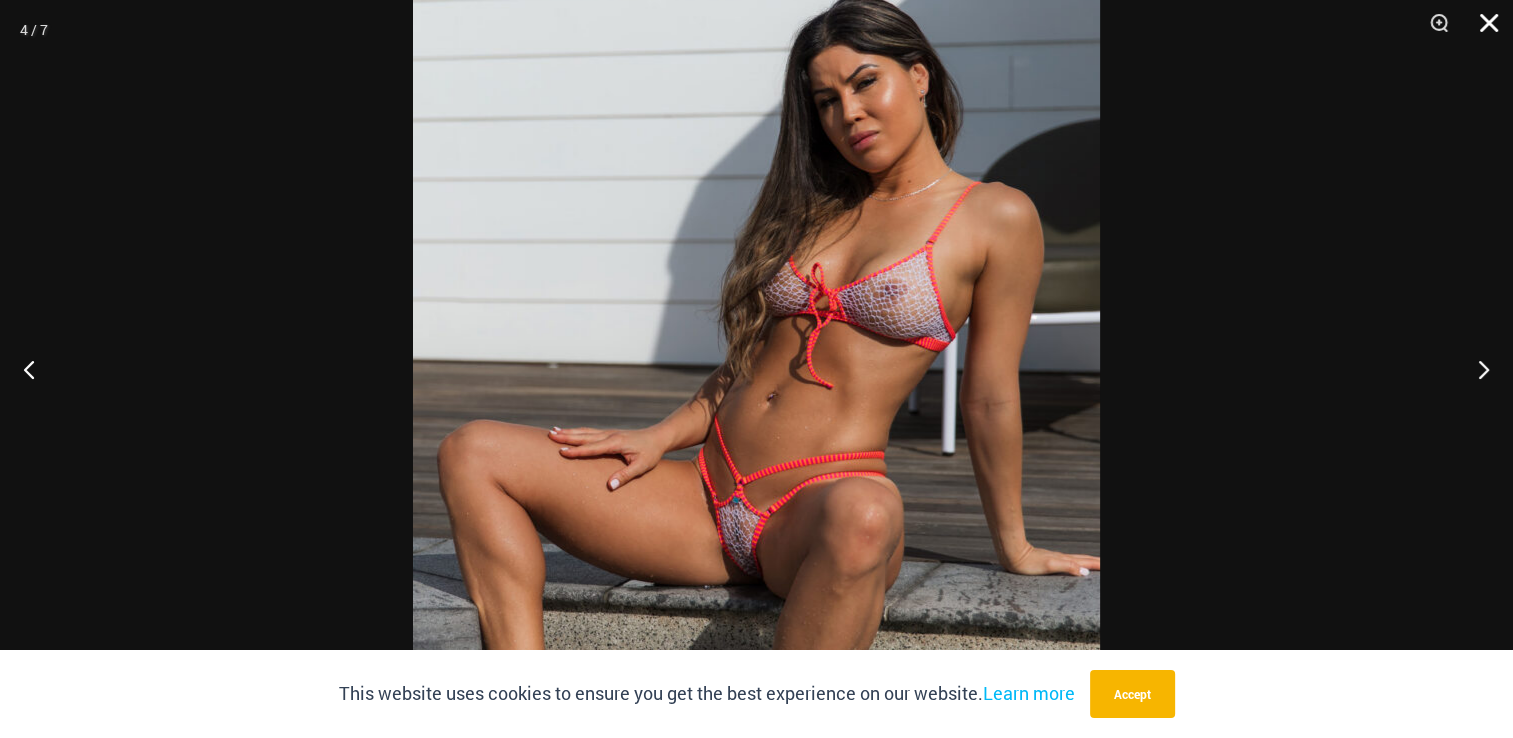 click at bounding box center [1482, 30] 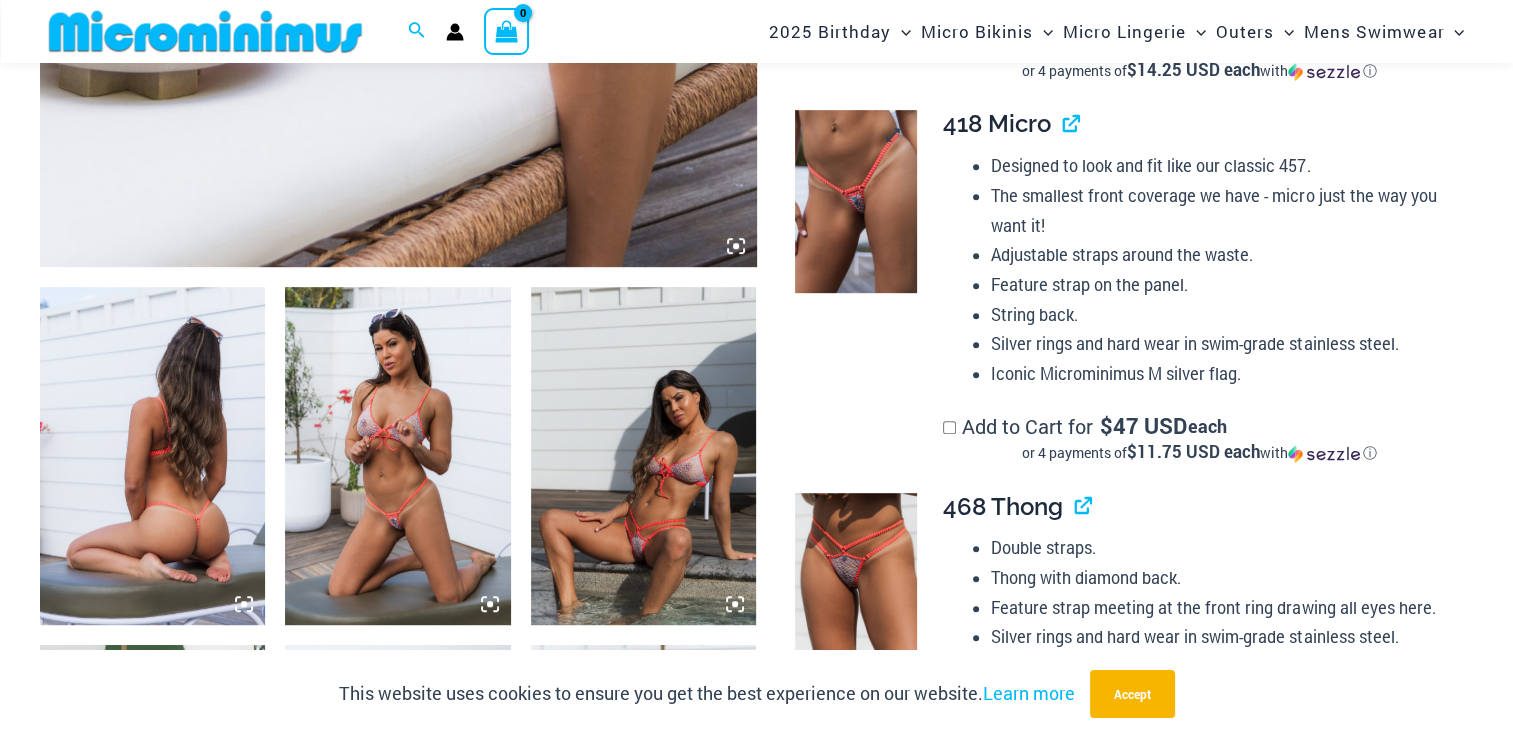 click at bounding box center [855, 201] 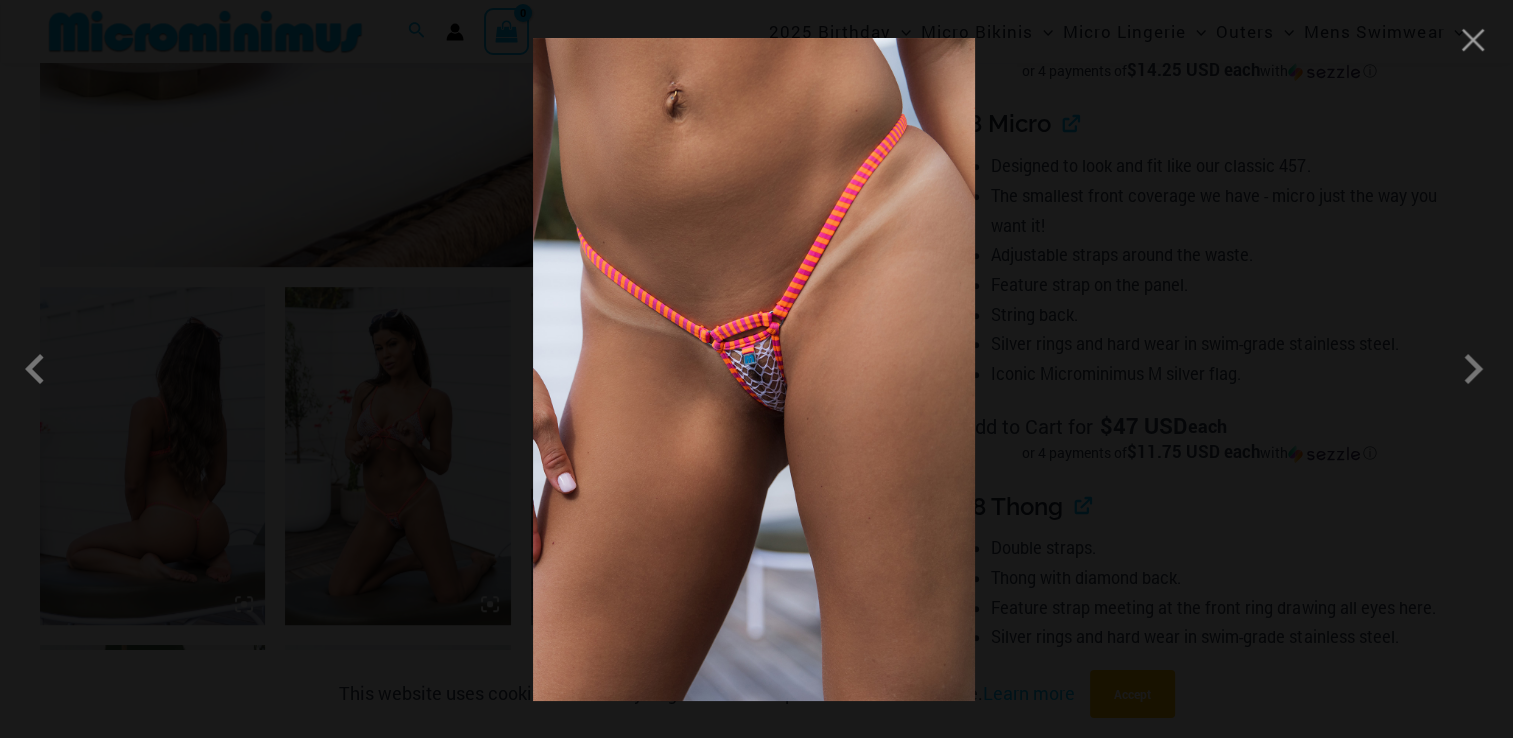 click at bounding box center [754, 369] 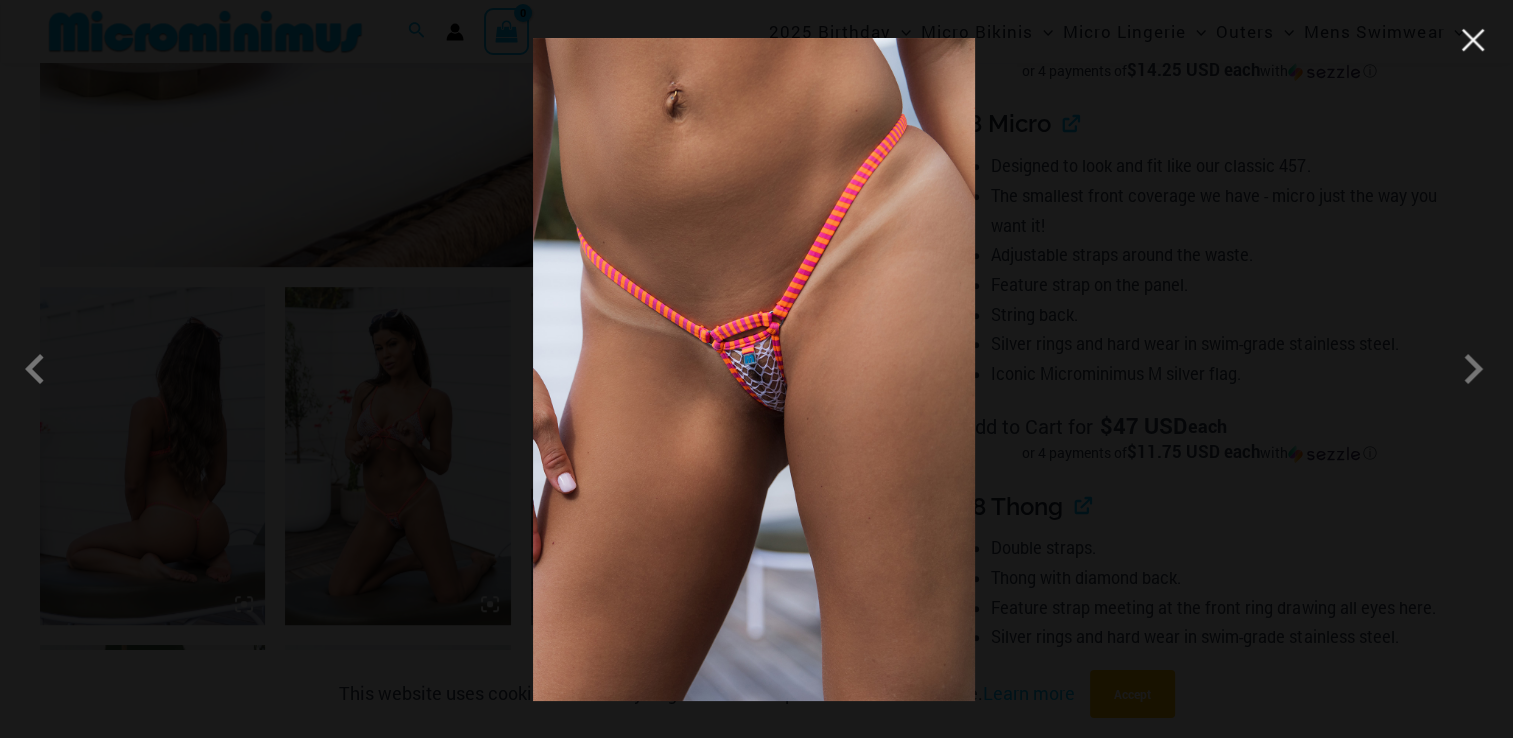 click at bounding box center (1473, 40) 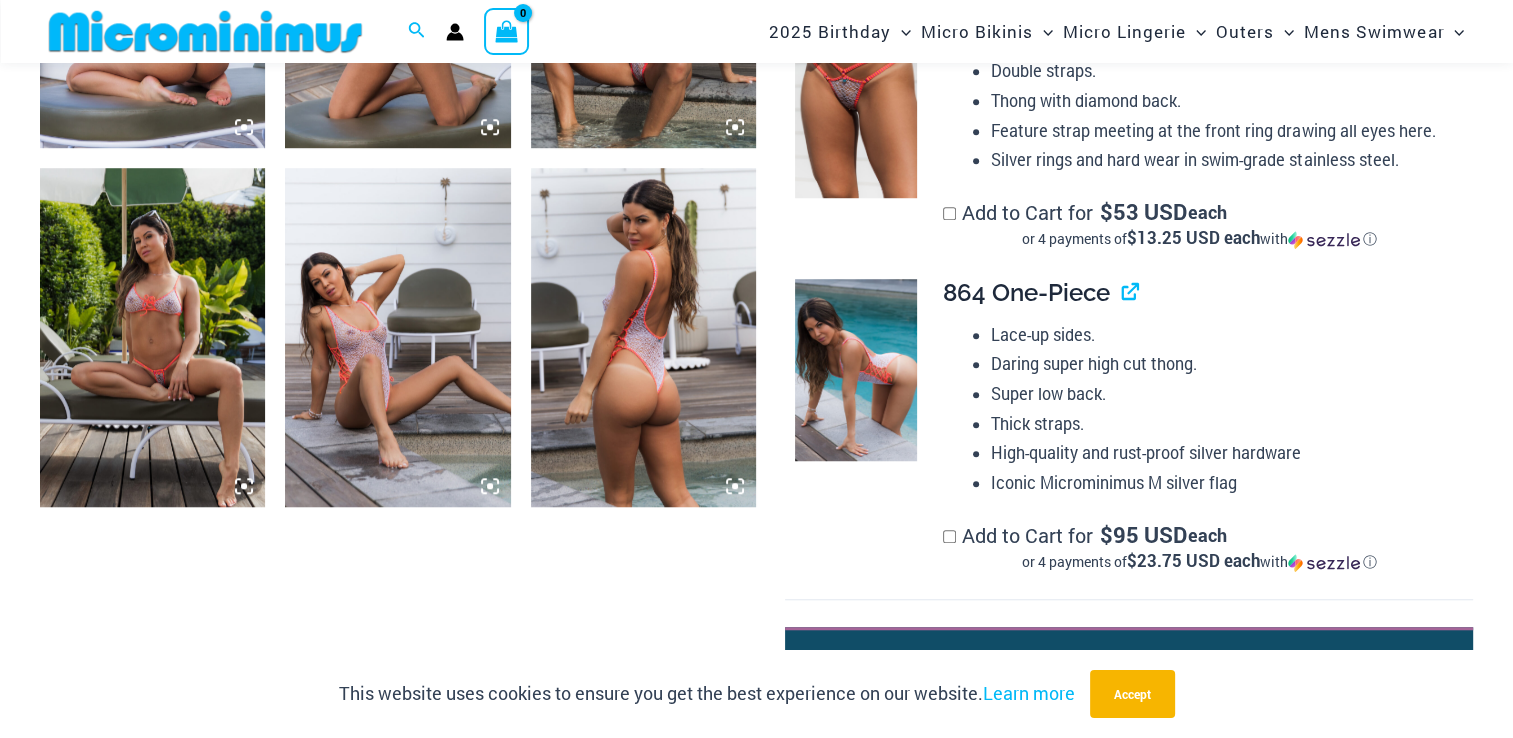 scroll, scrollTop: 1469, scrollLeft: 0, axis: vertical 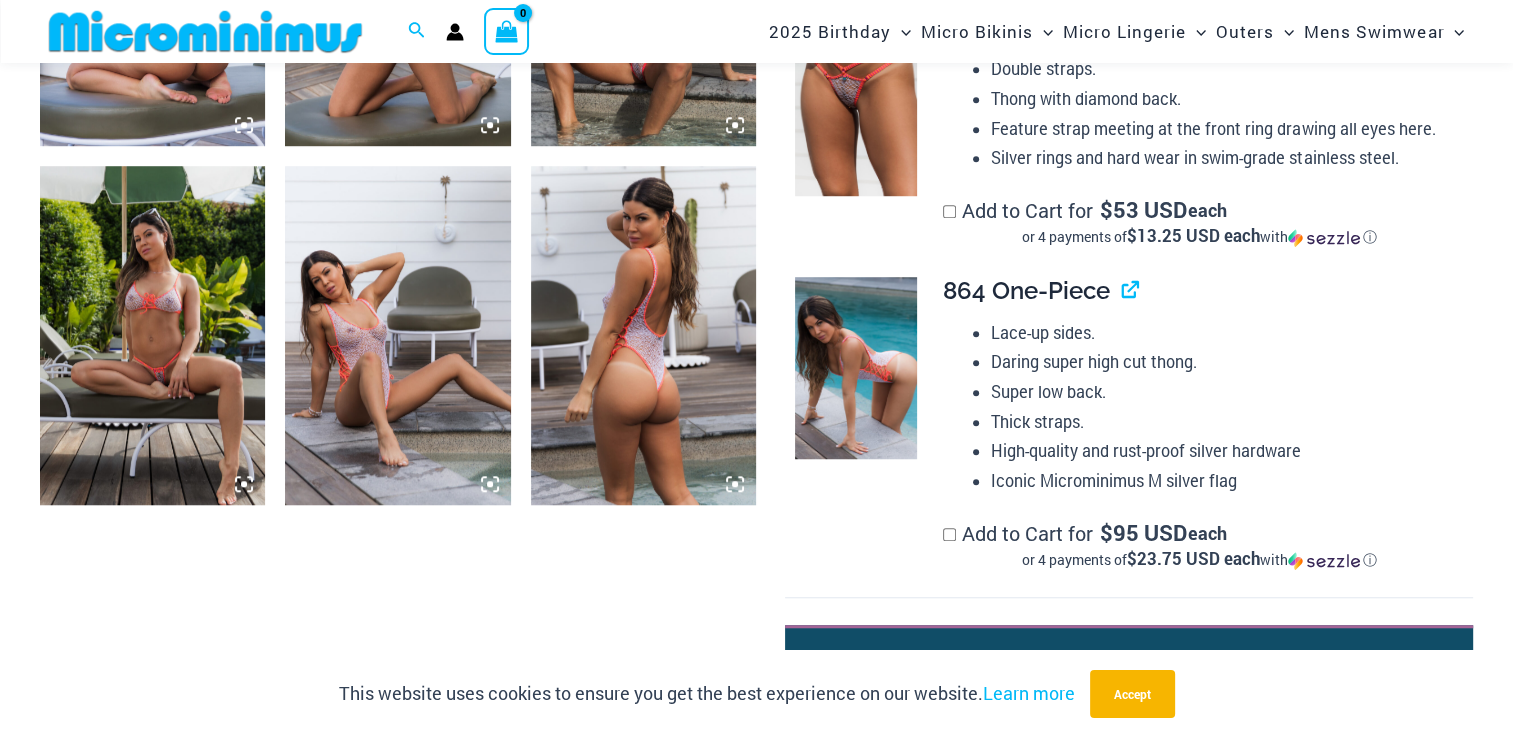 click at bounding box center [152, 335] 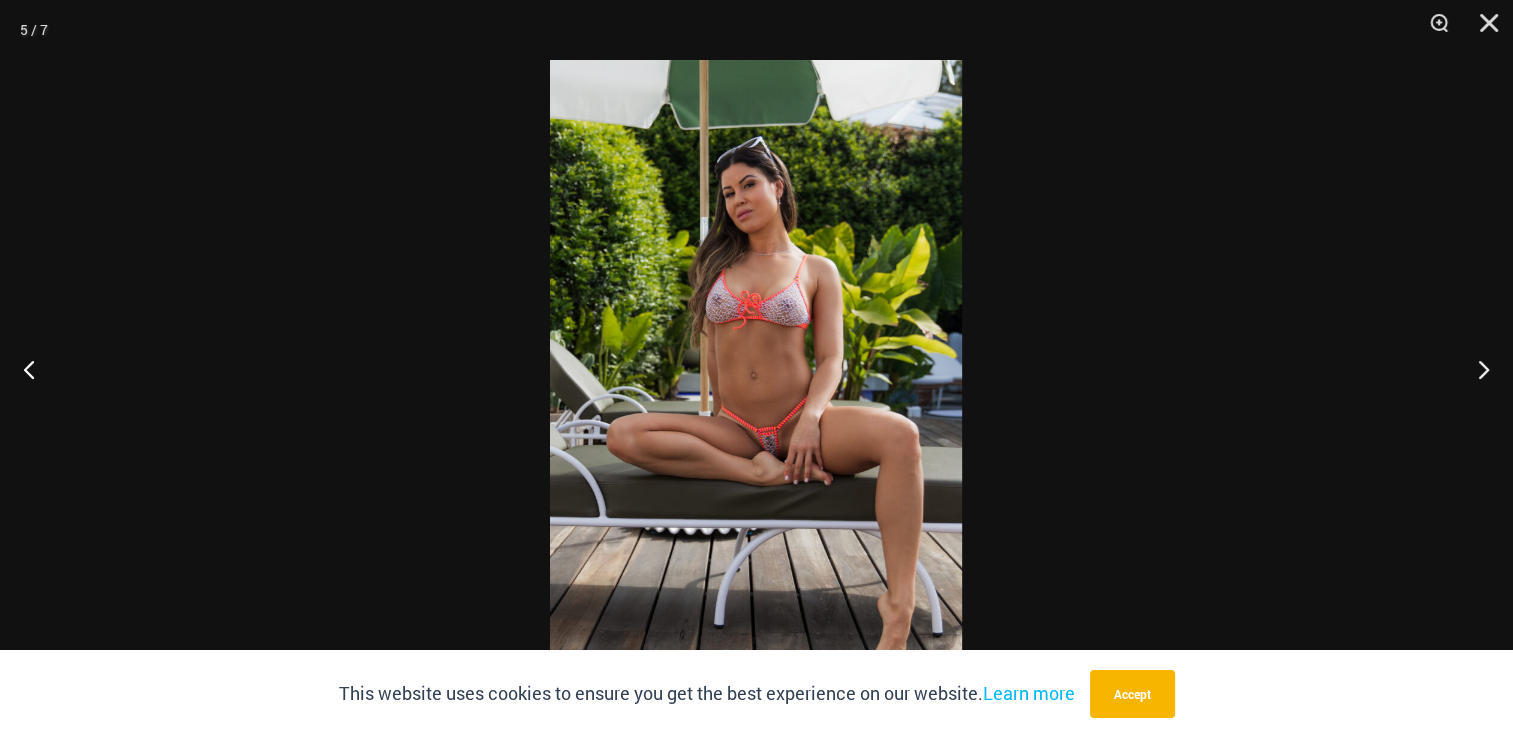 click at bounding box center (756, 369) 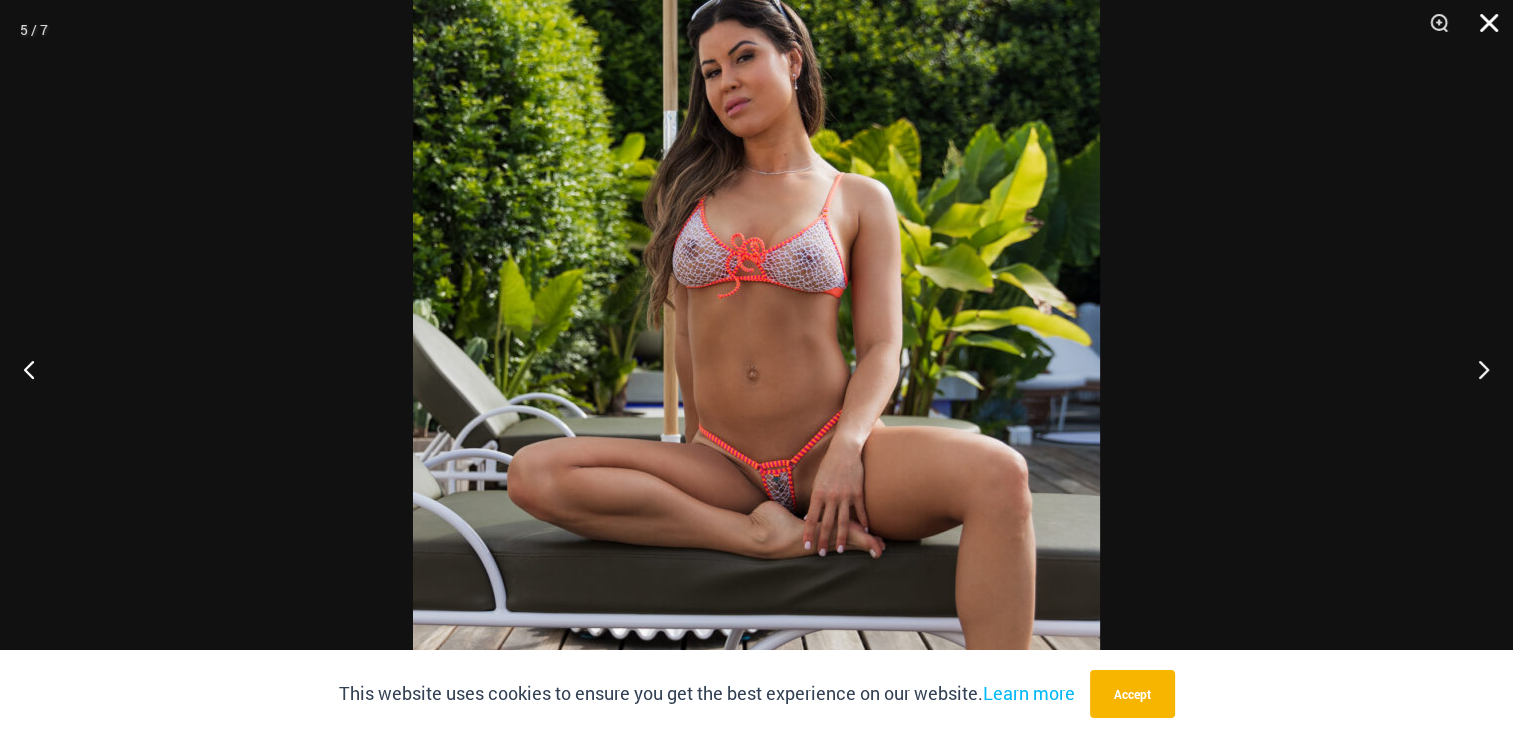 click at bounding box center (1482, 30) 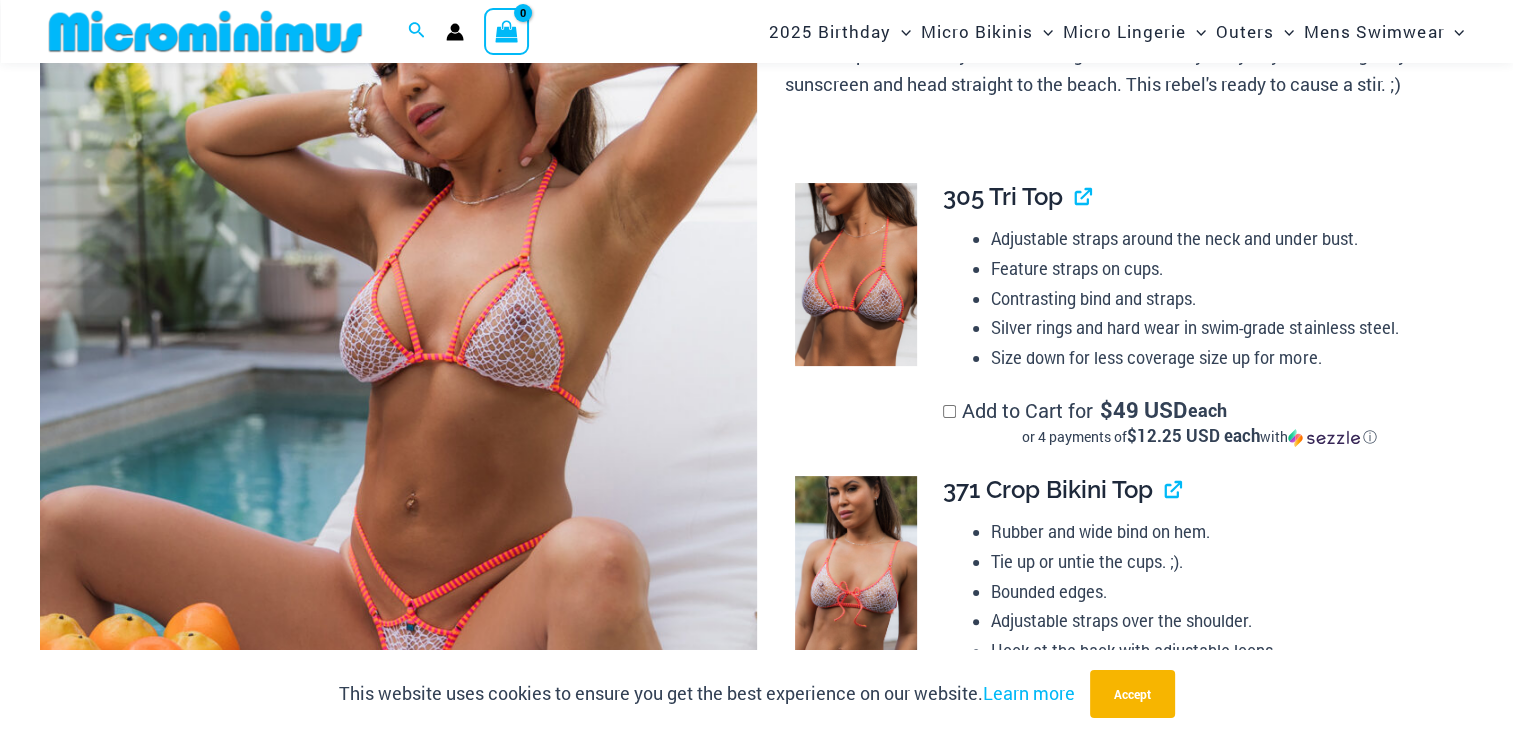 scroll, scrollTop: 329, scrollLeft: 0, axis: vertical 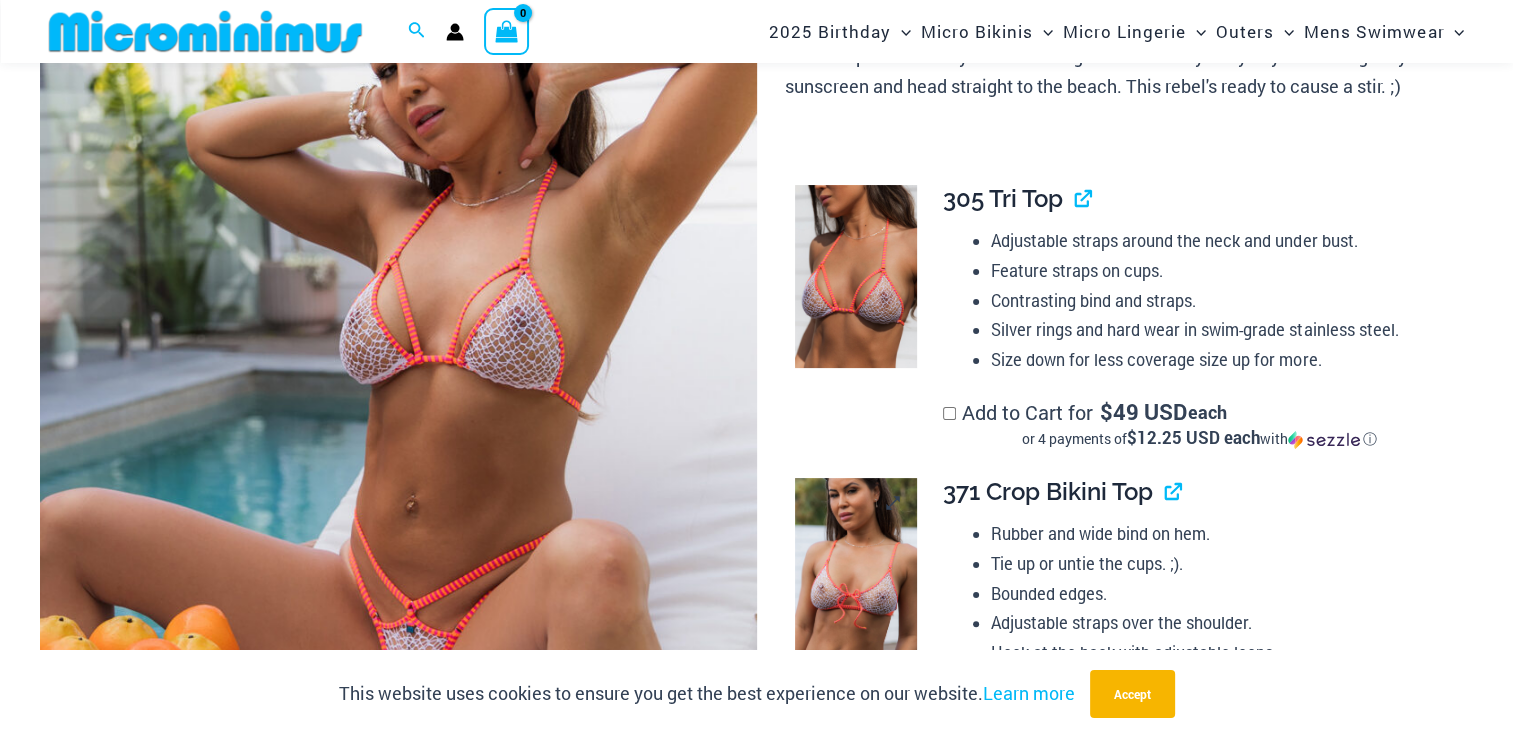 click at bounding box center (855, 569) 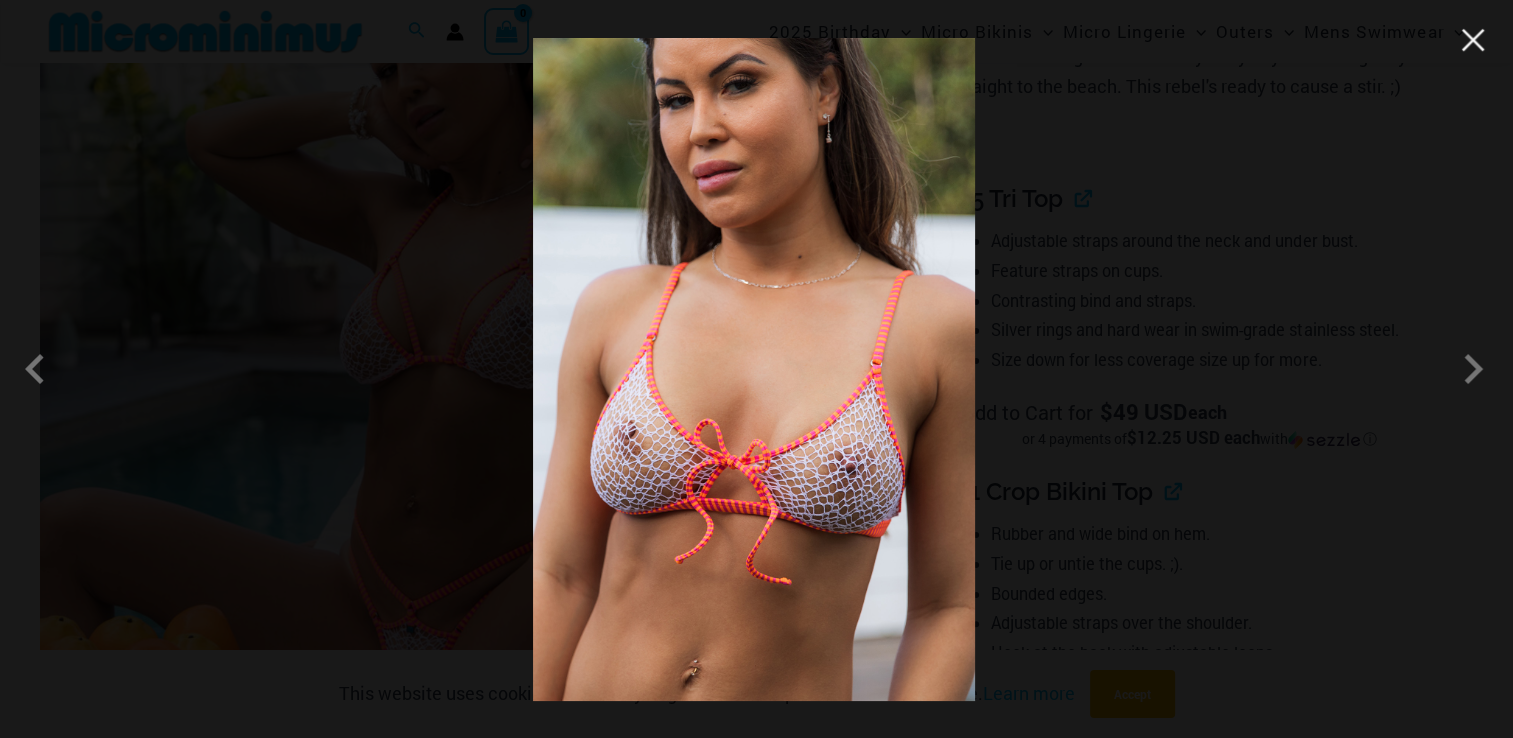 click at bounding box center (1473, 40) 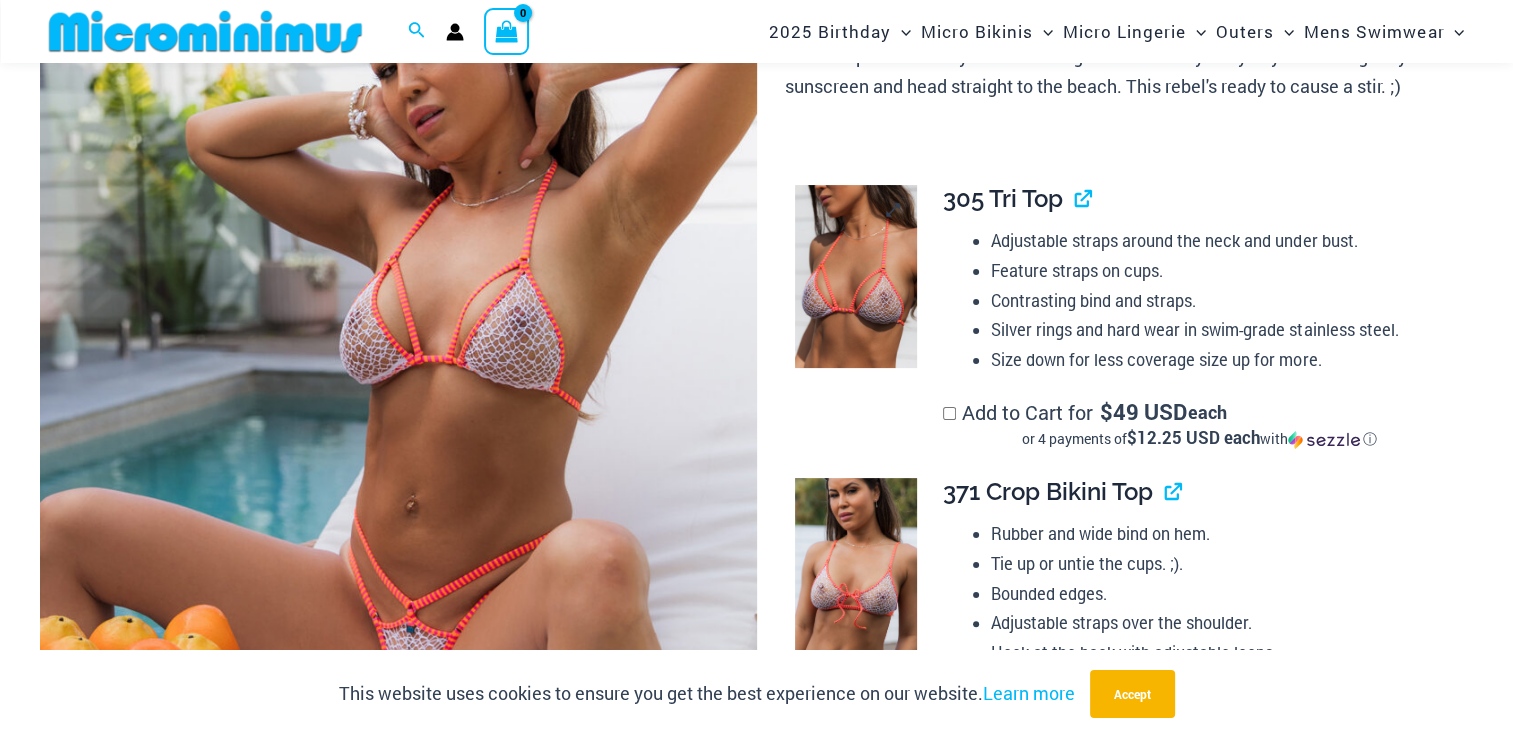 click at bounding box center [855, 276] 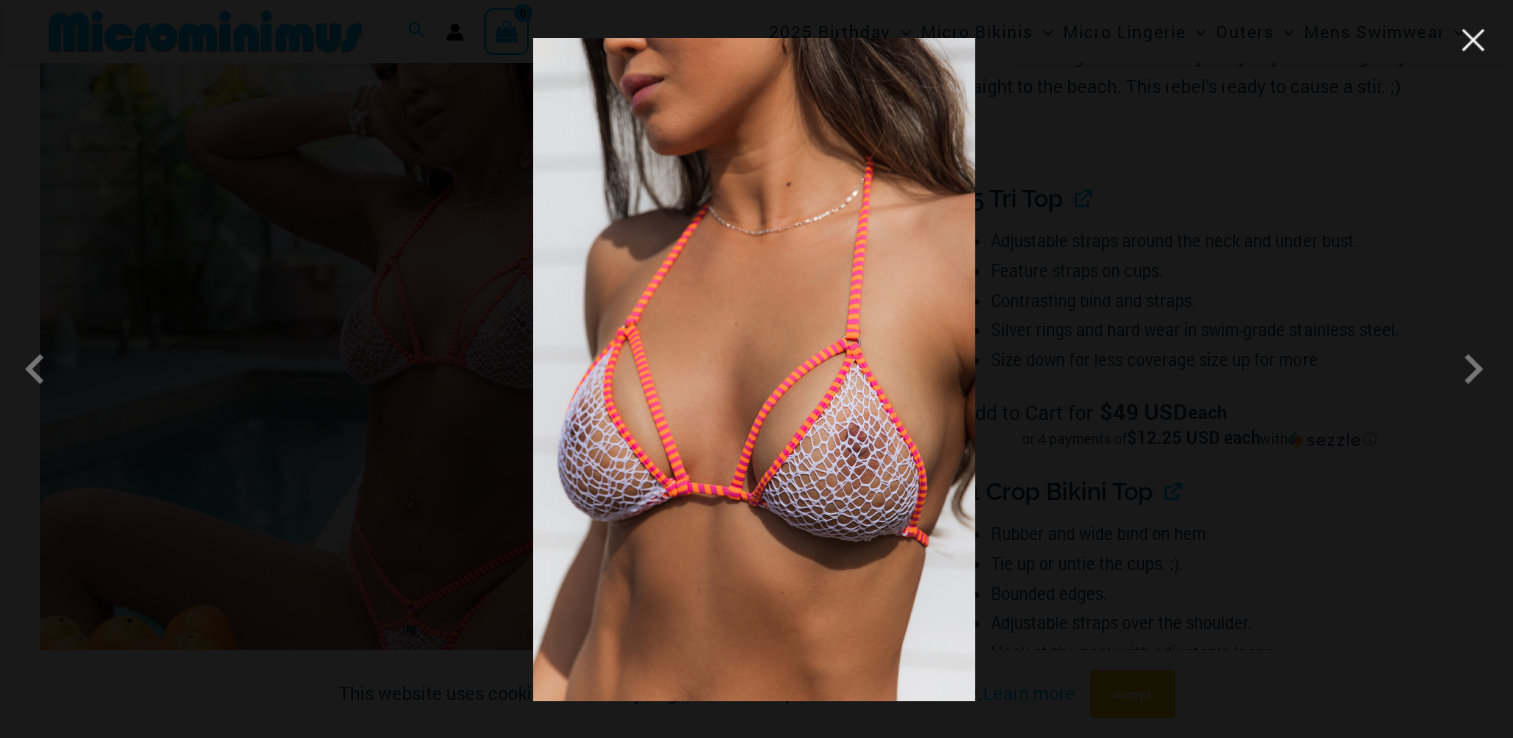 click at bounding box center (1473, 40) 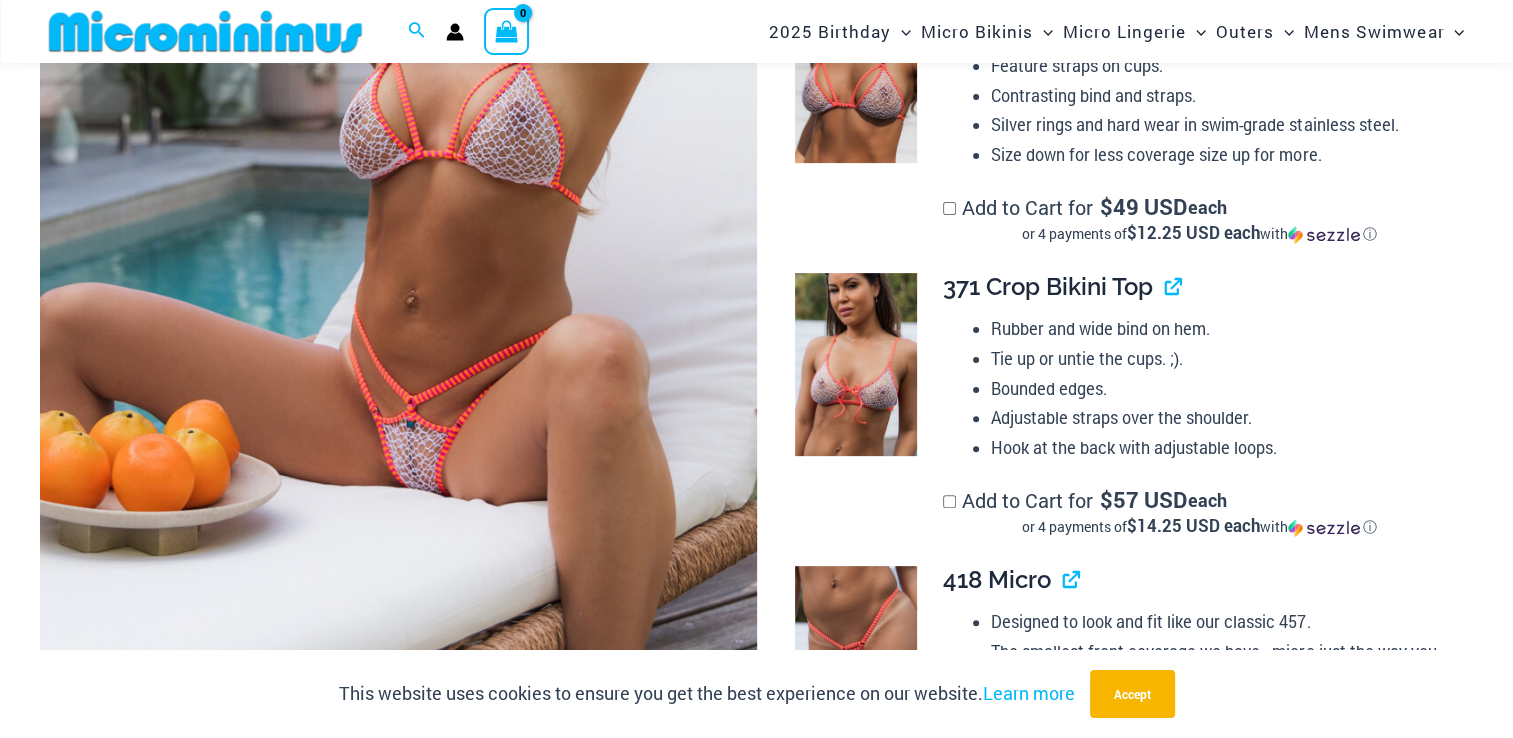 scroll, scrollTop: 529, scrollLeft: 0, axis: vertical 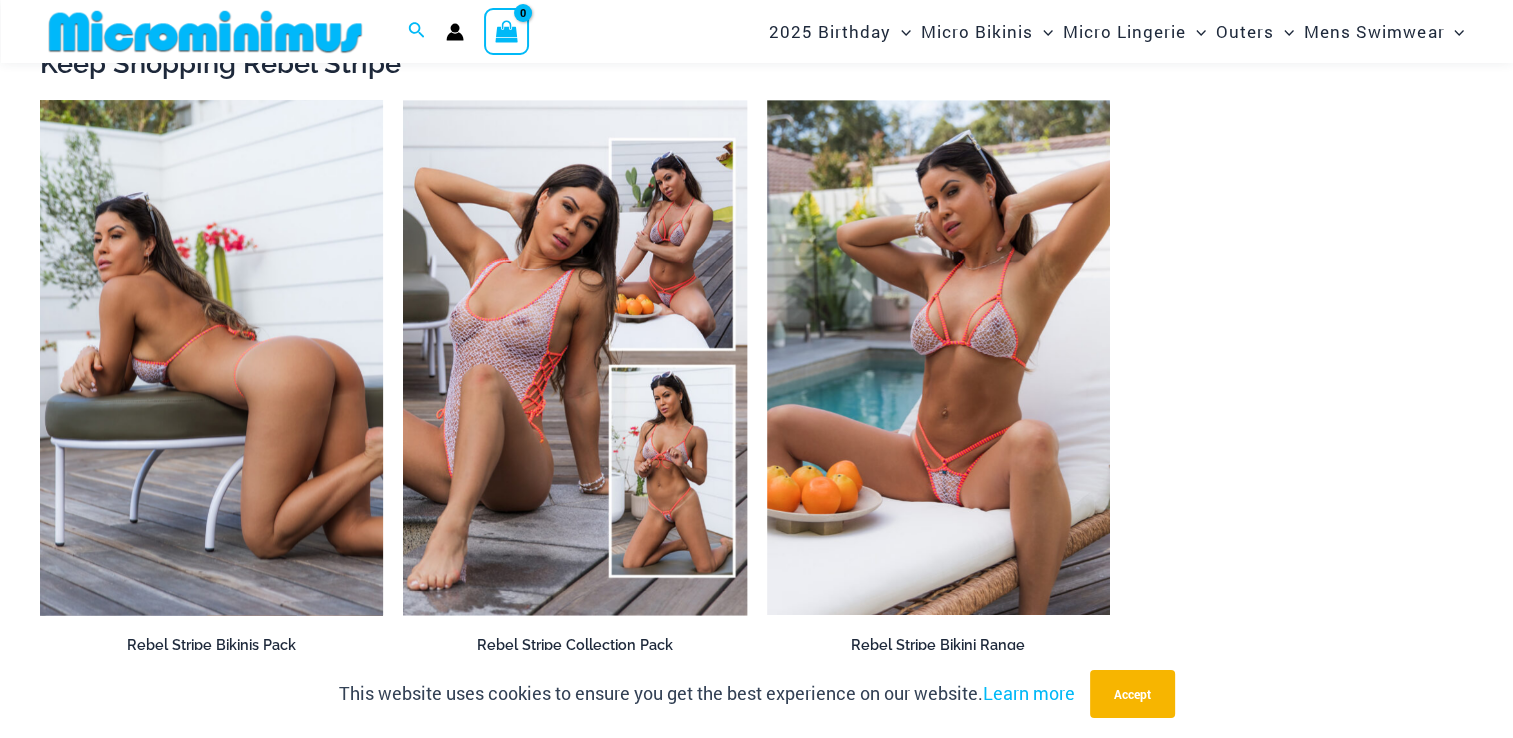click at bounding box center (211, 357) 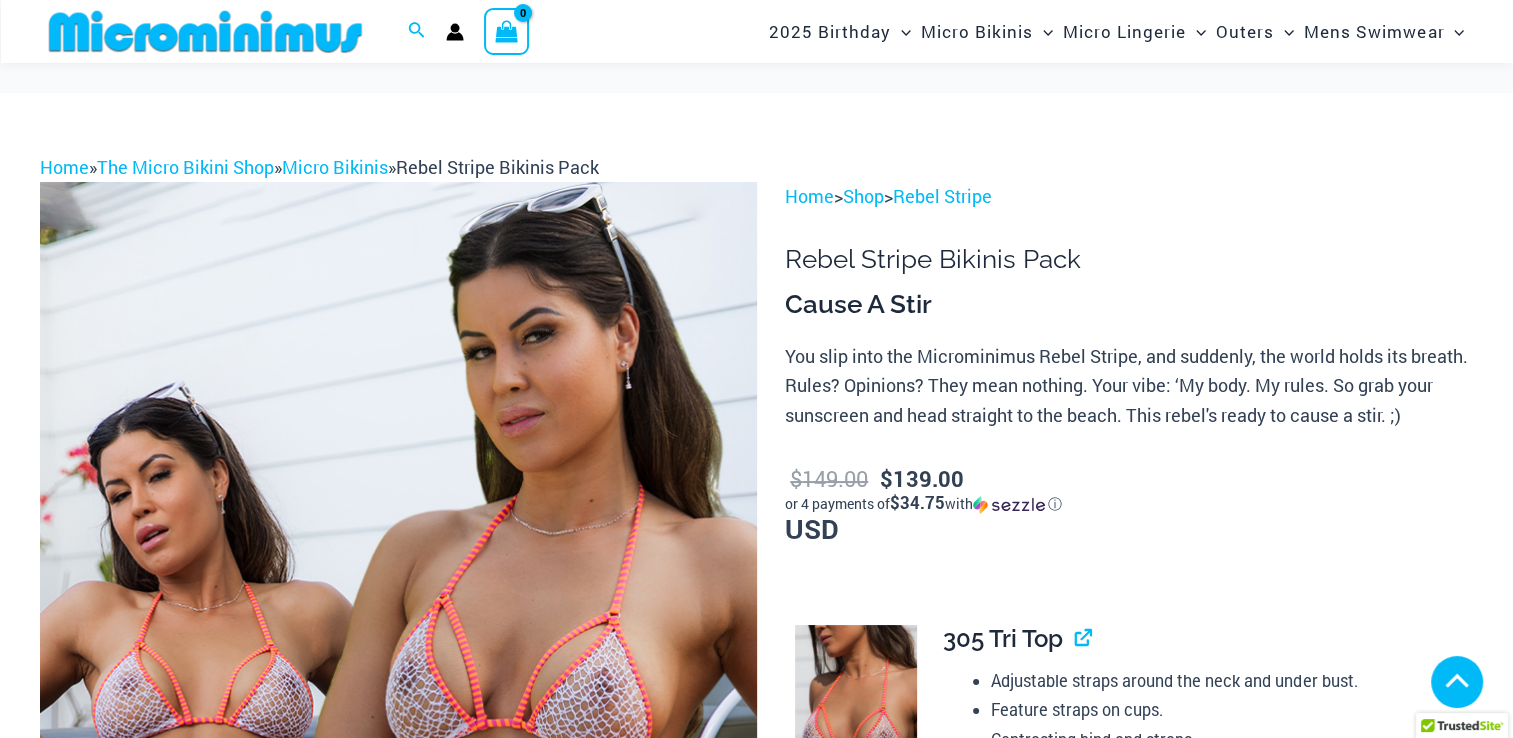 scroll, scrollTop: 398, scrollLeft: 0, axis: vertical 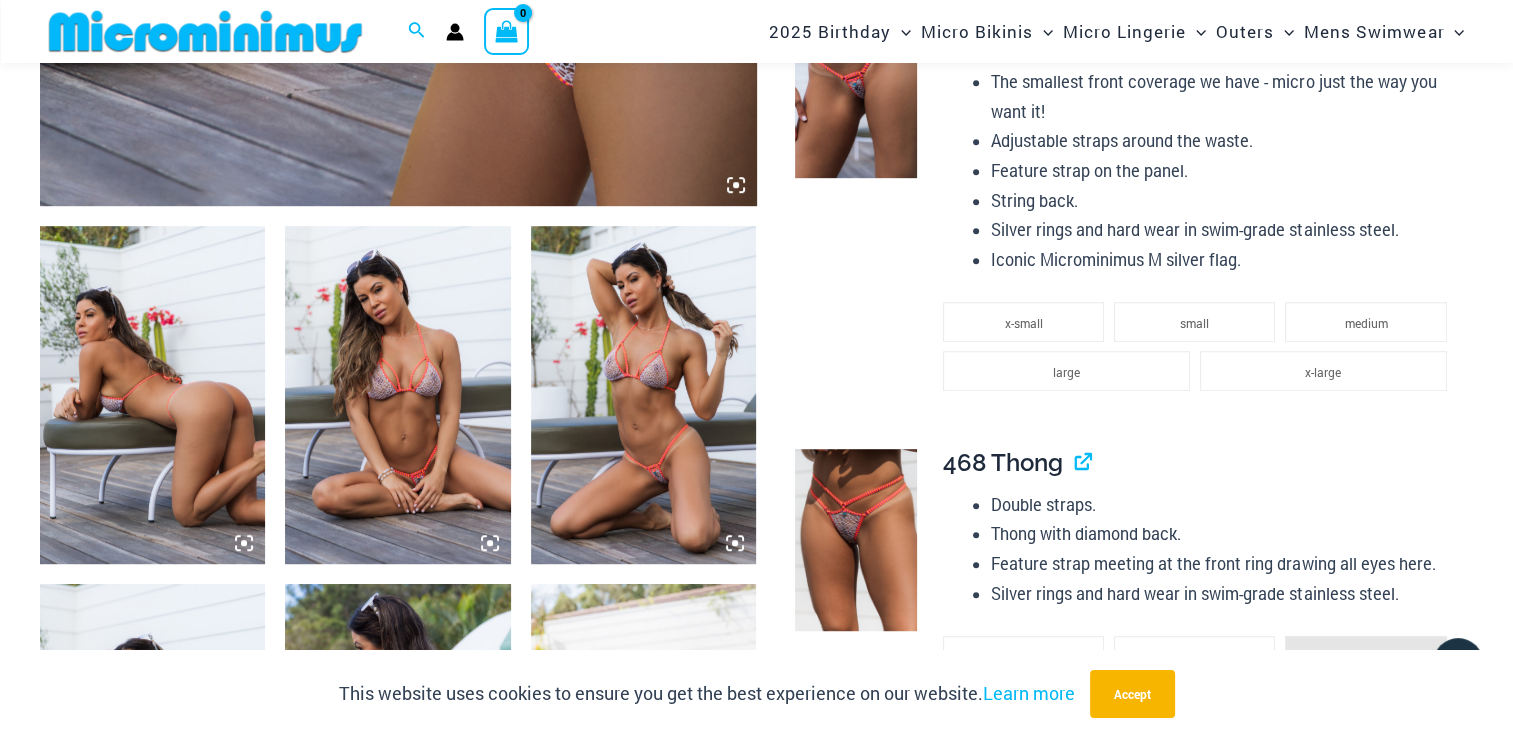 click at bounding box center [397, 395] 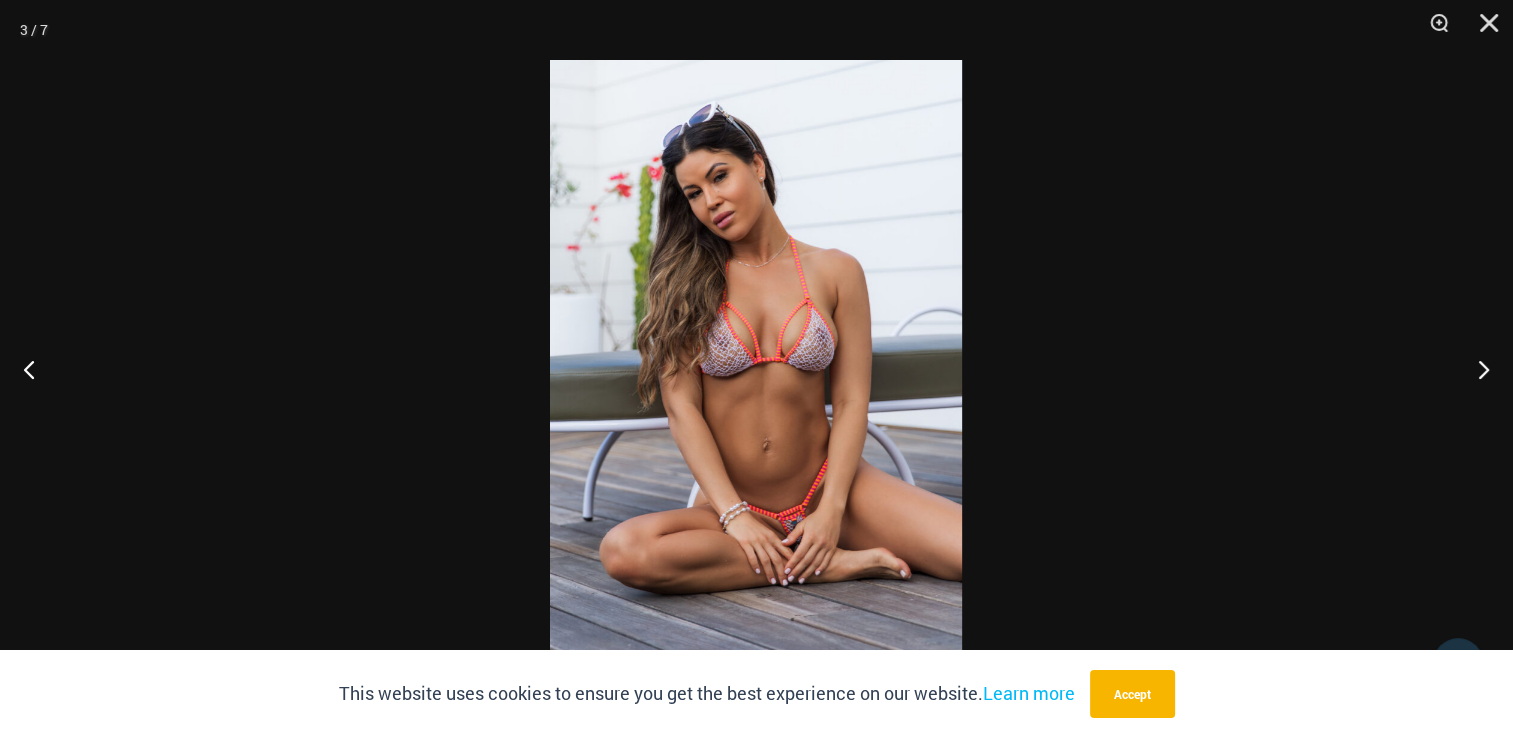 click at bounding box center [756, 369] 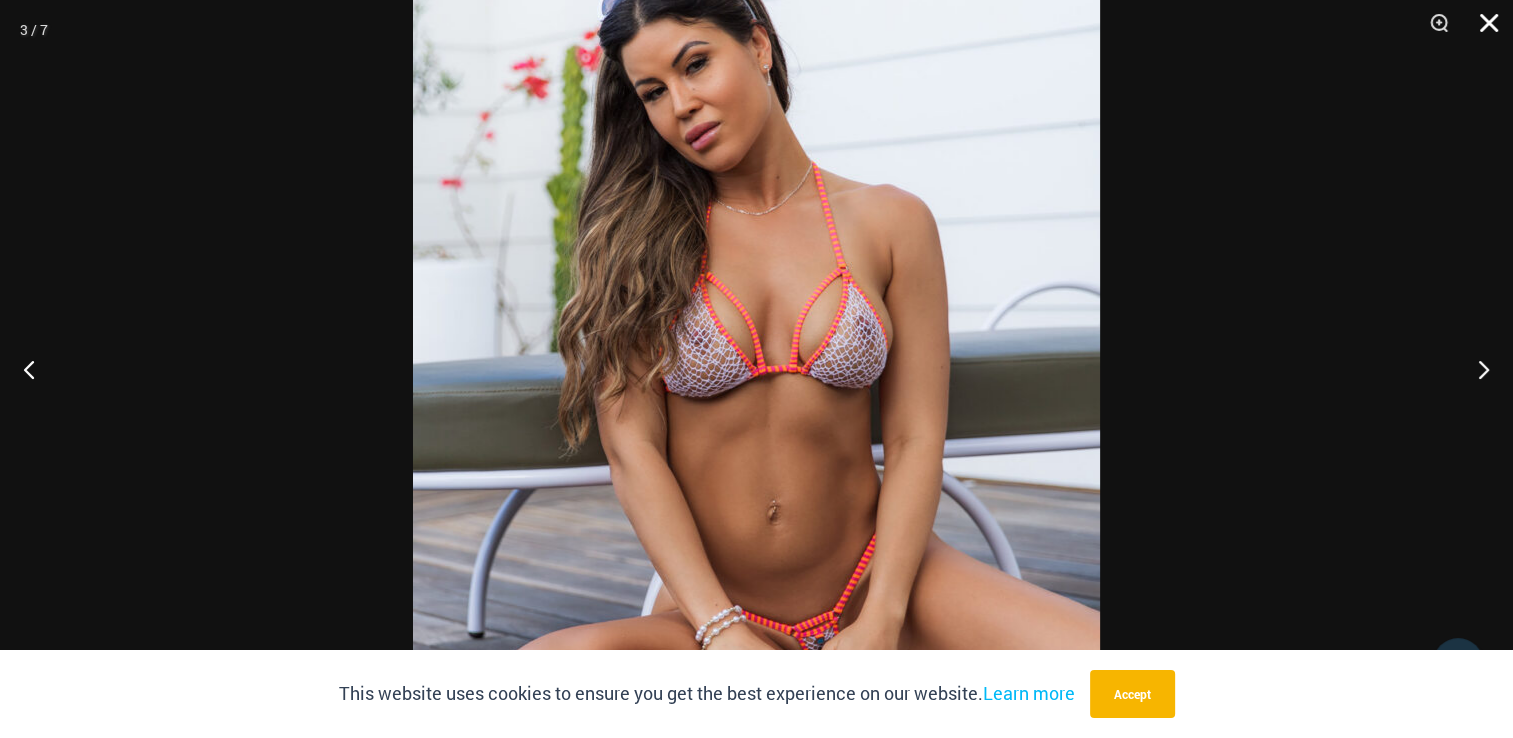 click at bounding box center [1482, 30] 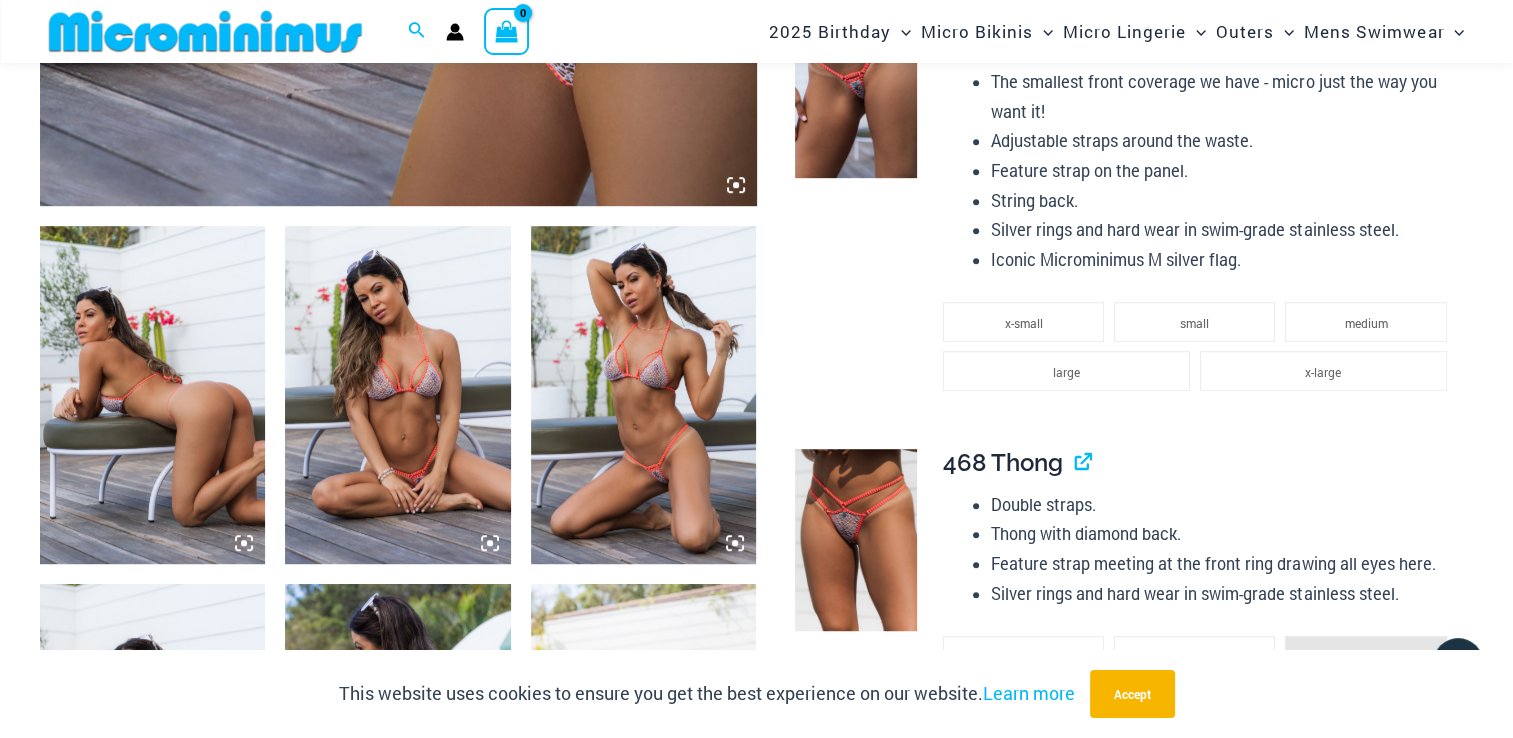 click at bounding box center [643, 395] 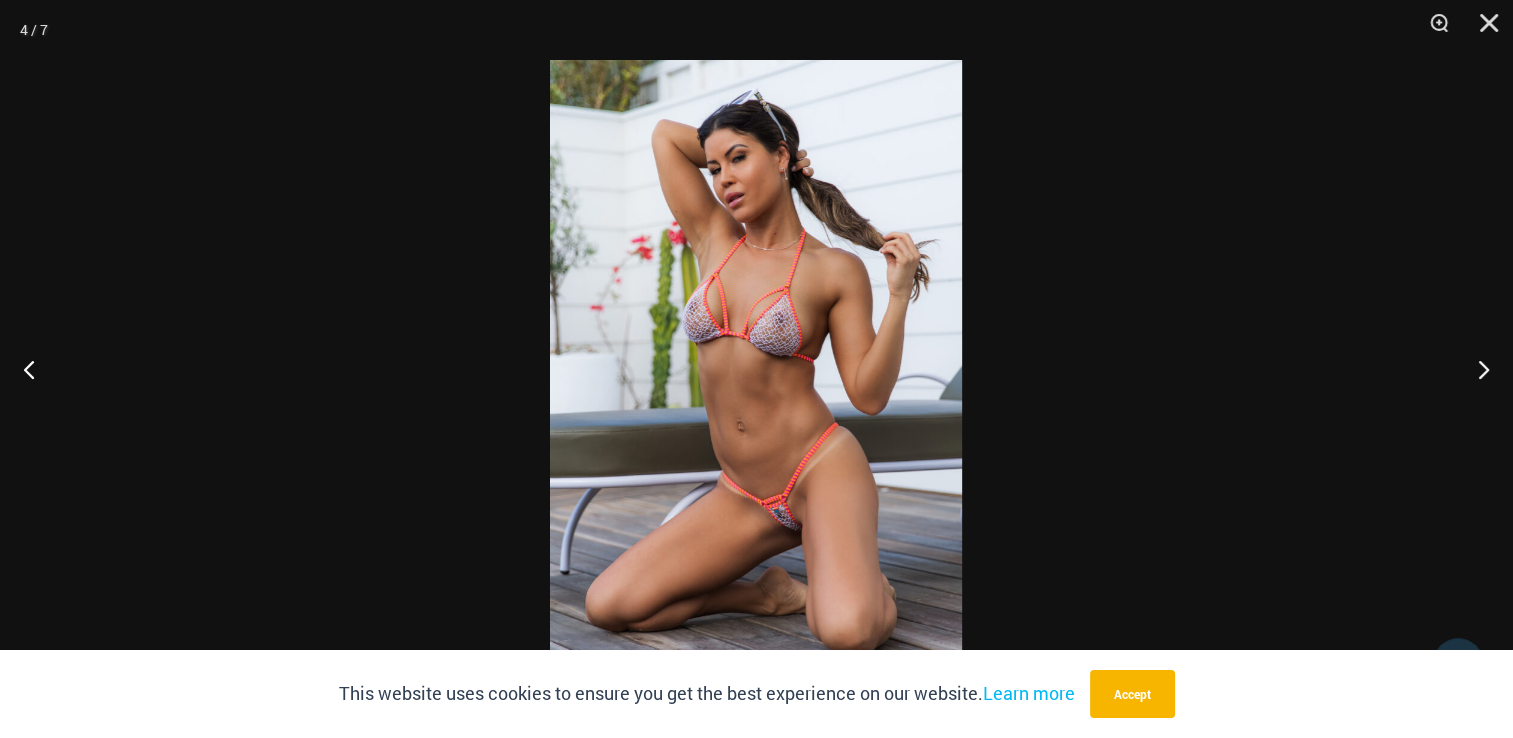 click at bounding box center [756, 369] 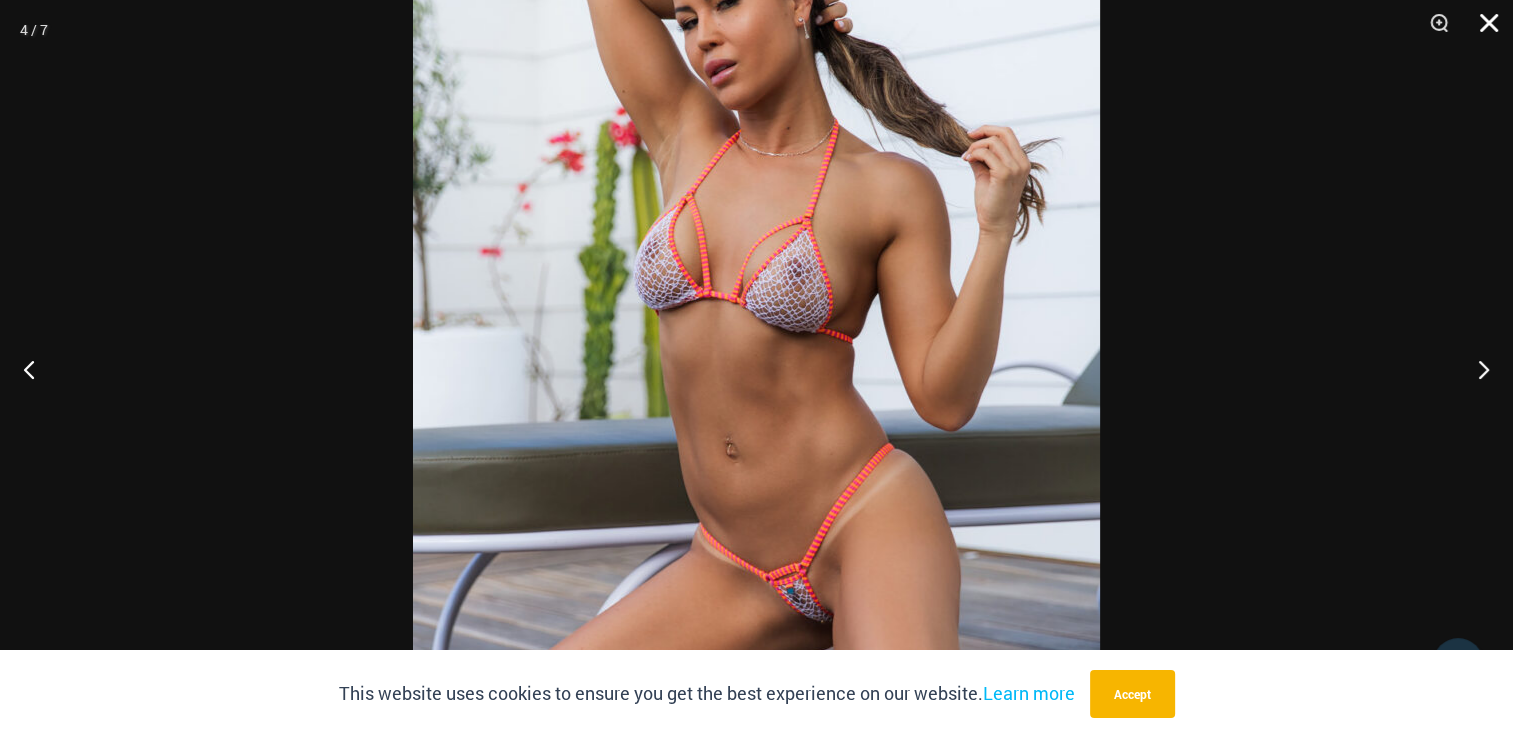 click at bounding box center (1482, 30) 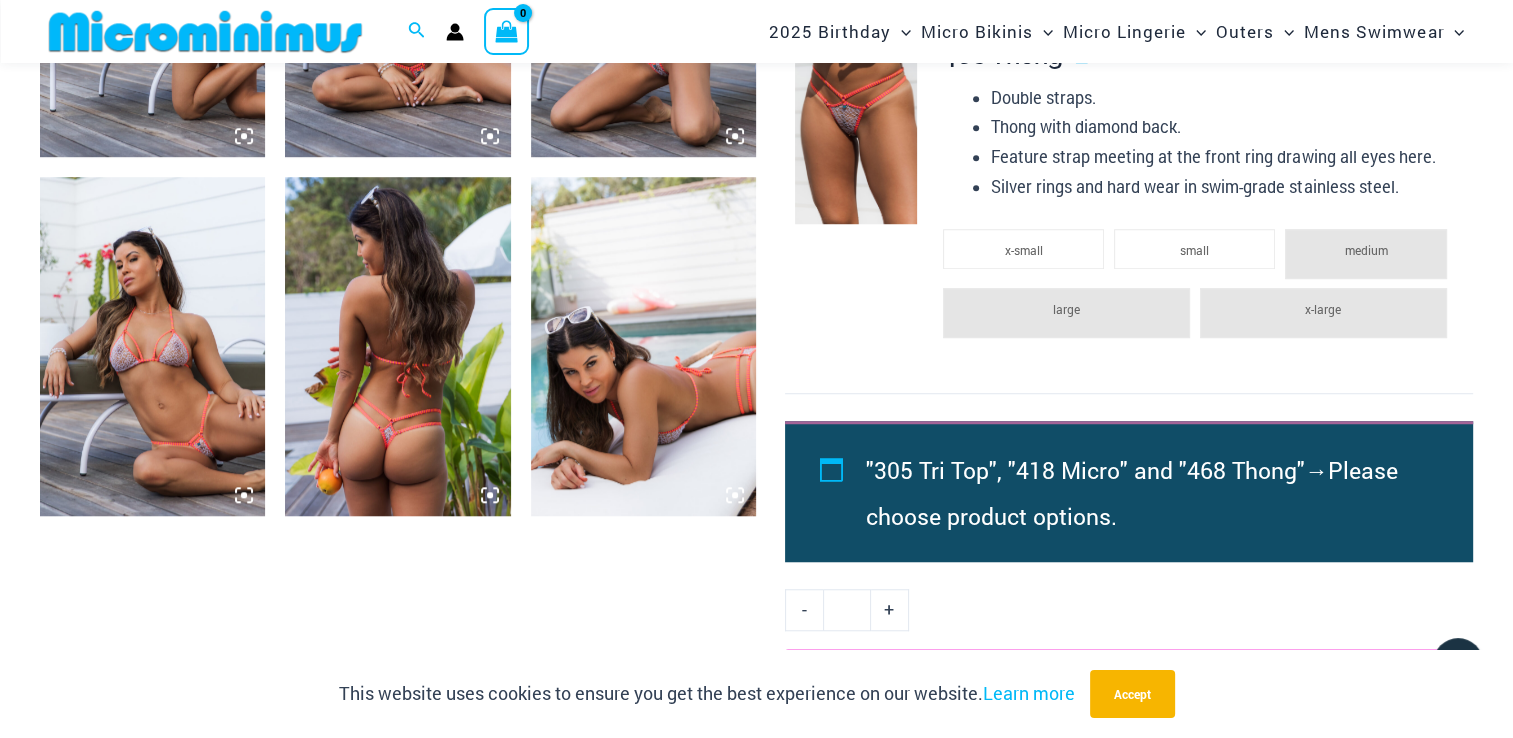 scroll, scrollTop: 1451, scrollLeft: 0, axis: vertical 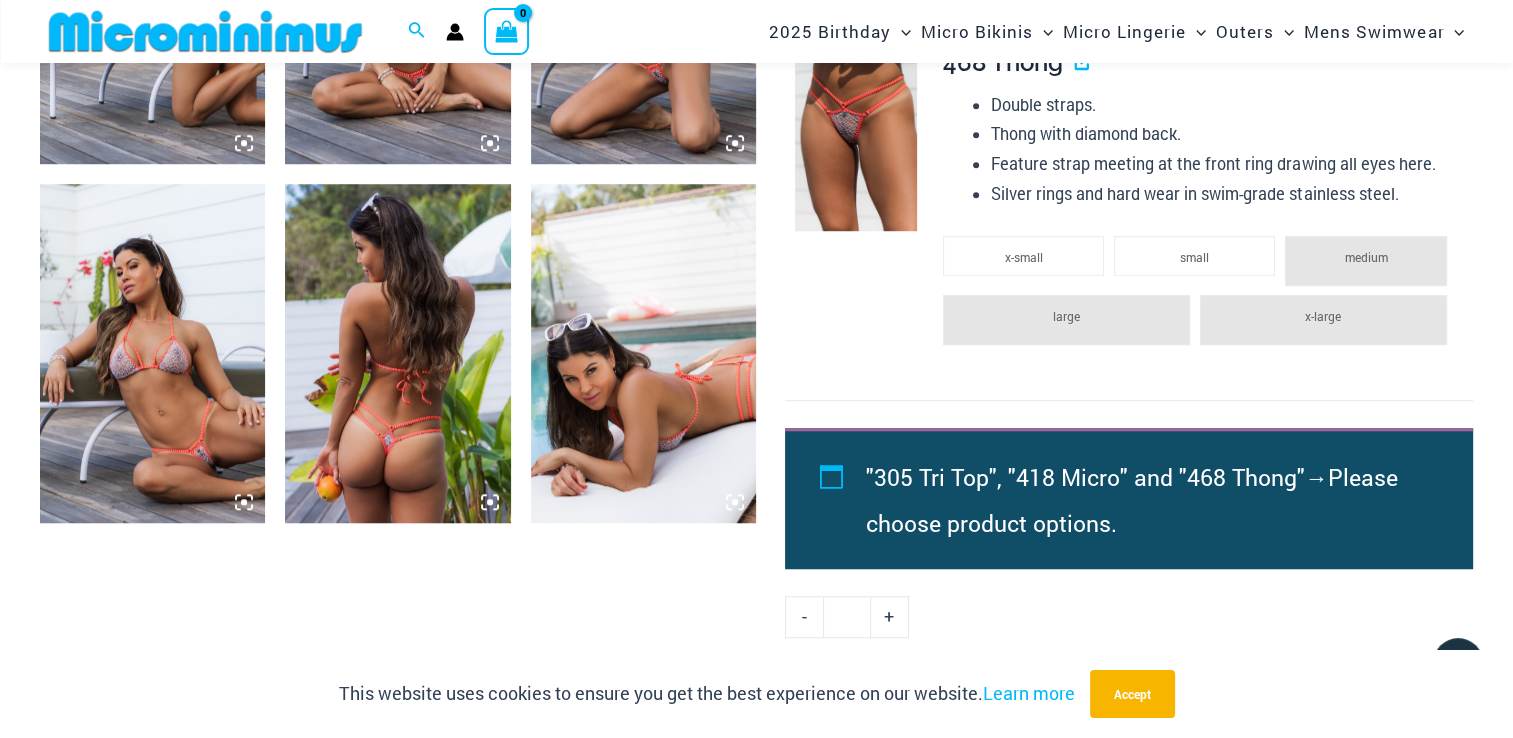 click at bounding box center [152, 353] 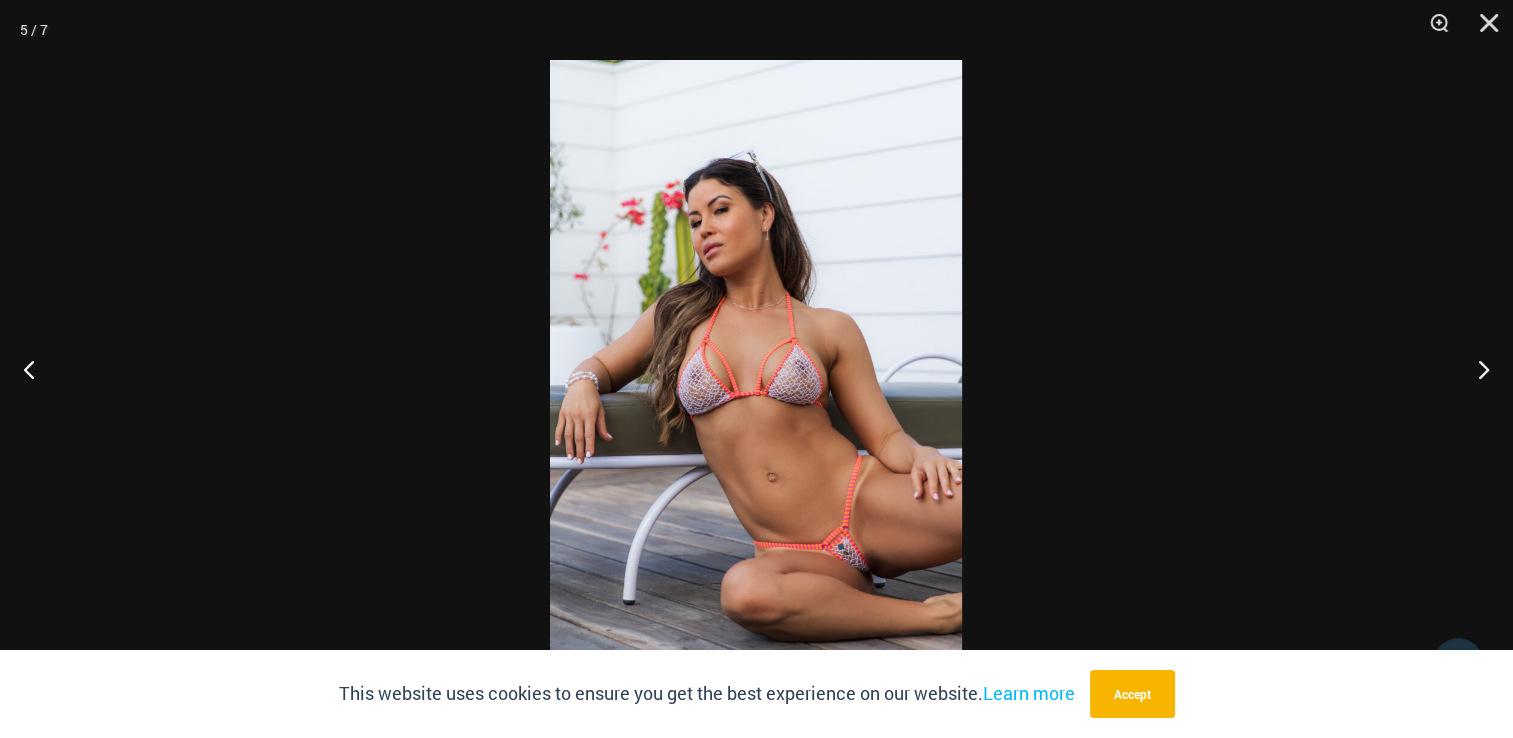 click at bounding box center (756, 369) 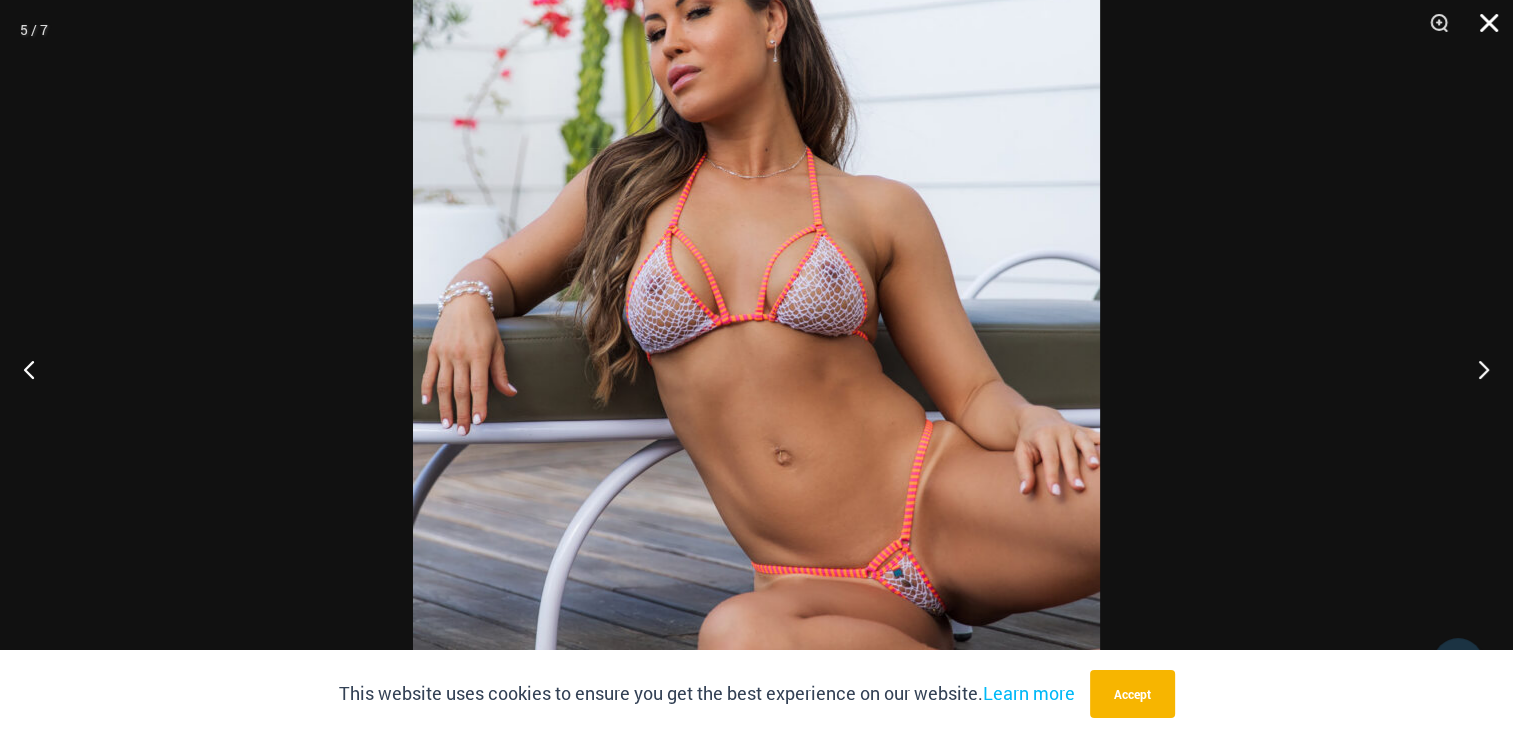 click at bounding box center (1482, 30) 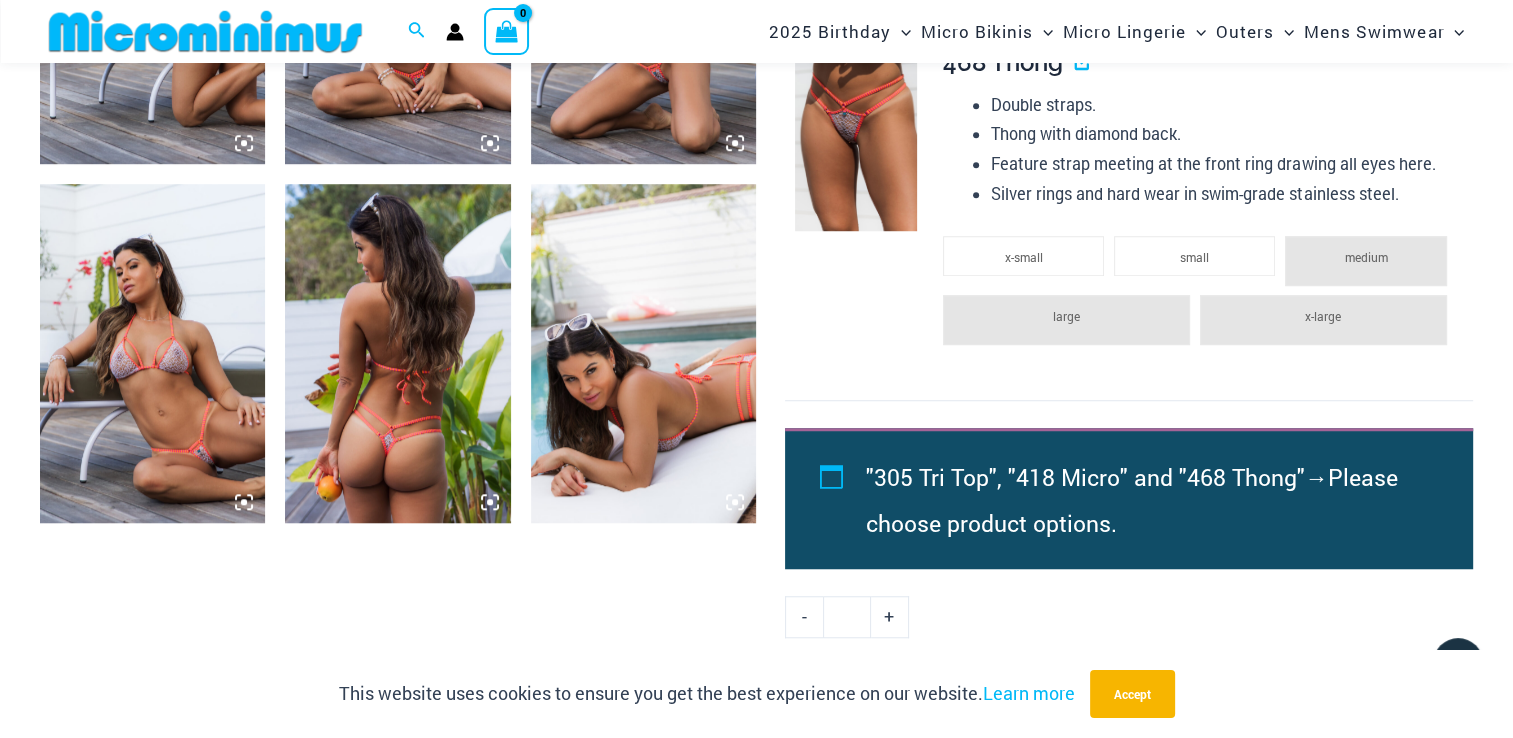 click at bounding box center (397, 353) 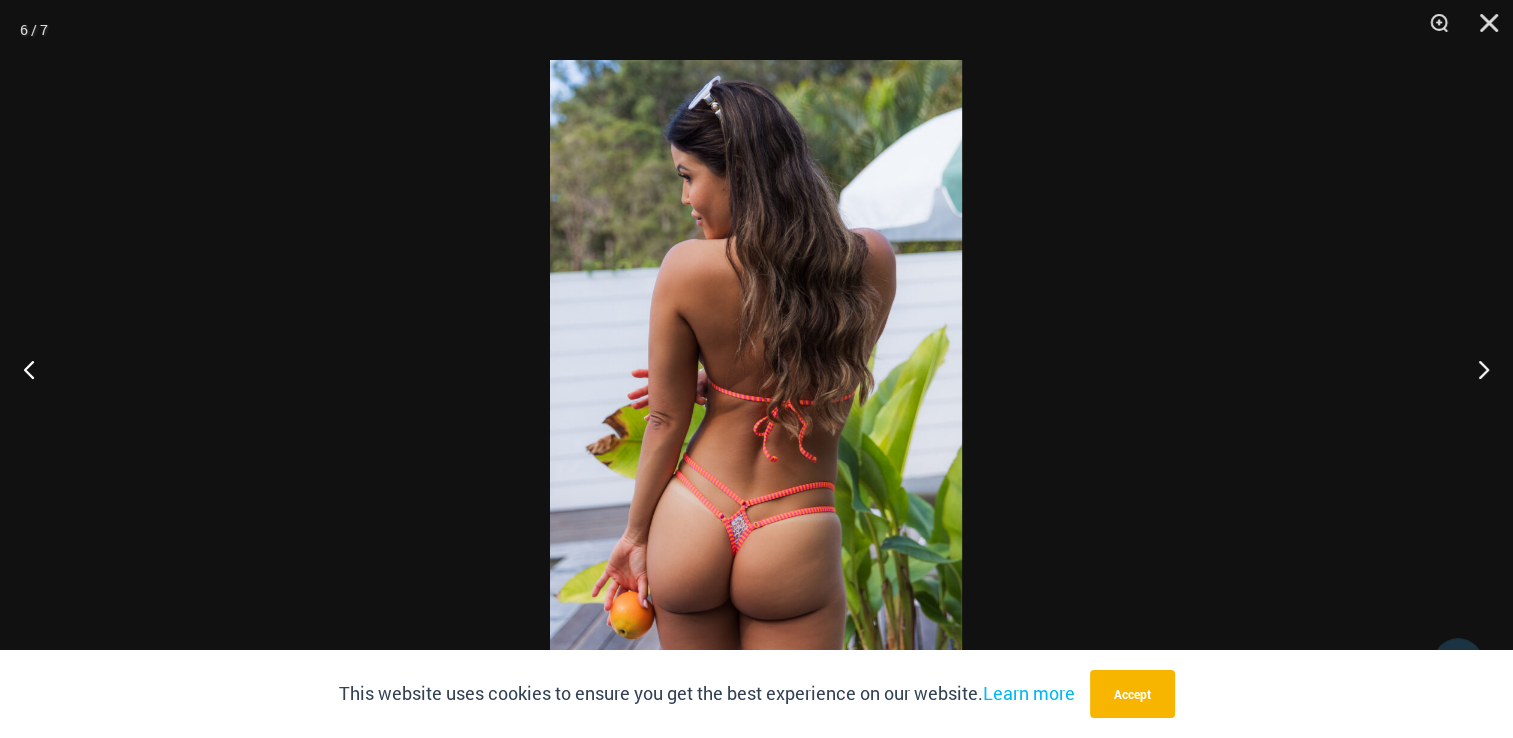 click at bounding box center [756, 369] 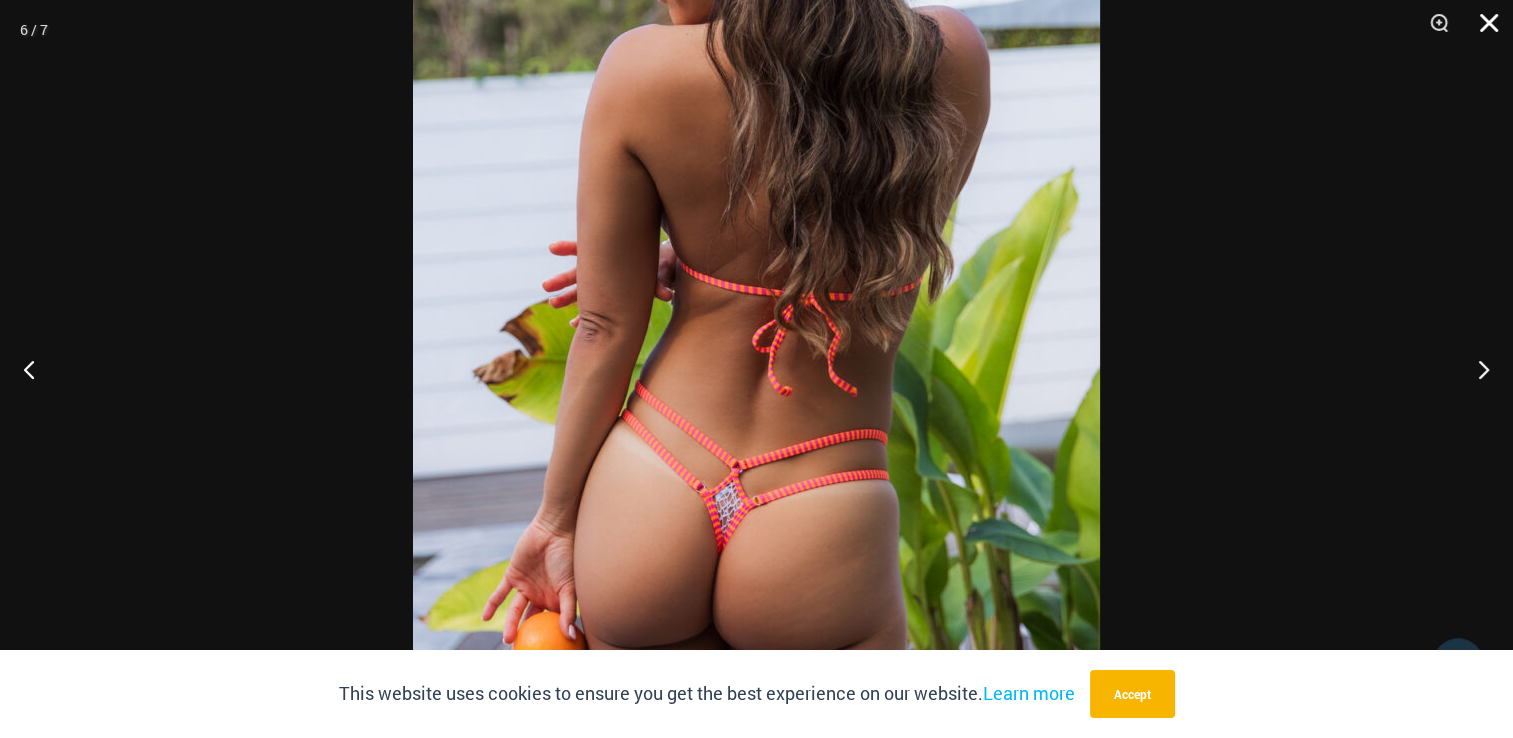 click at bounding box center (1482, 30) 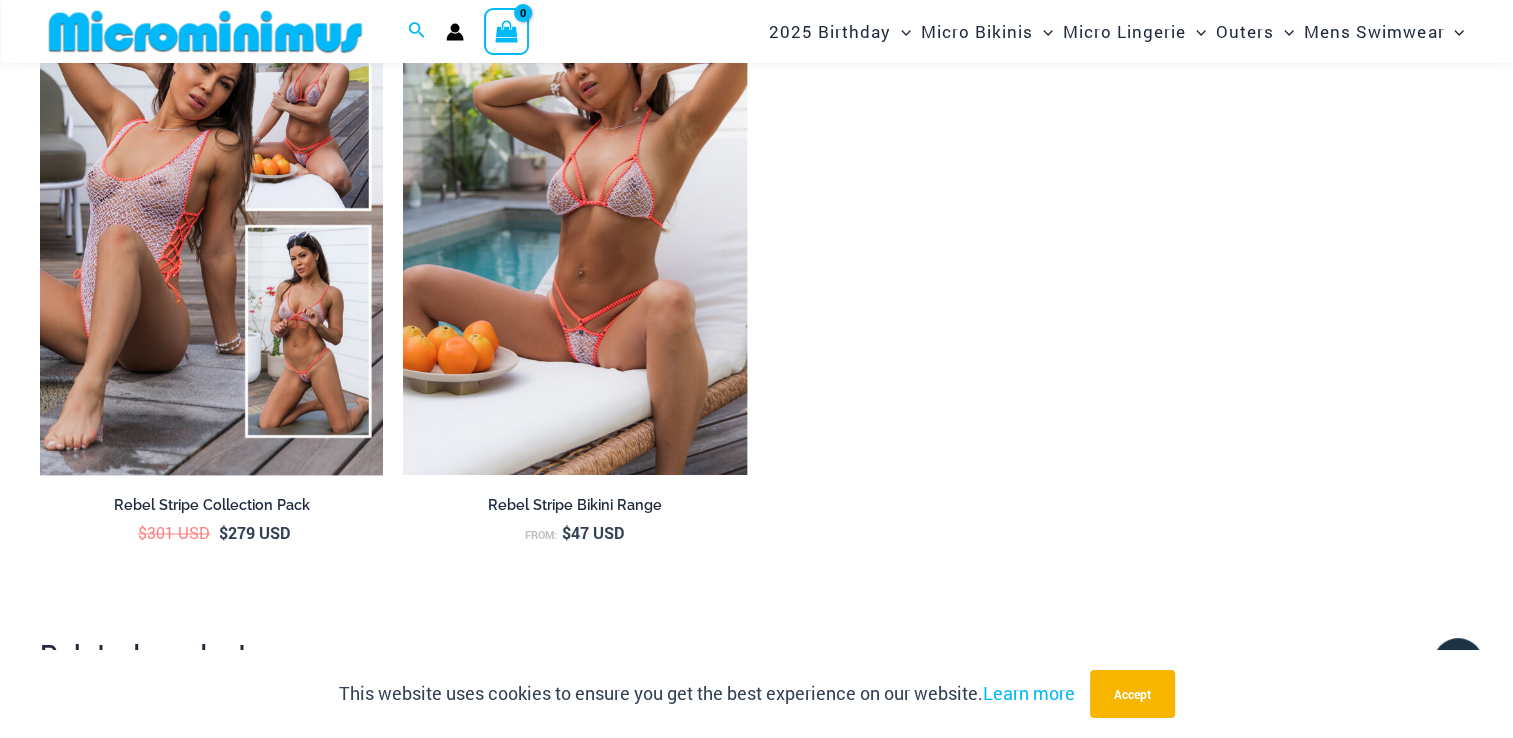 scroll, scrollTop: 2942, scrollLeft: 0, axis: vertical 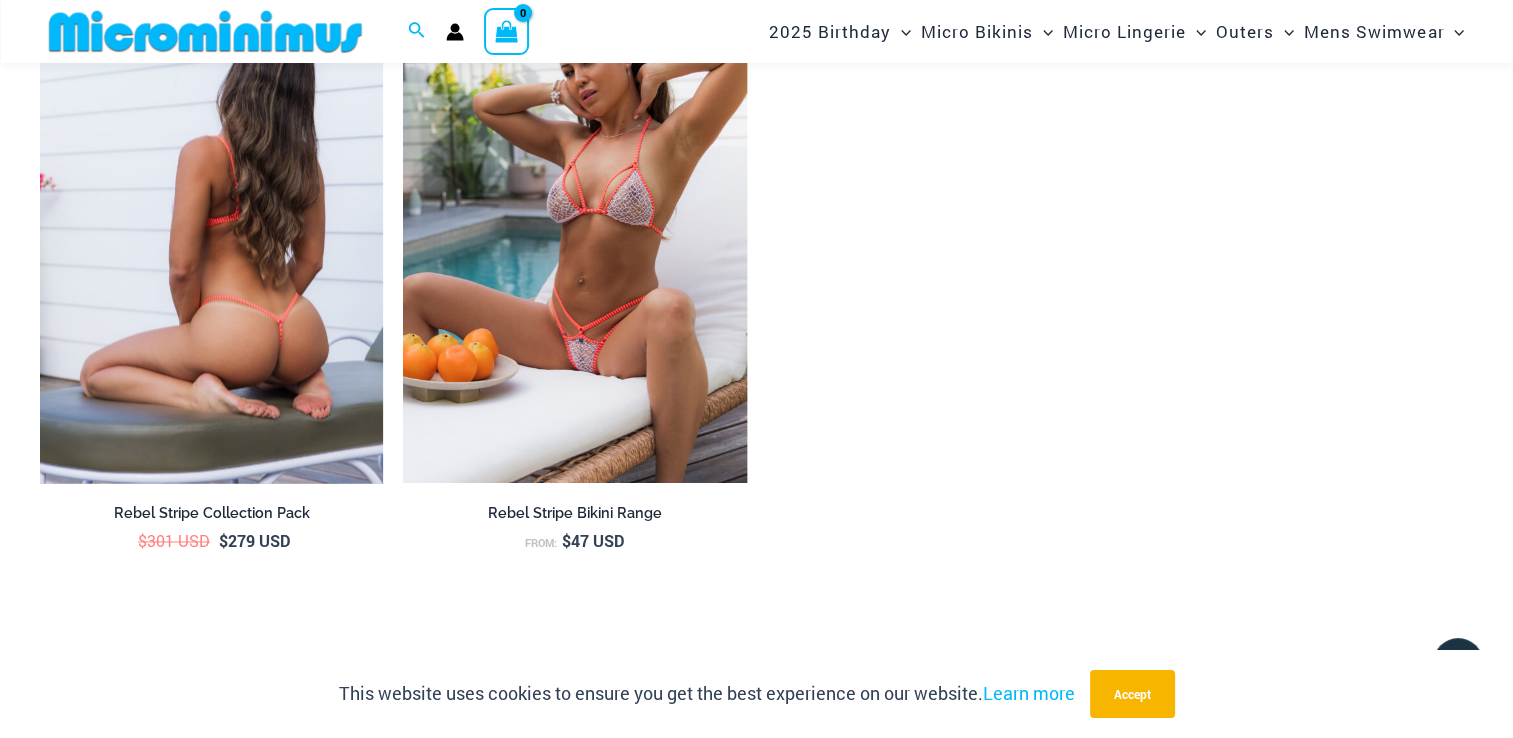 click at bounding box center [211, 225] 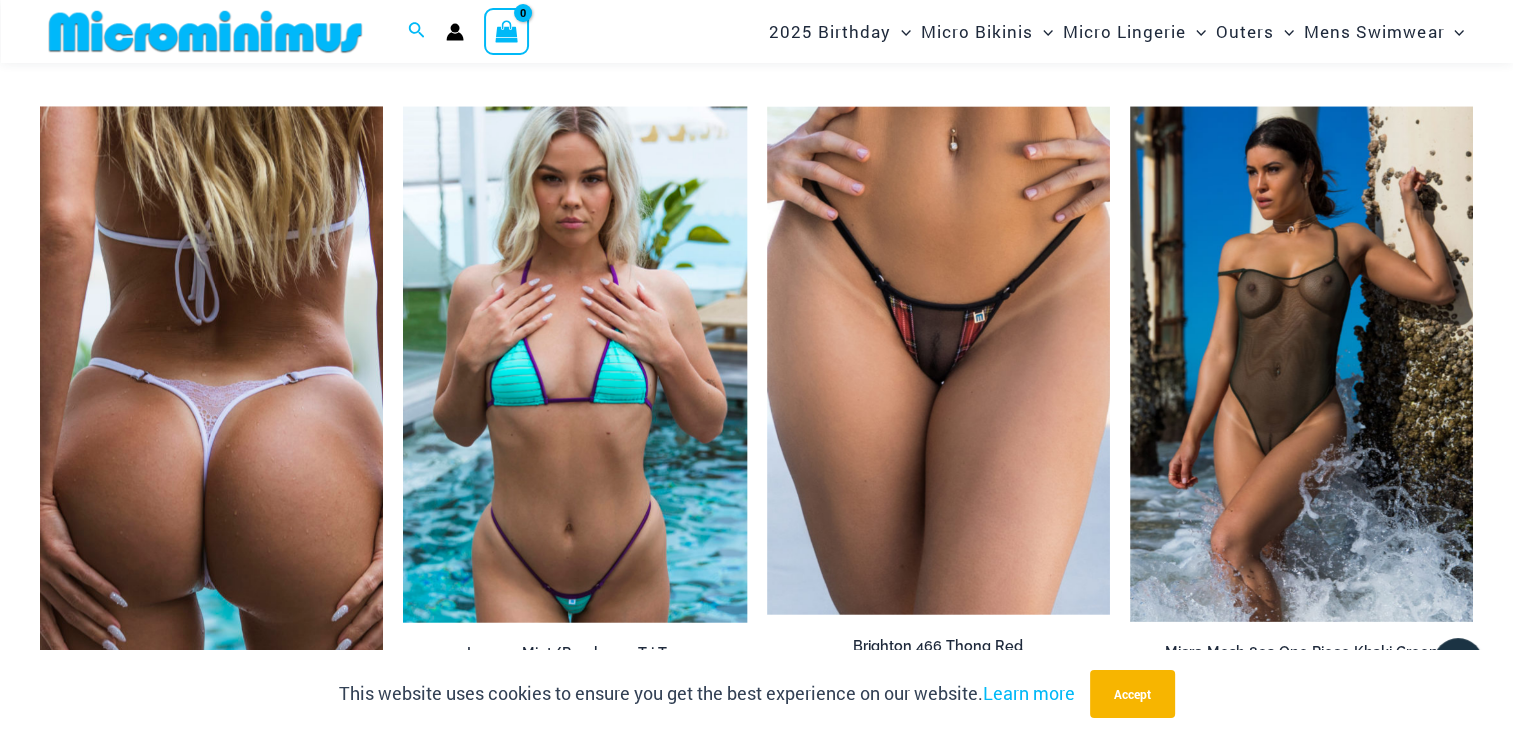 scroll, scrollTop: 4950, scrollLeft: 0, axis: vertical 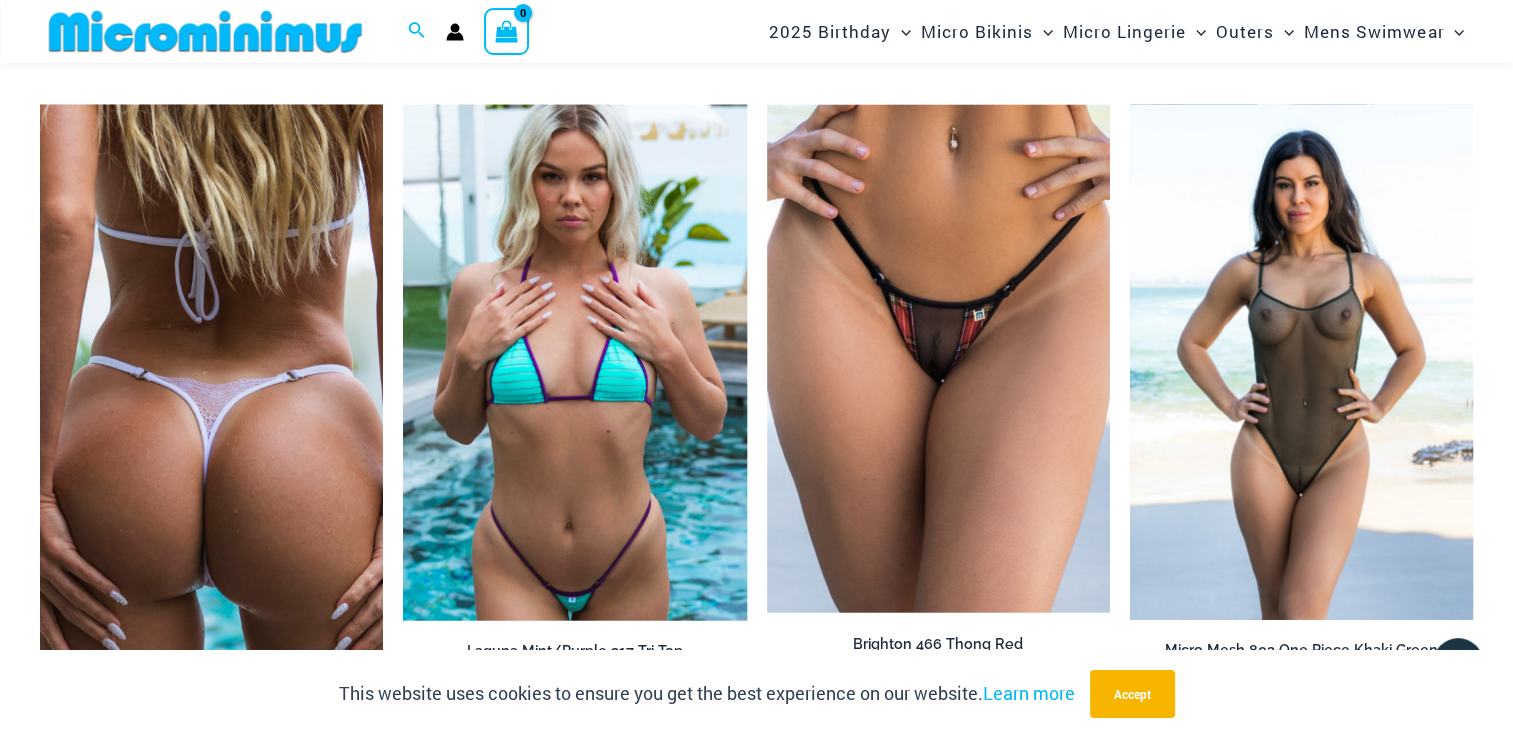 click at bounding box center [1301, 362] 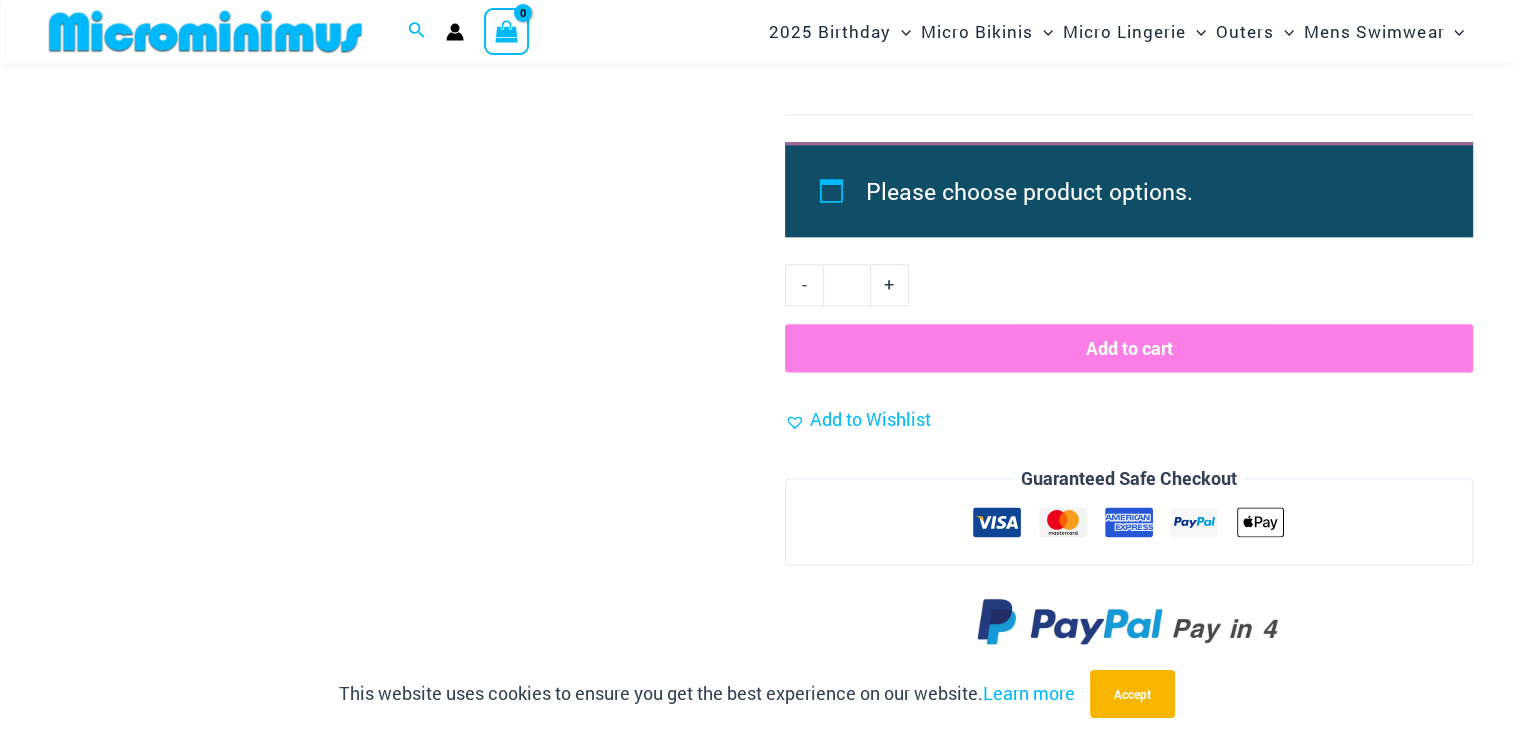 scroll, scrollTop: 2495, scrollLeft: 0, axis: vertical 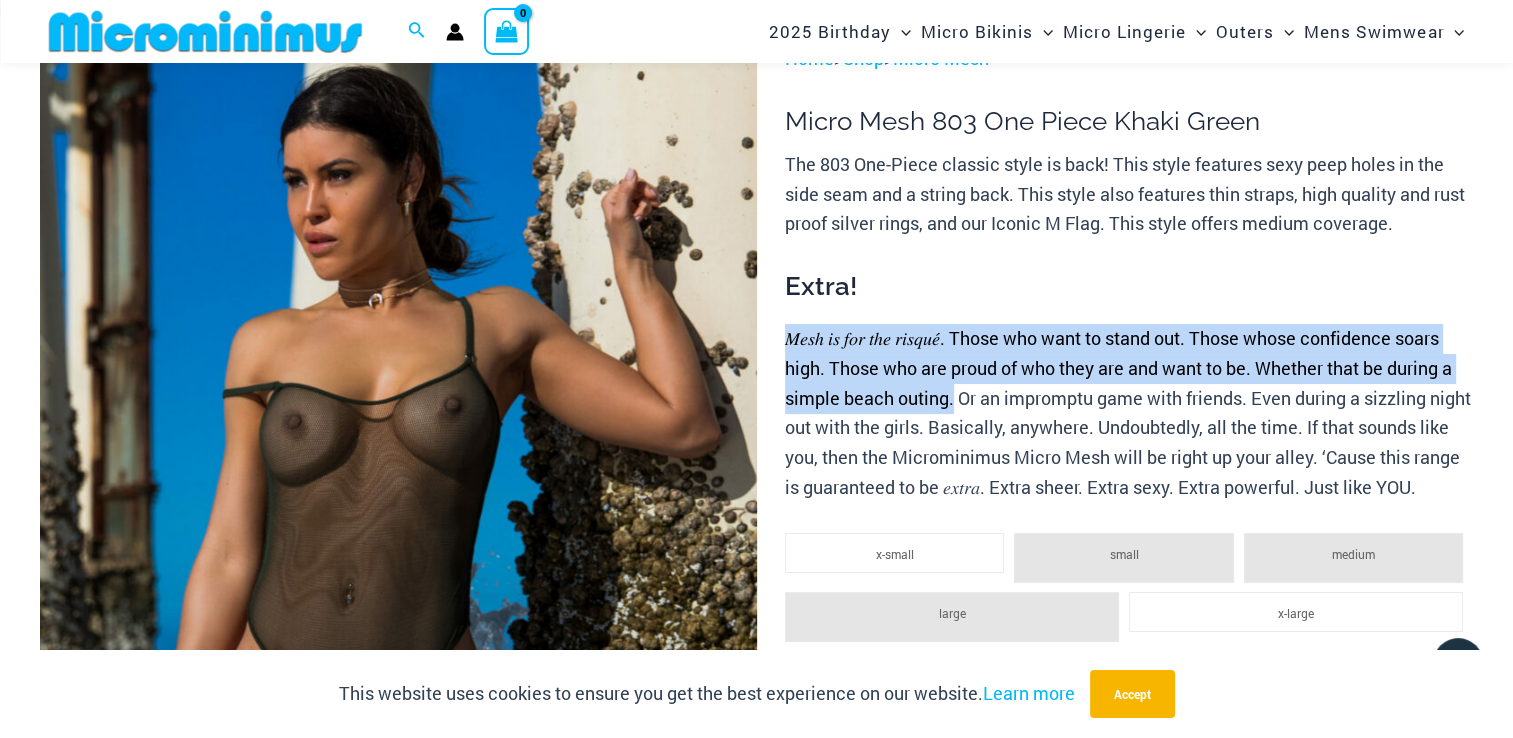 drag, startPoint x: 785, startPoint y: 342, endPoint x: 952, endPoint y: 392, distance: 174.32442 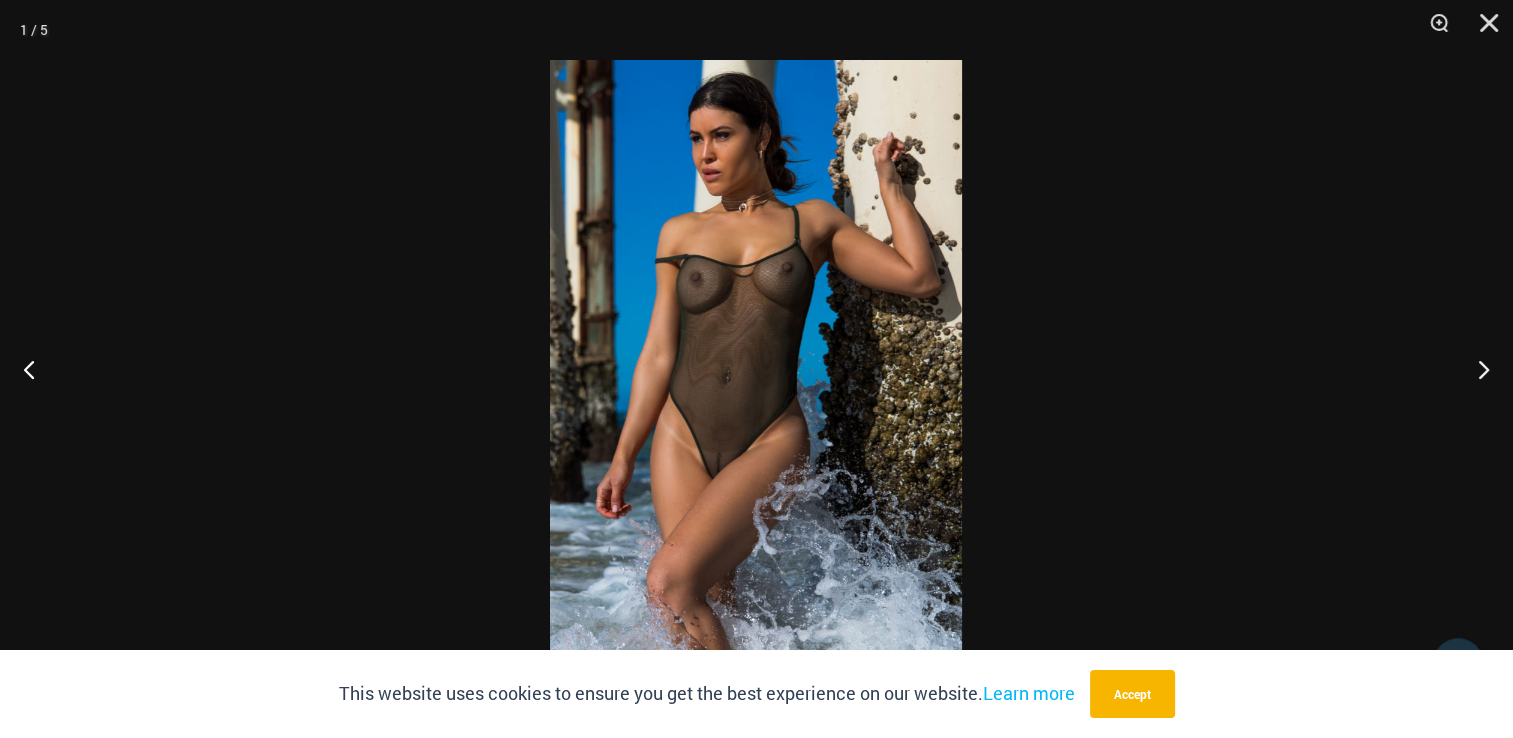 click at bounding box center (756, 369) 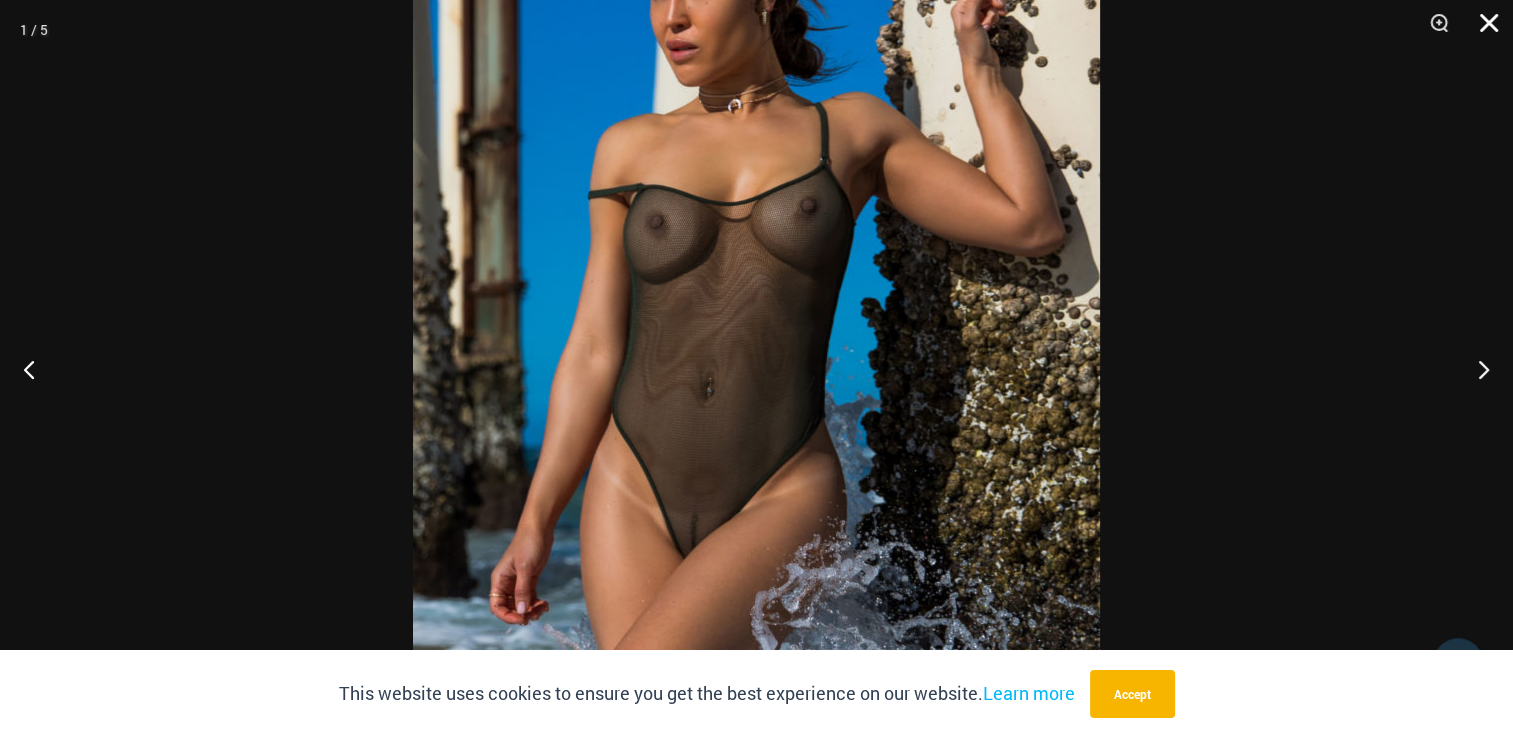 click at bounding box center (1482, 30) 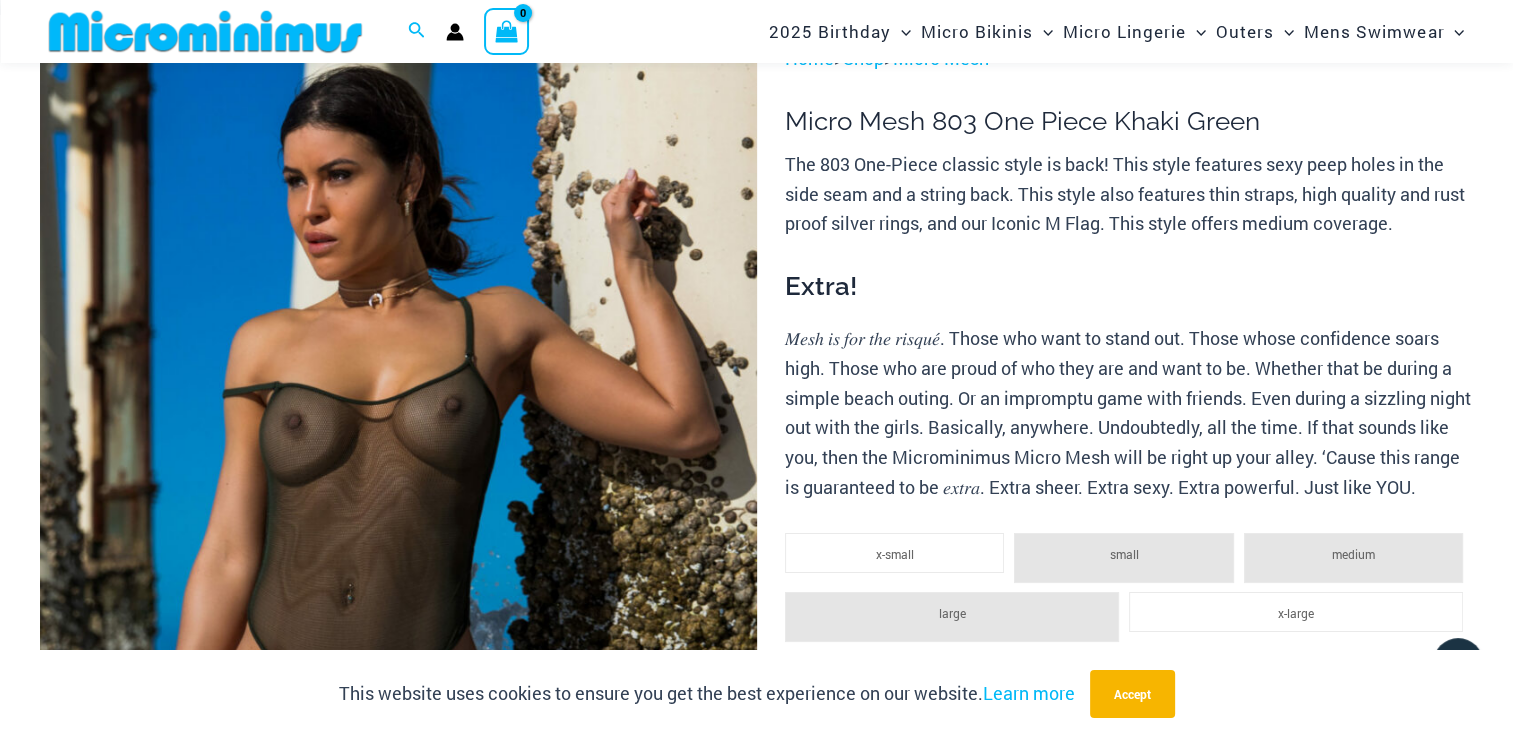 drag, startPoint x: 957, startPoint y: 389, endPoint x: 980, endPoint y: 404, distance: 27.45906 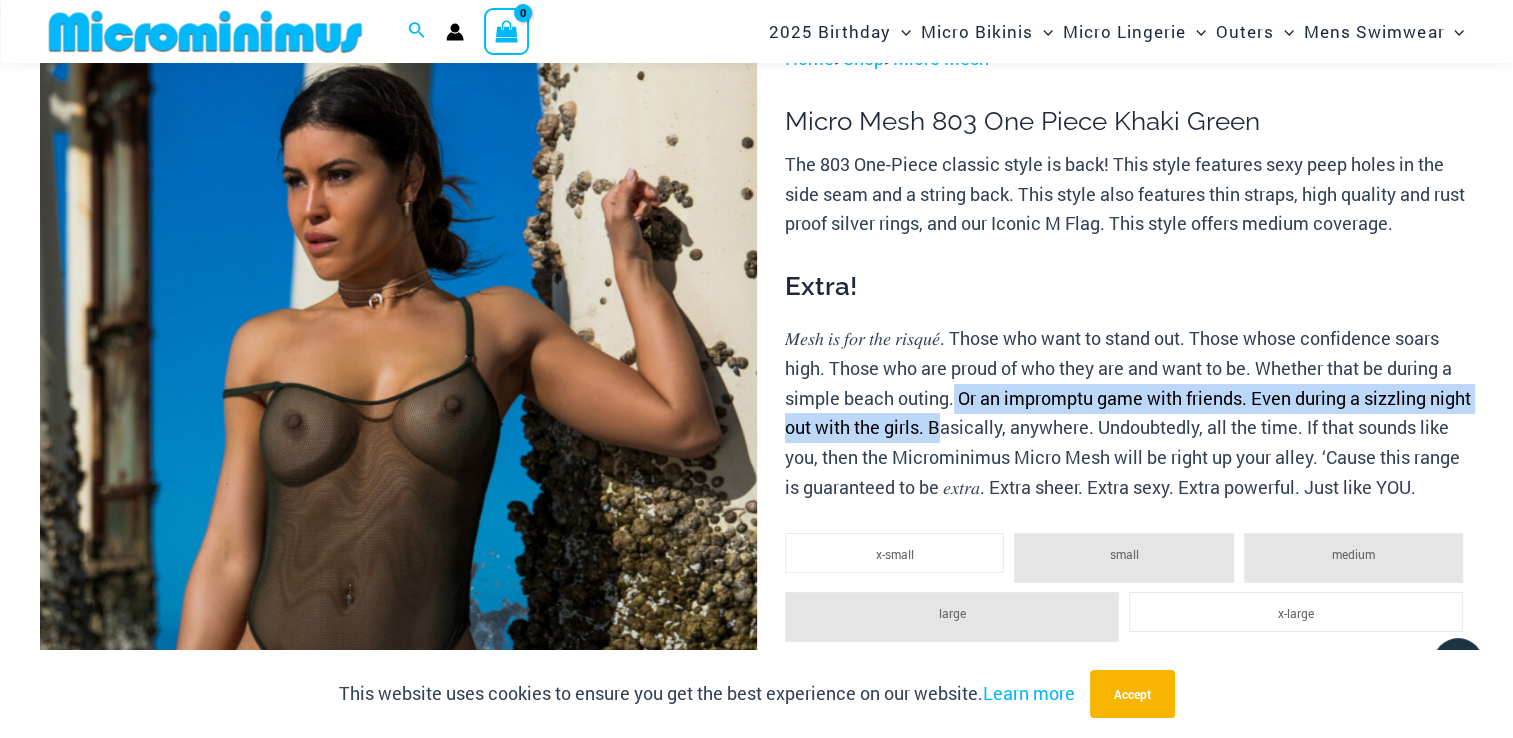 drag, startPoint x: 956, startPoint y: 394, endPoint x: 981, endPoint y: 429, distance: 43.011627 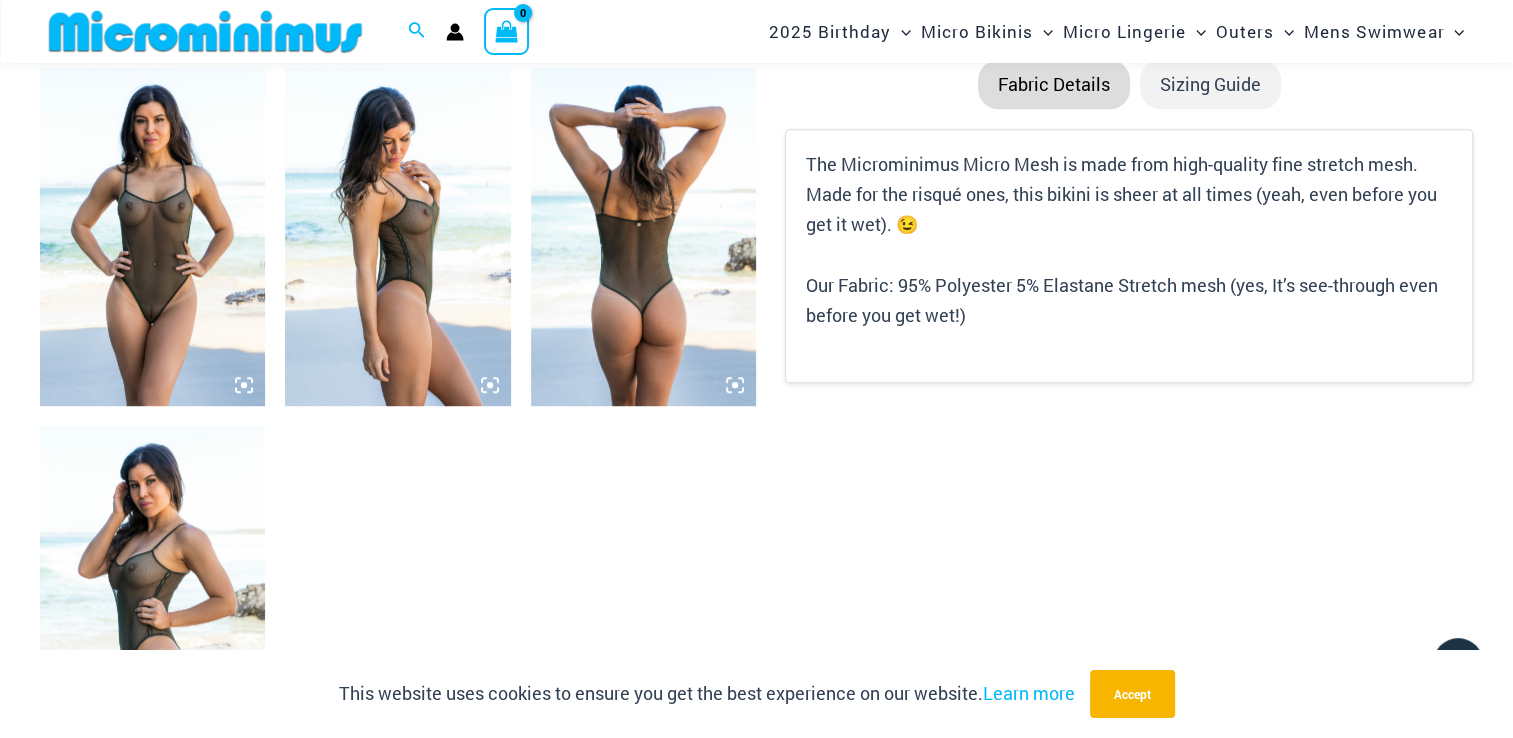 scroll, scrollTop: 1150, scrollLeft: 0, axis: vertical 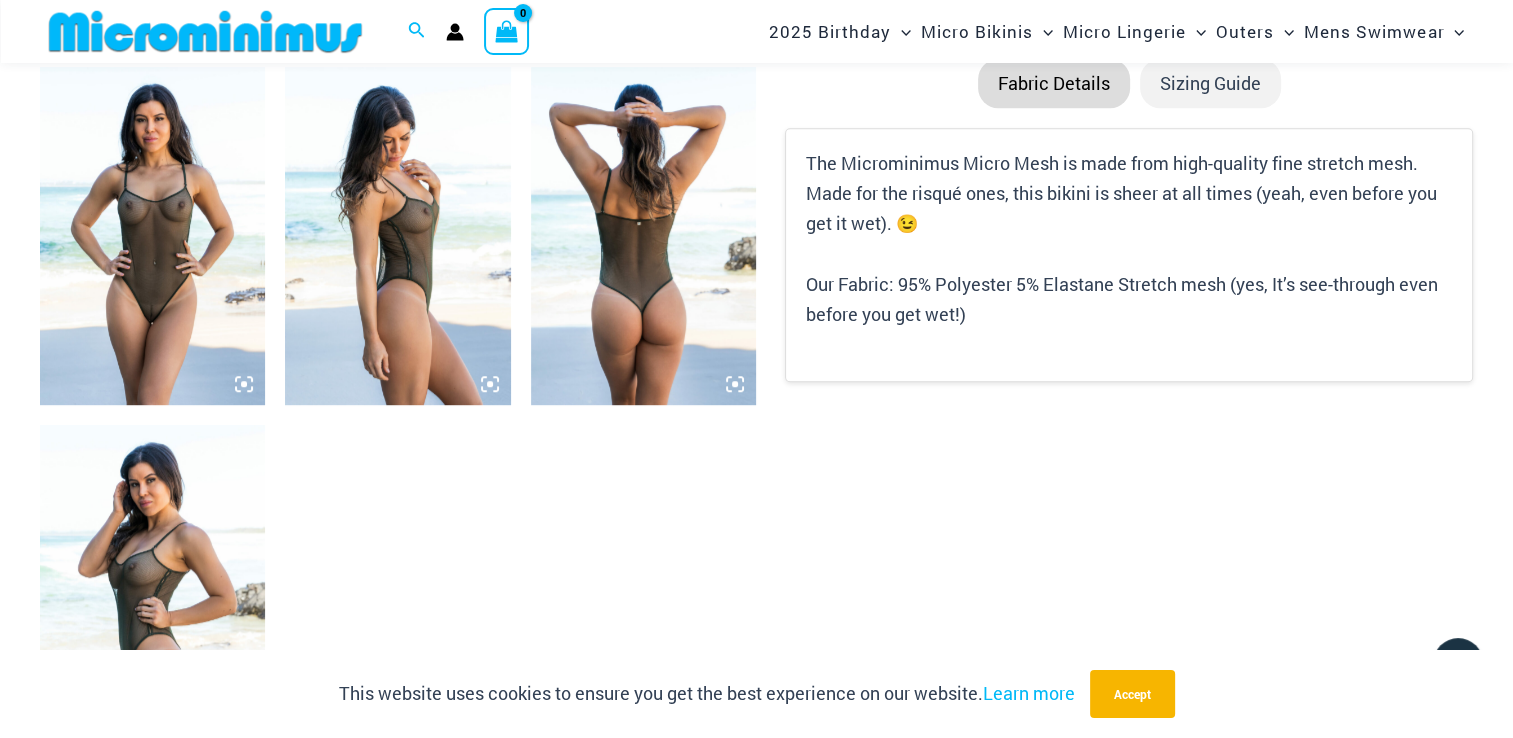 click at bounding box center [152, 236] 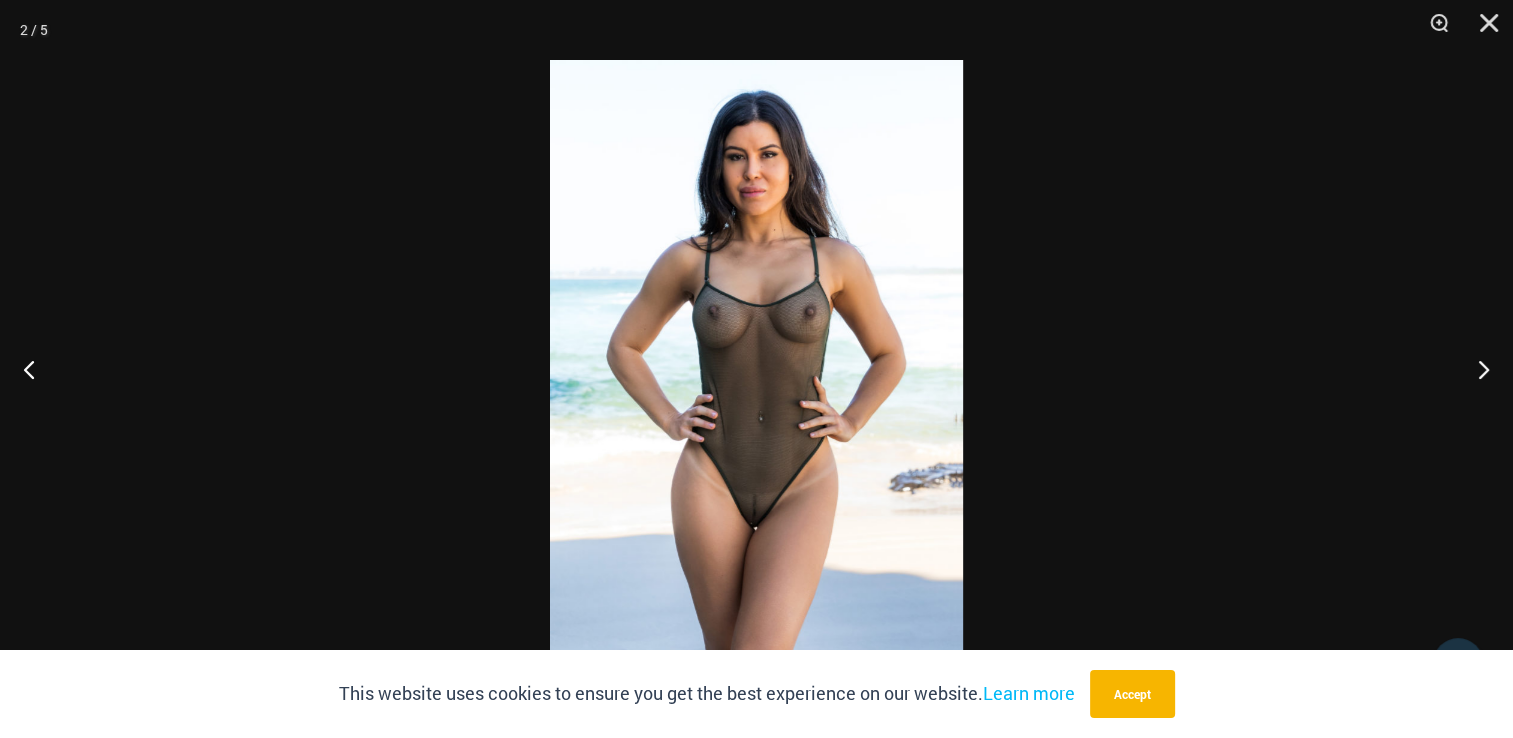 click at bounding box center (756, 369) 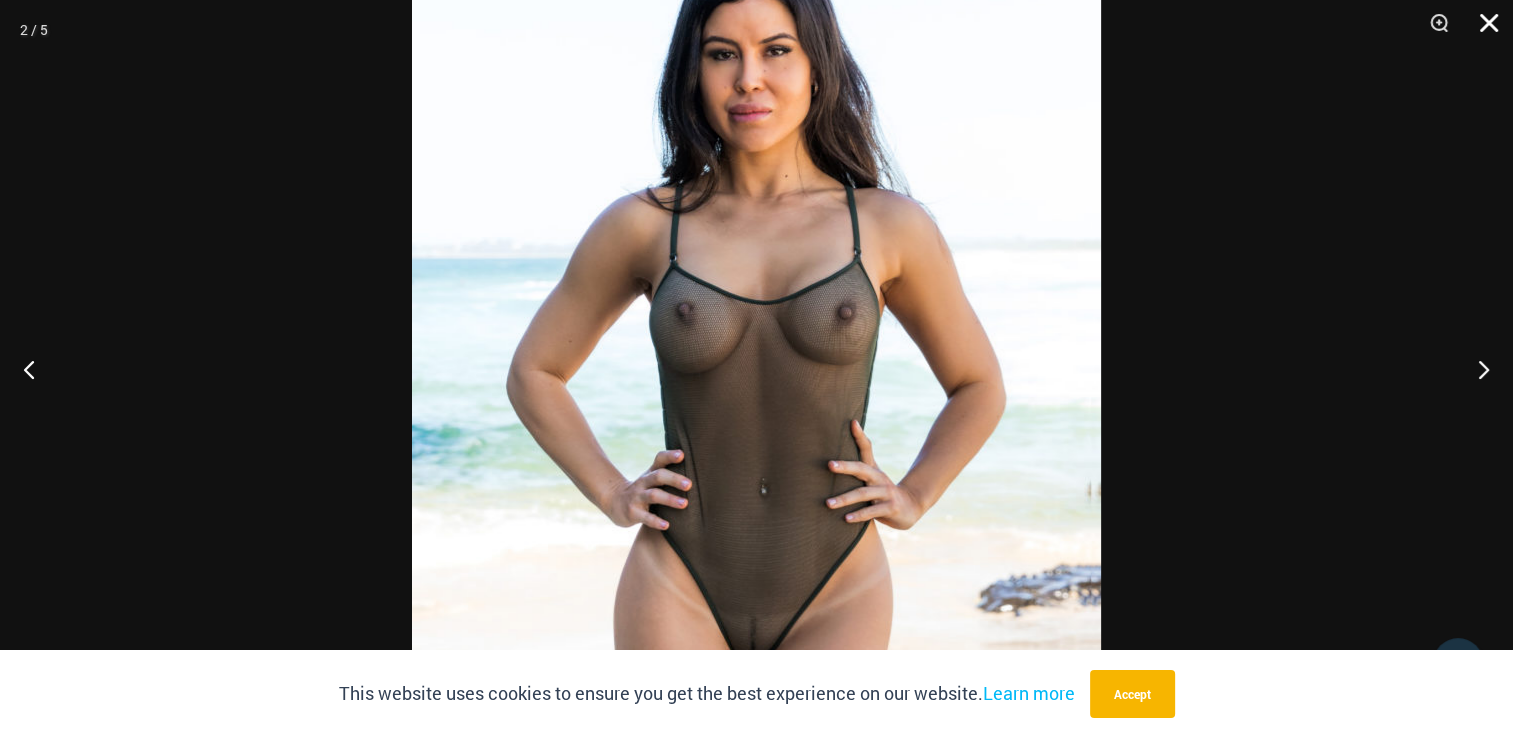 click at bounding box center [1482, 30] 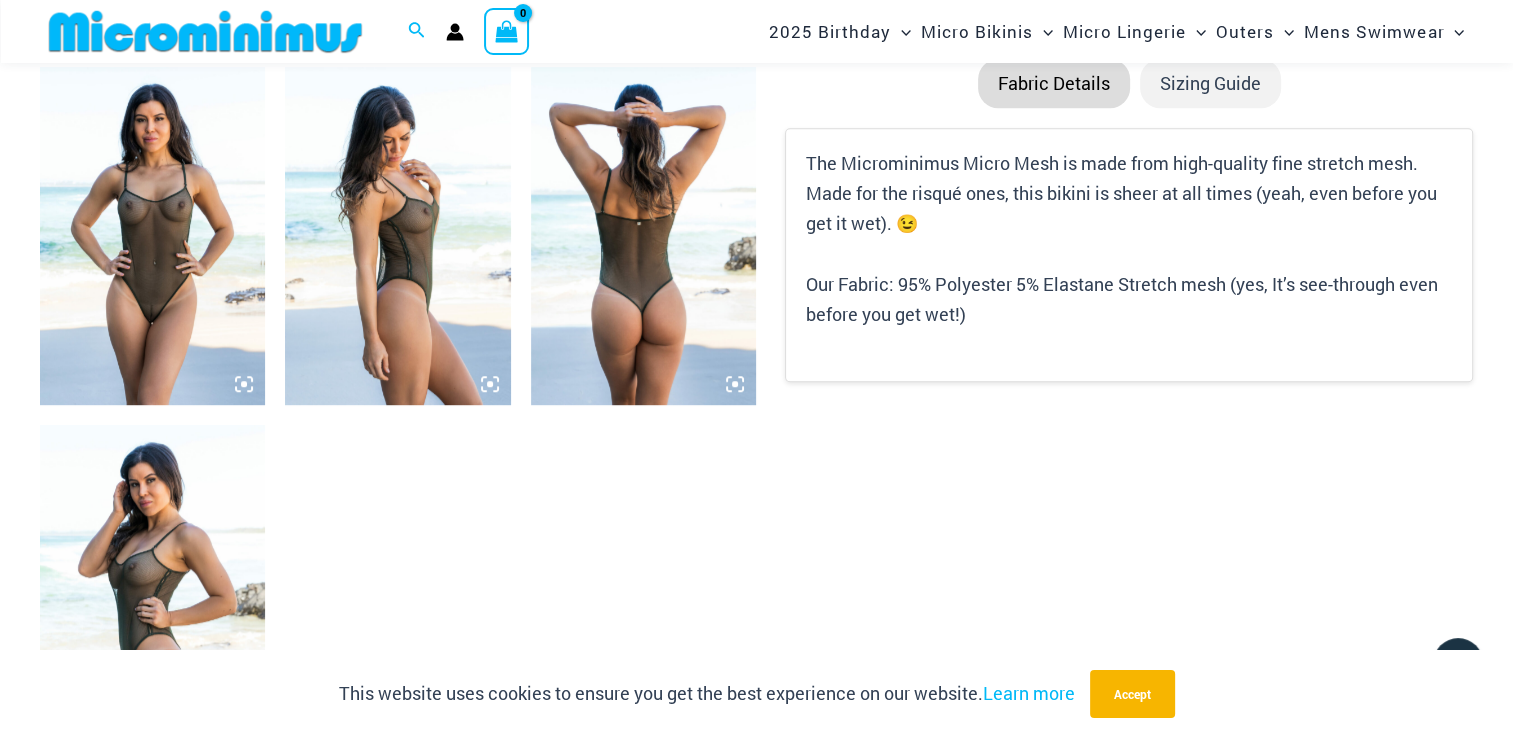 click at bounding box center [152, 594] 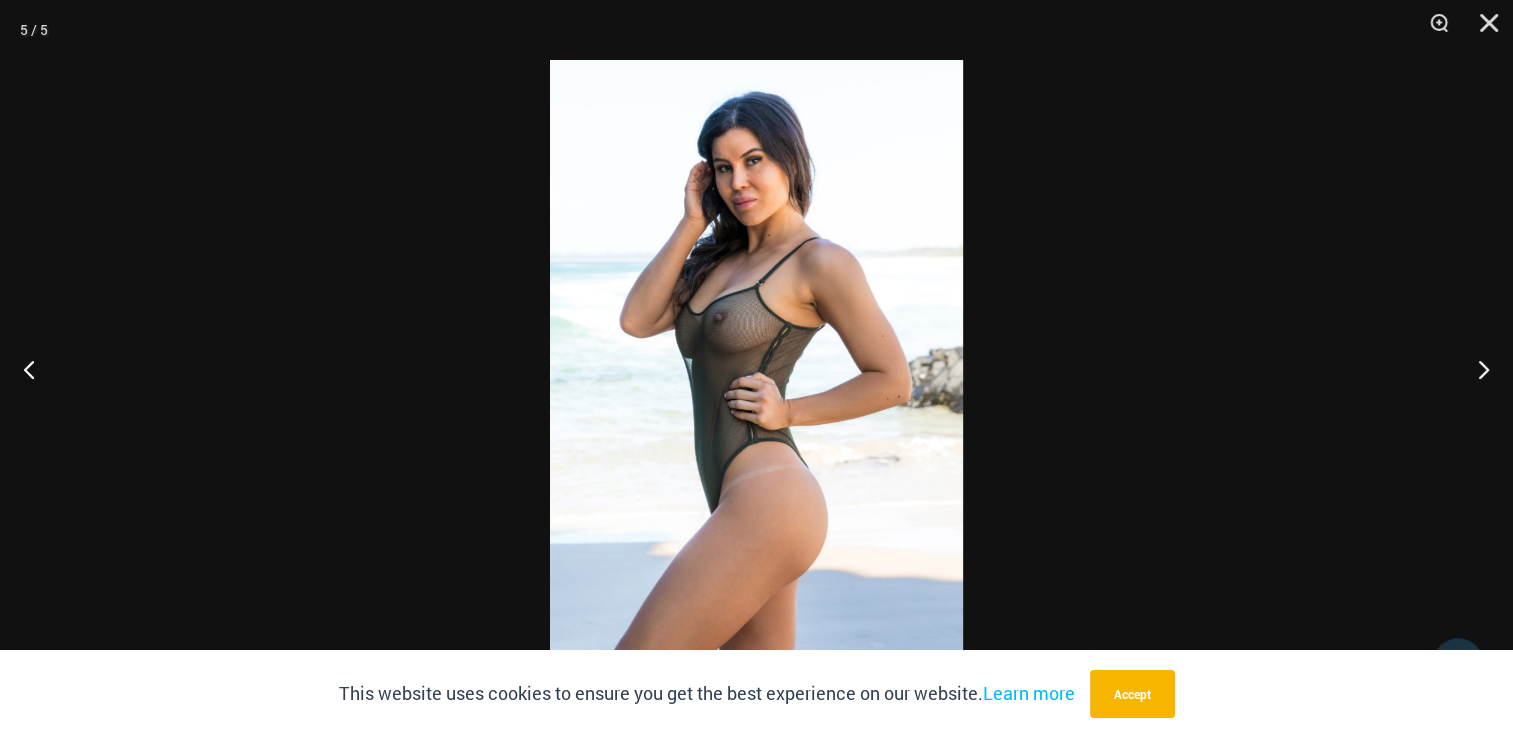 click at bounding box center (756, 369) 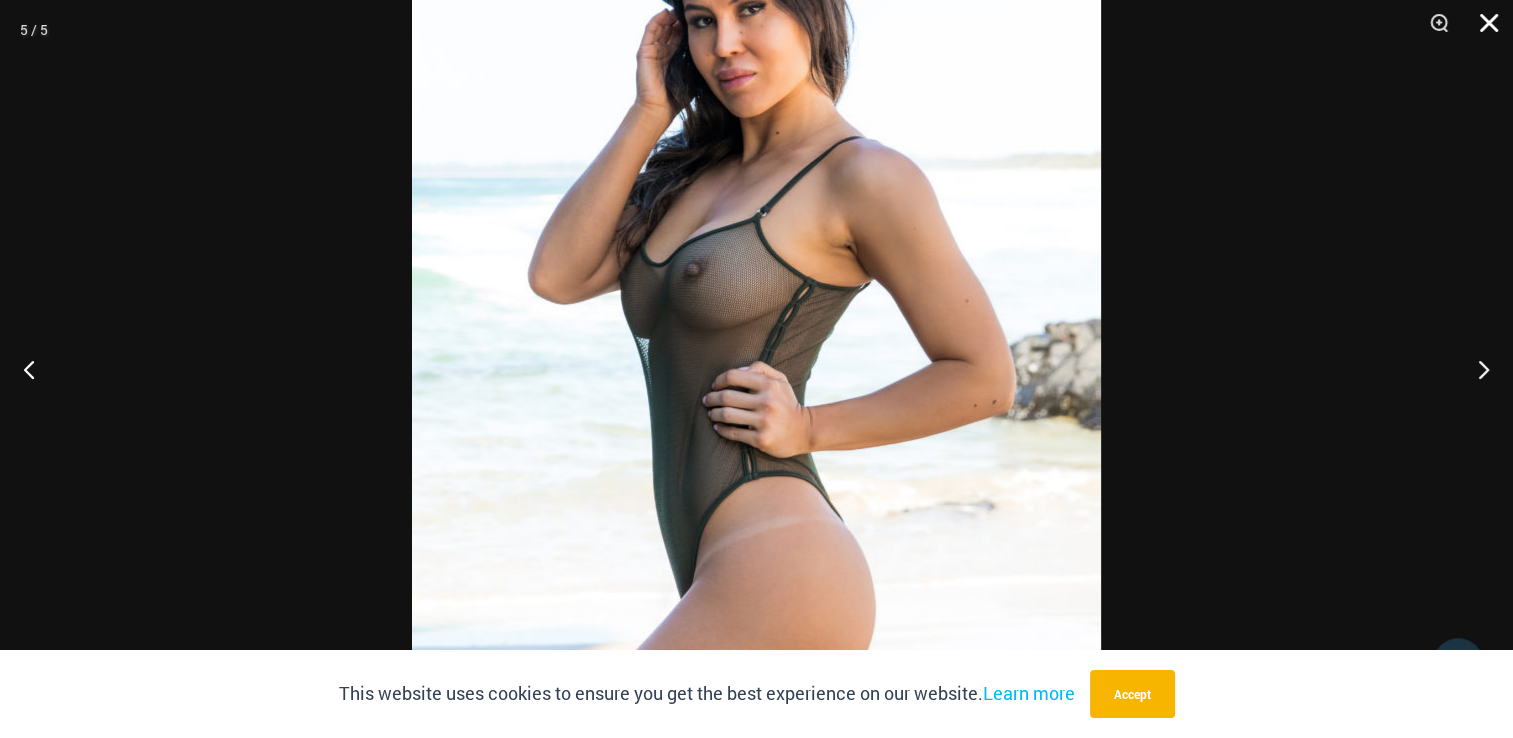 click at bounding box center [1482, 30] 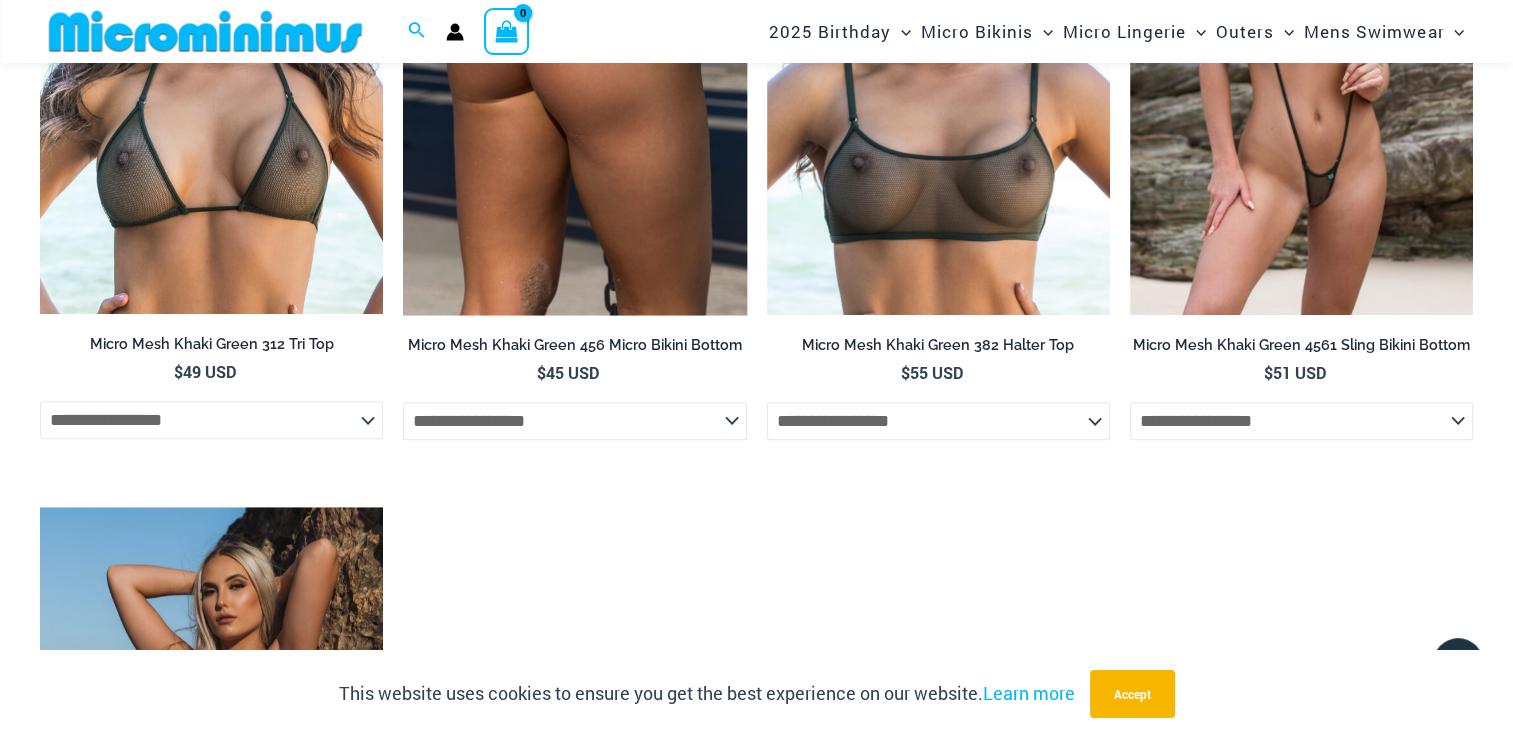 scroll, scrollTop: 2052, scrollLeft: 0, axis: vertical 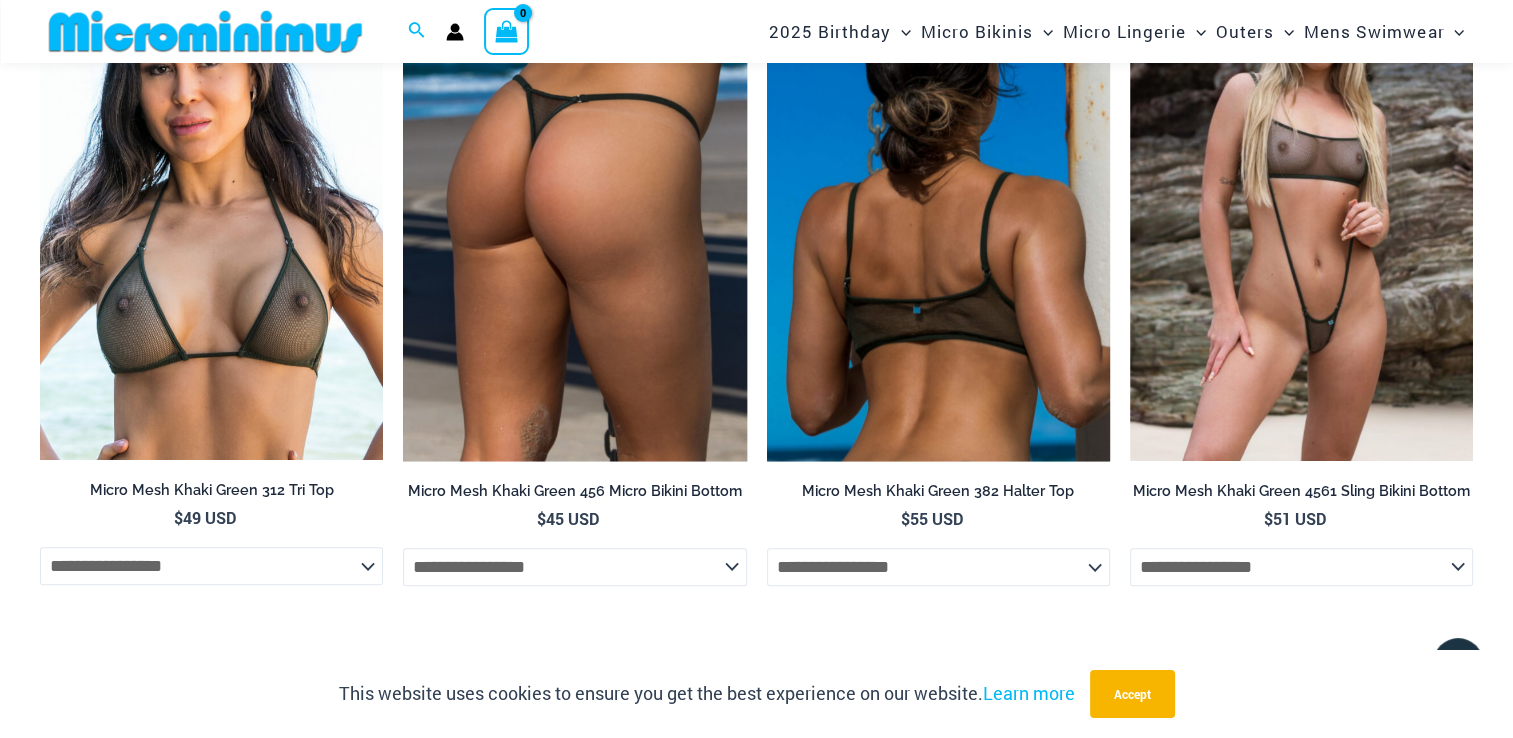 click at bounding box center (938, 203) 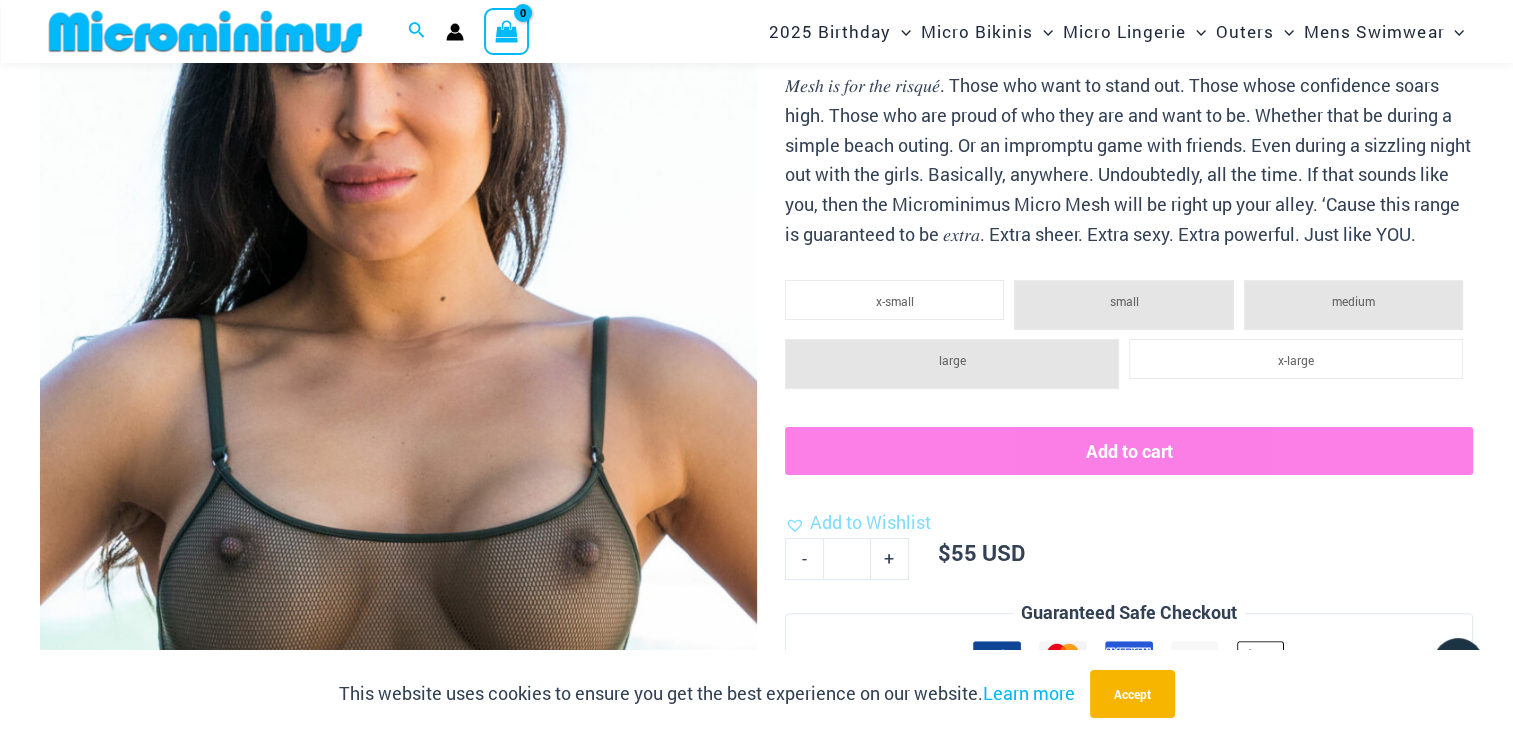 scroll, scrollTop: 392, scrollLeft: 0, axis: vertical 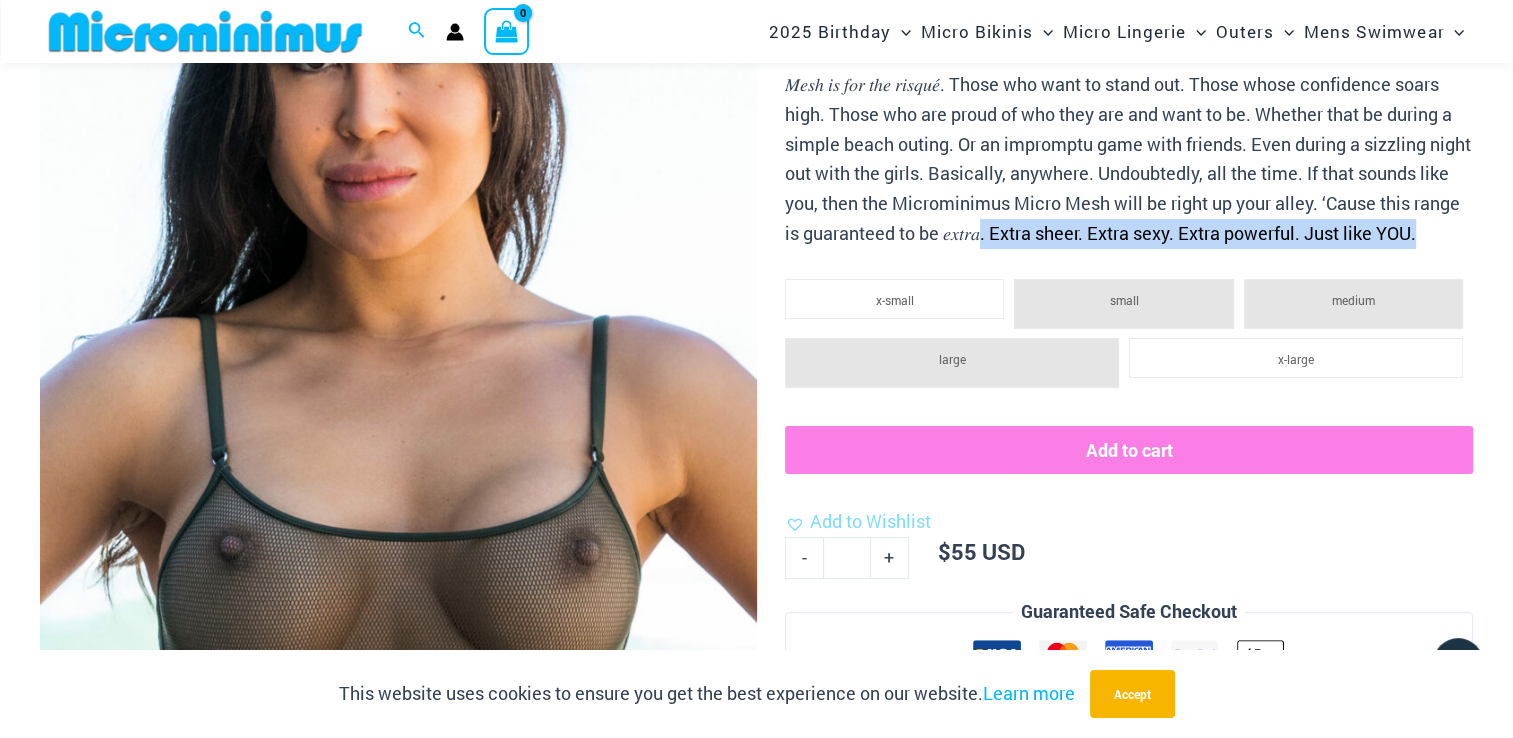drag, startPoint x: 1041, startPoint y: 229, endPoint x: 1121, endPoint y: 268, distance: 89 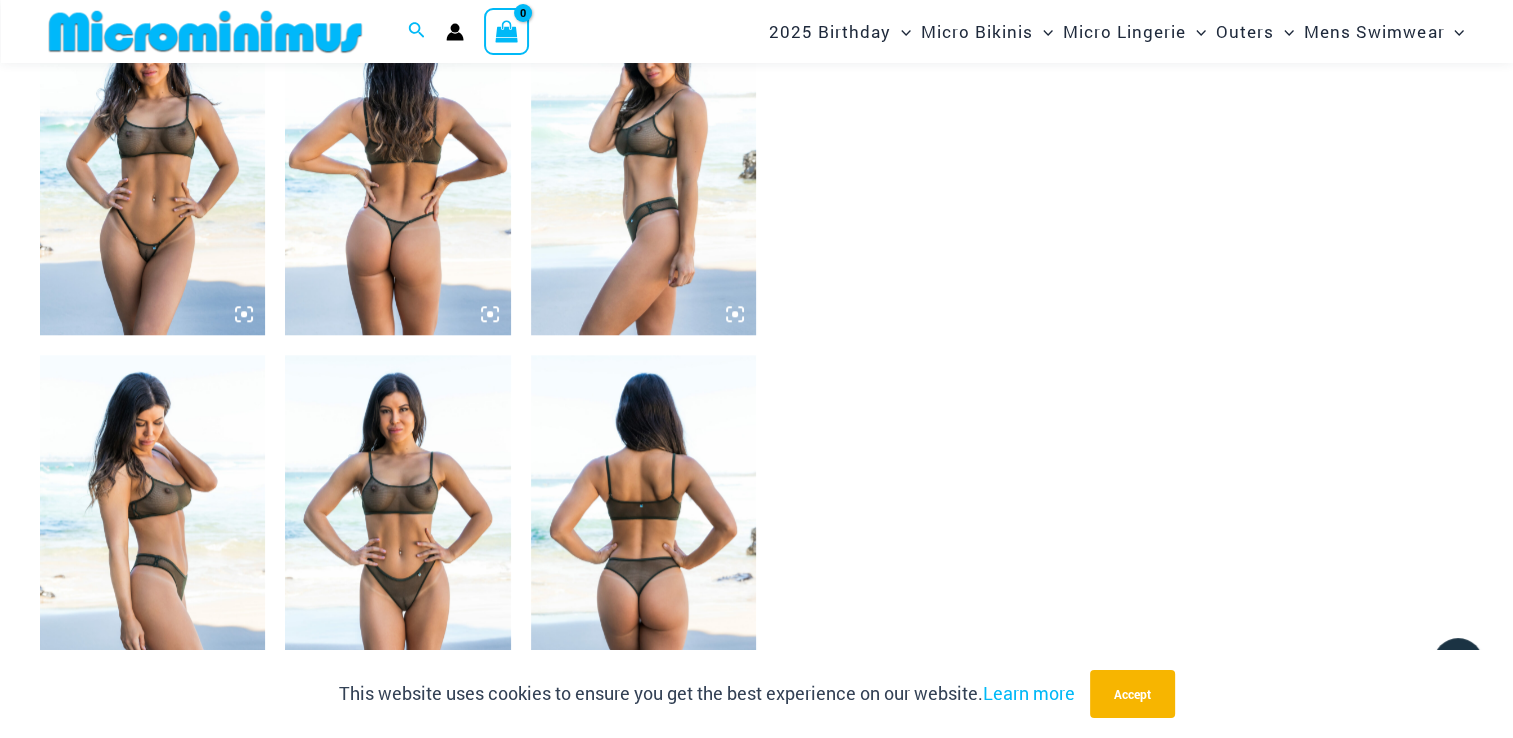 scroll, scrollTop: 1640, scrollLeft: 0, axis: vertical 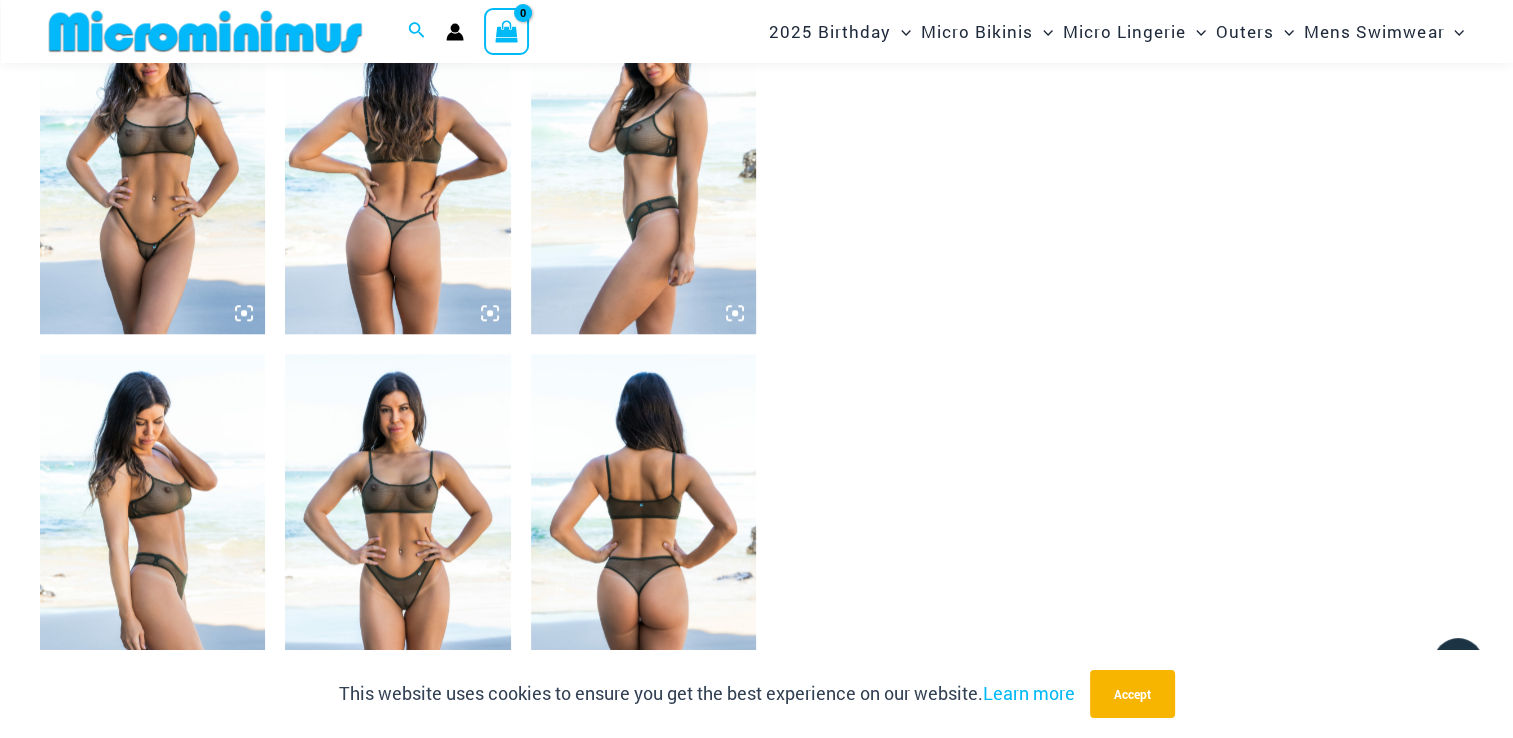 click at bounding box center [152, 164] 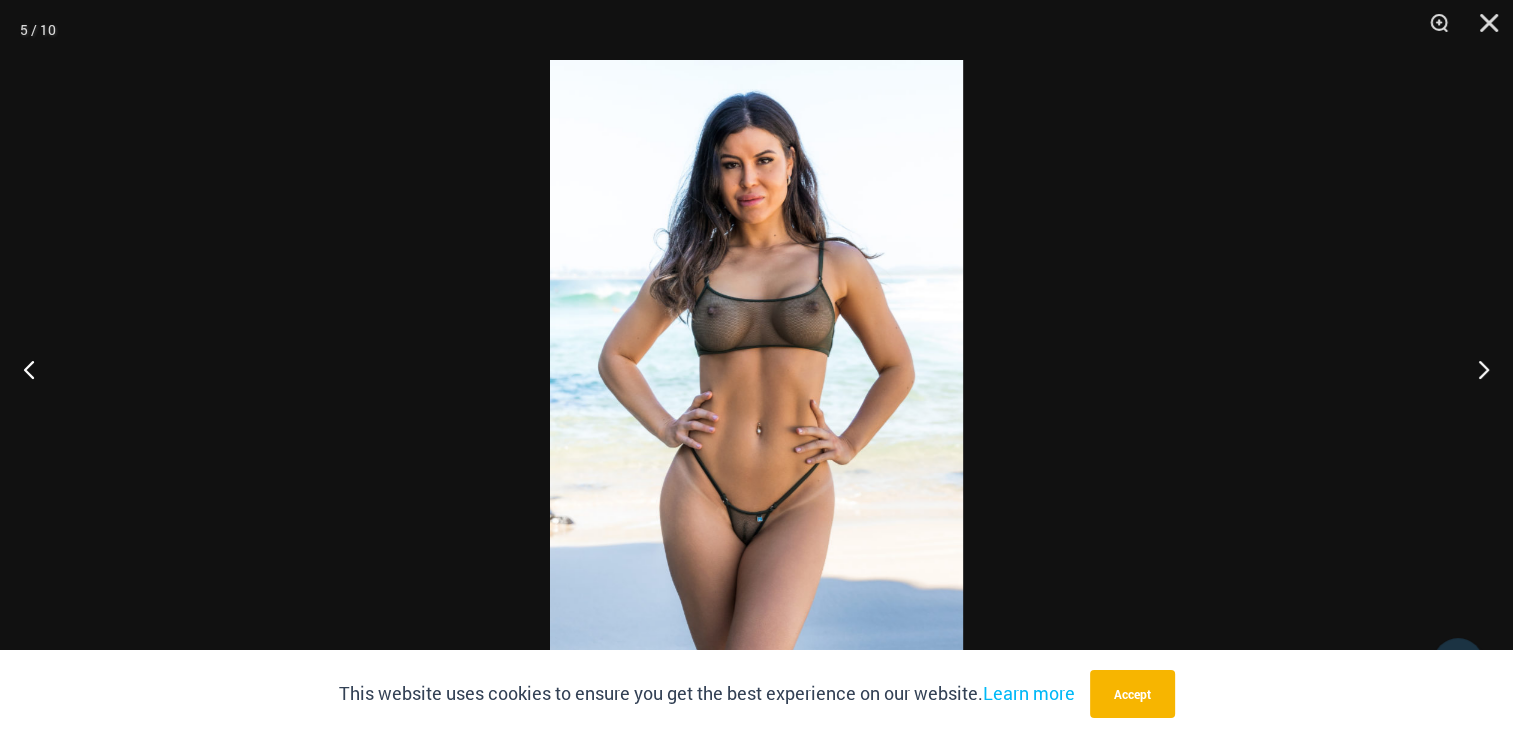 click at bounding box center [756, 369] 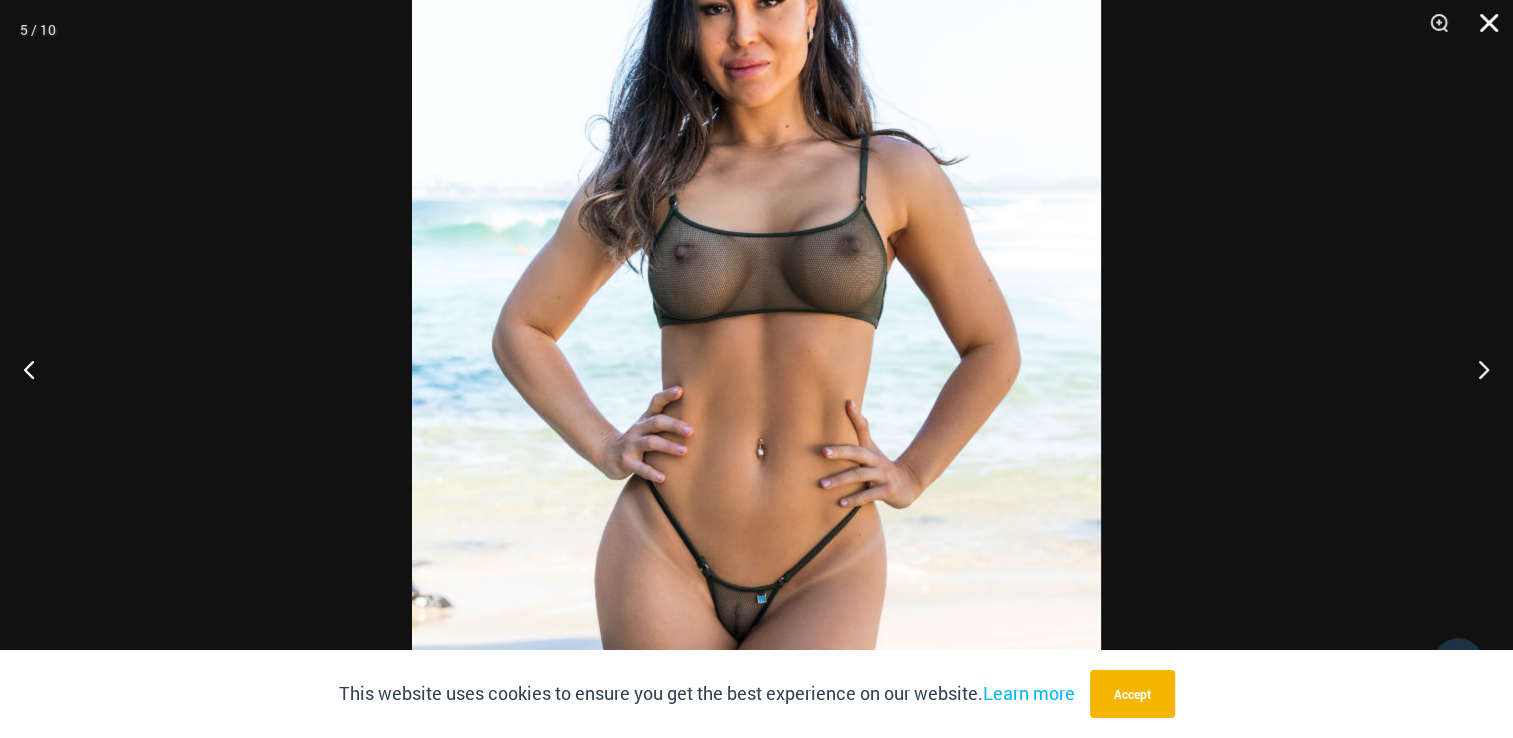click at bounding box center [1482, 30] 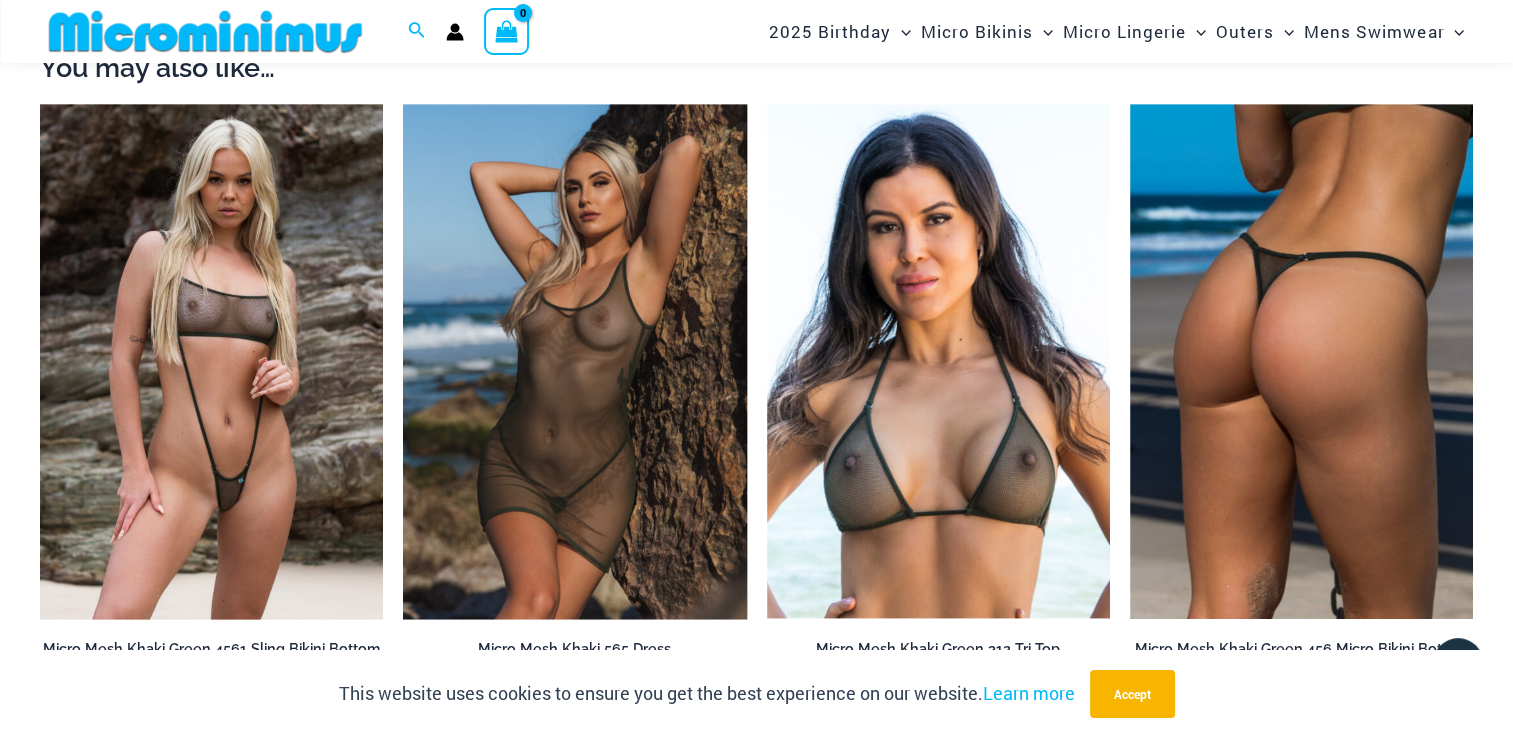 scroll, scrollTop: 2321, scrollLeft: 0, axis: vertical 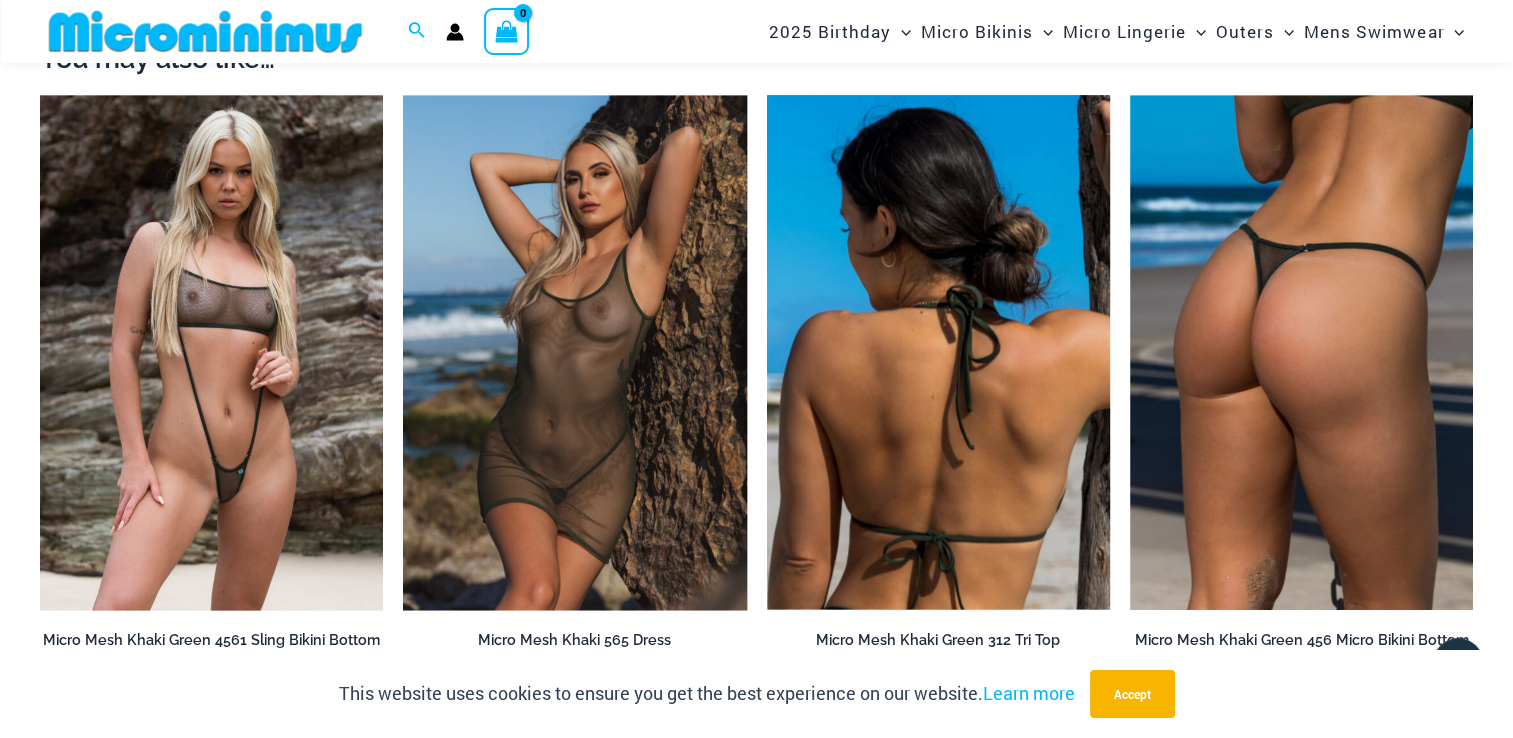 click at bounding box center (938, 352) 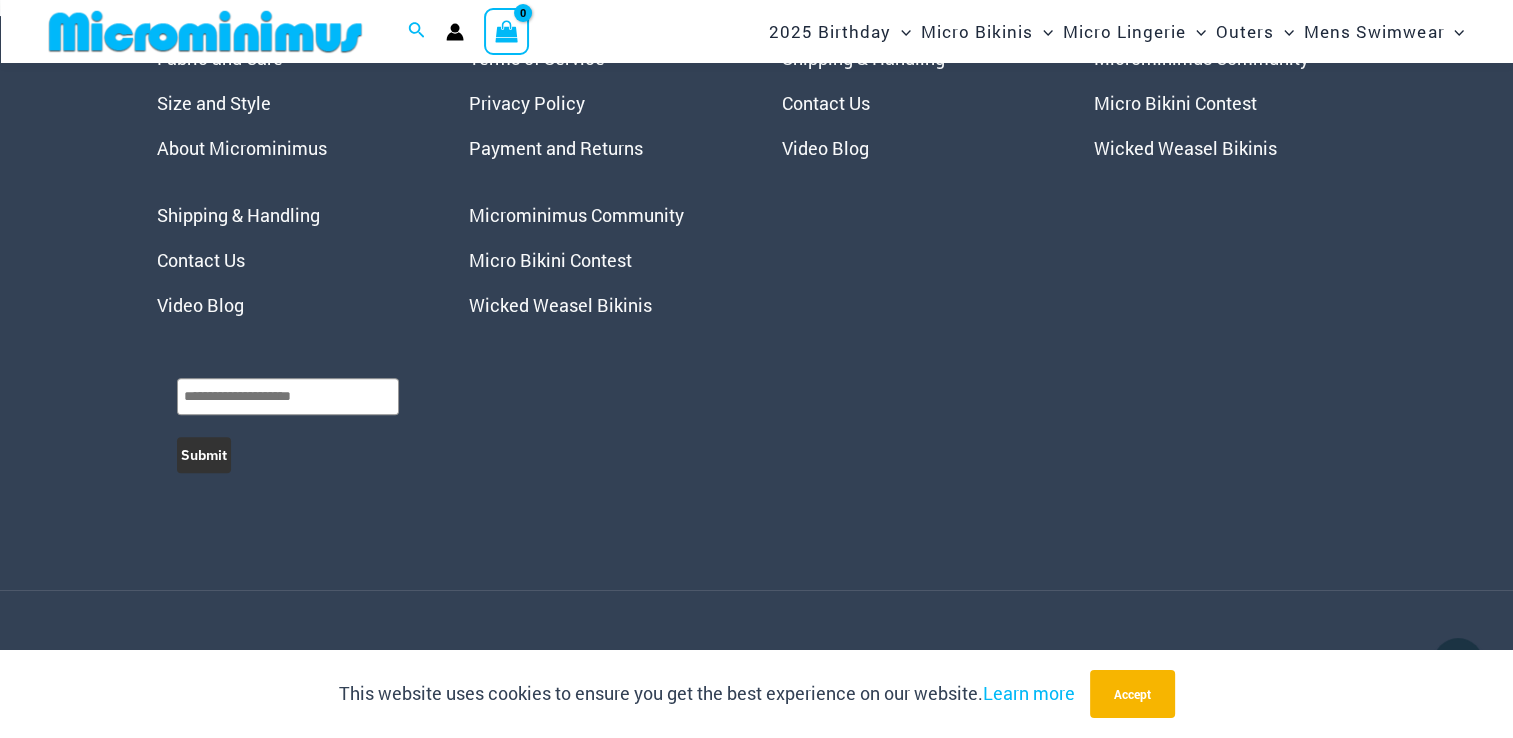 scroll, scrollTop: 8341, scrollLeft: 0, axis: vertical 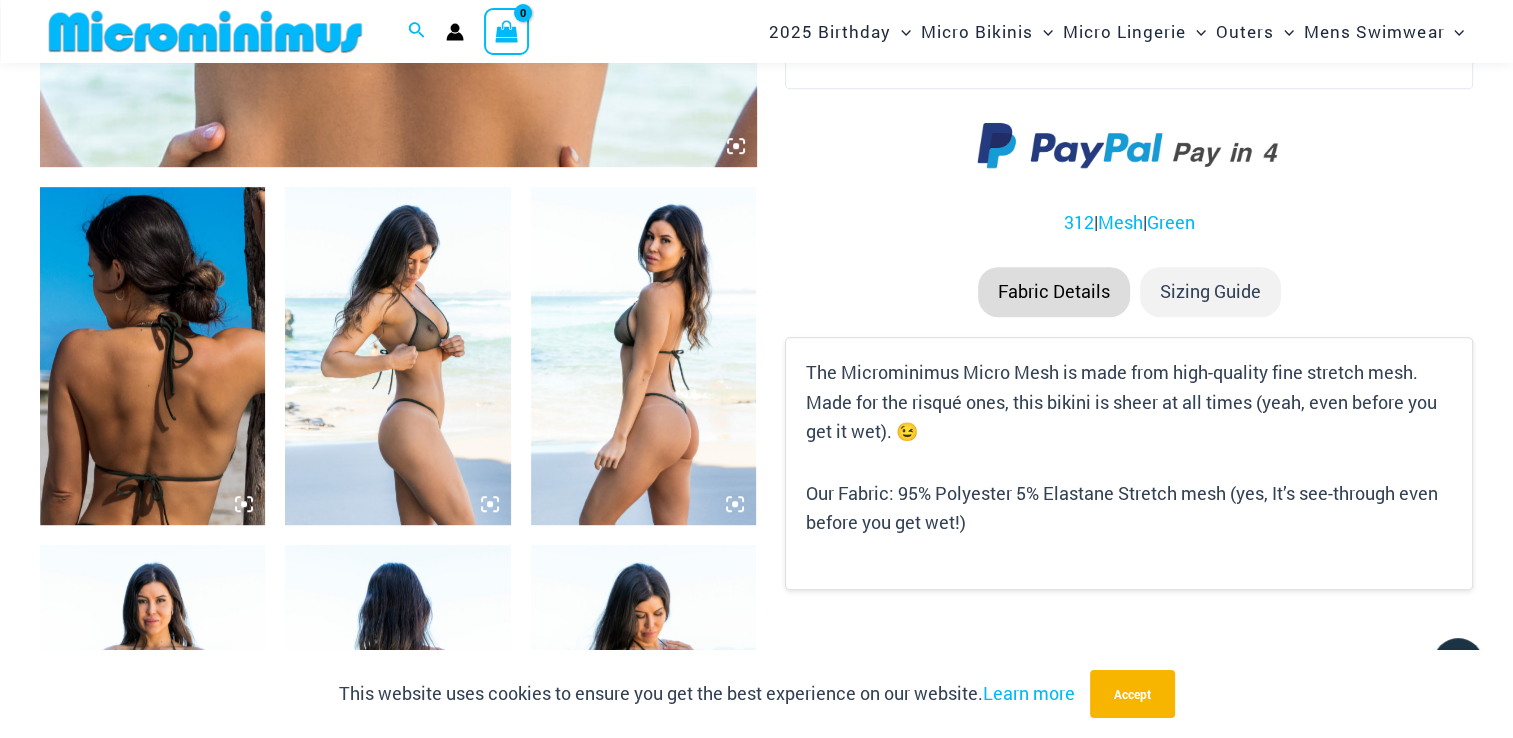 click at bounding box center (397, 356) 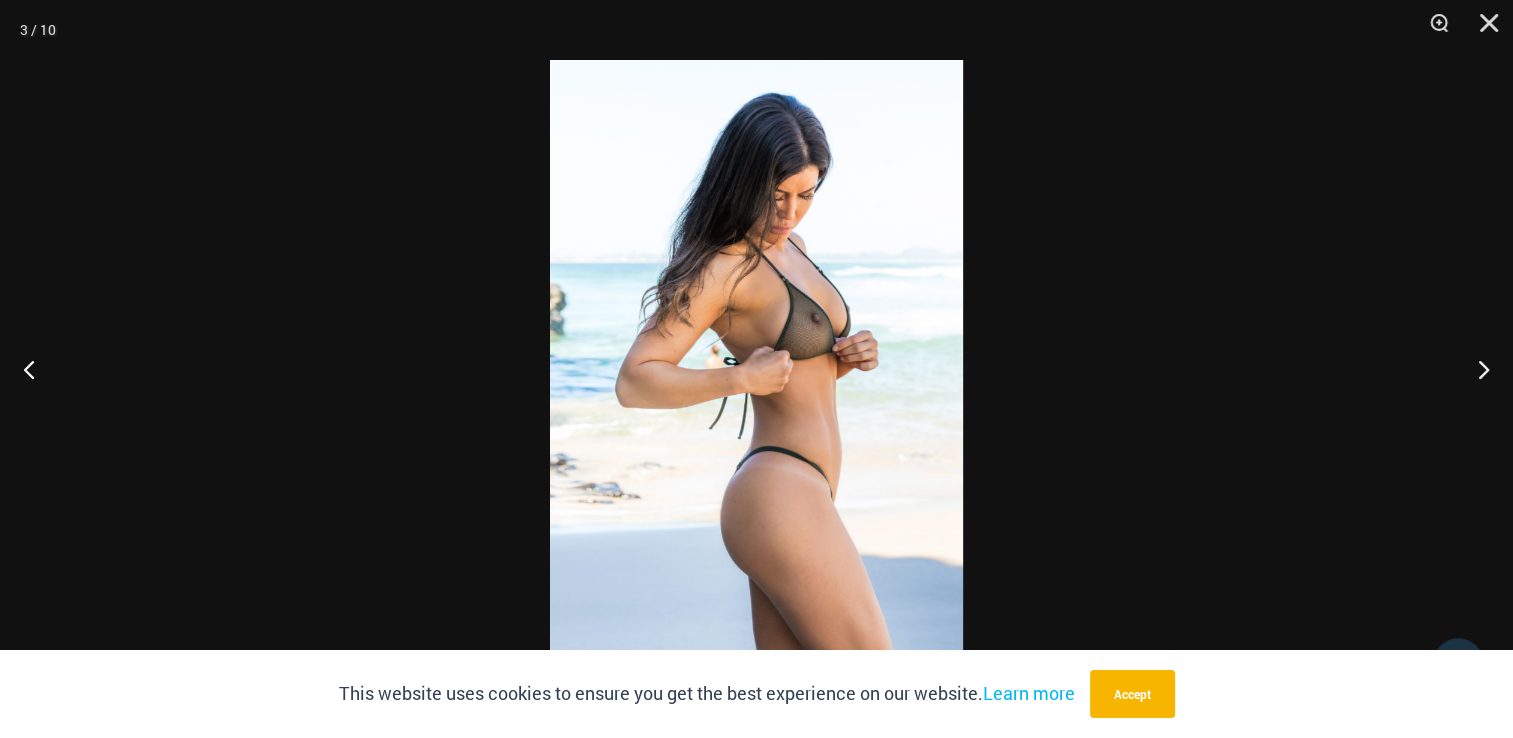 click at bounding box center [756, 369] 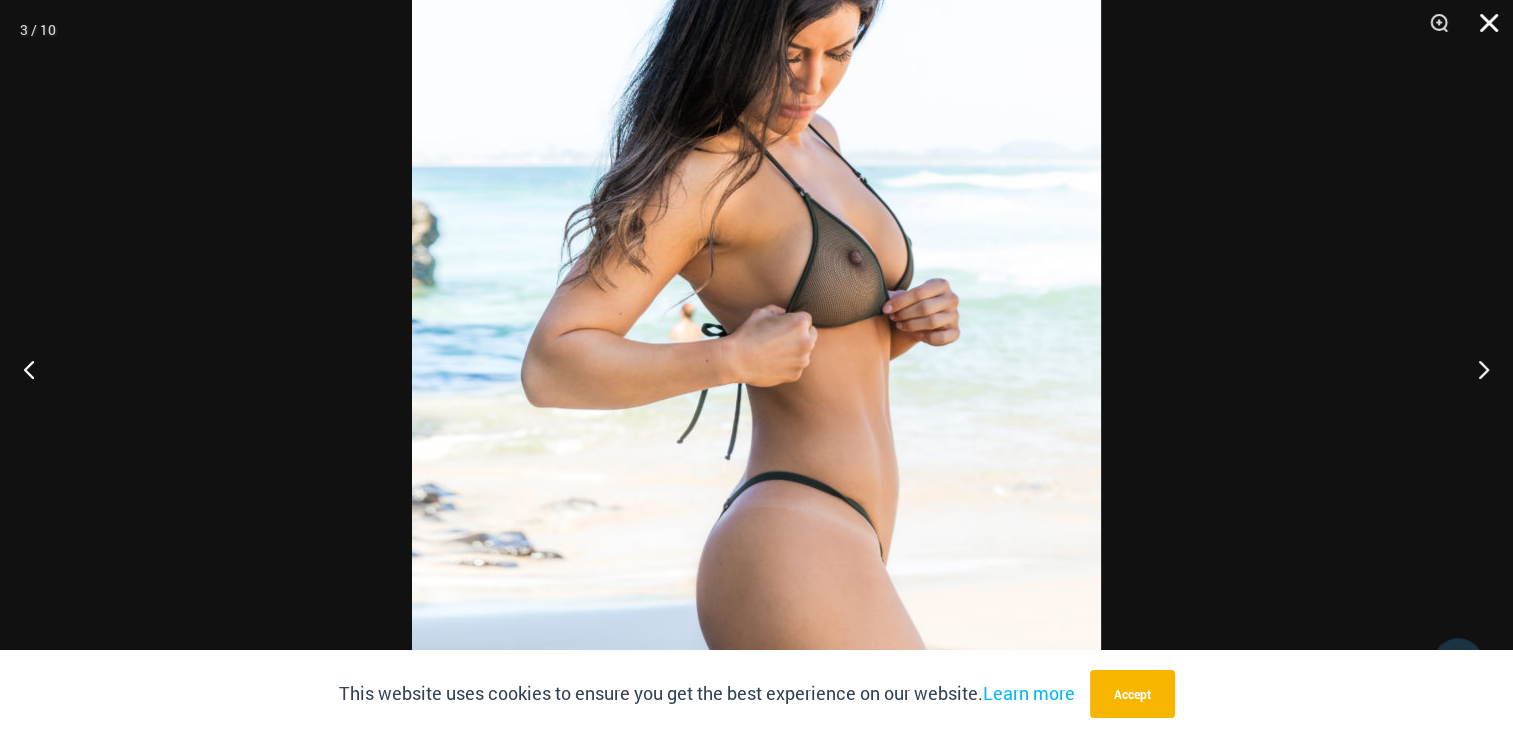 click at bounding box center [1482, 30] 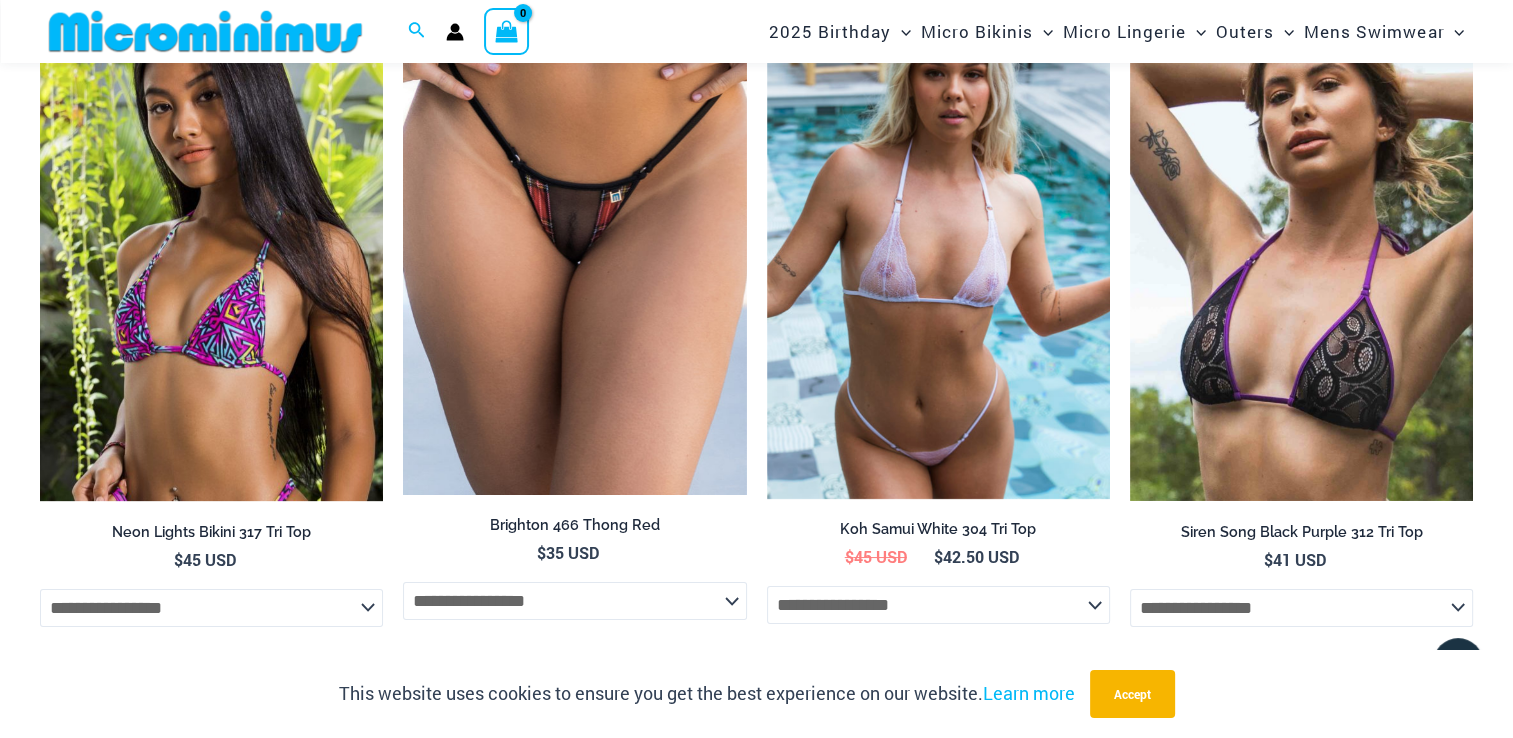 scroll, scrollTop: 7486, scrollLeft: 0, axis: vertical 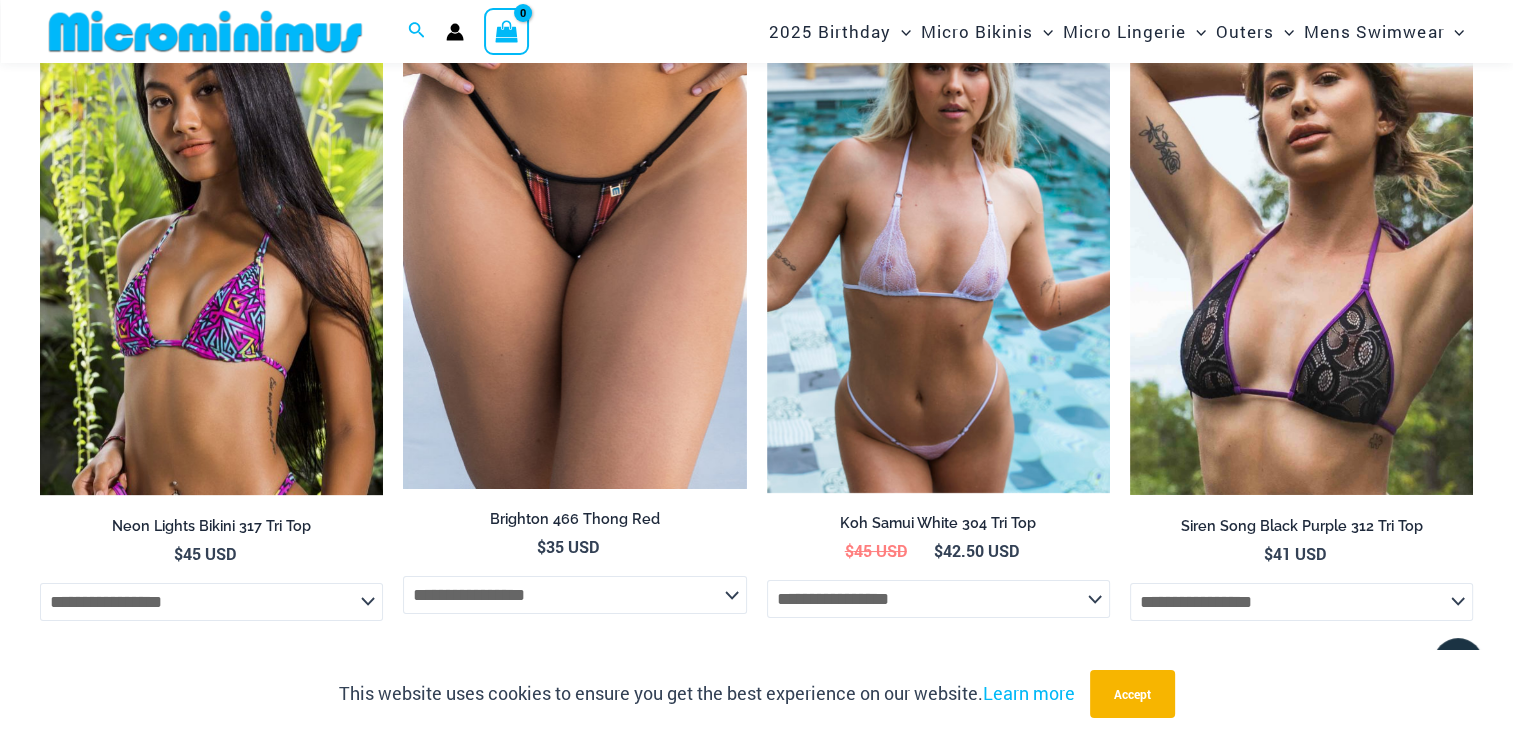 click at bounding box center (211, 237) 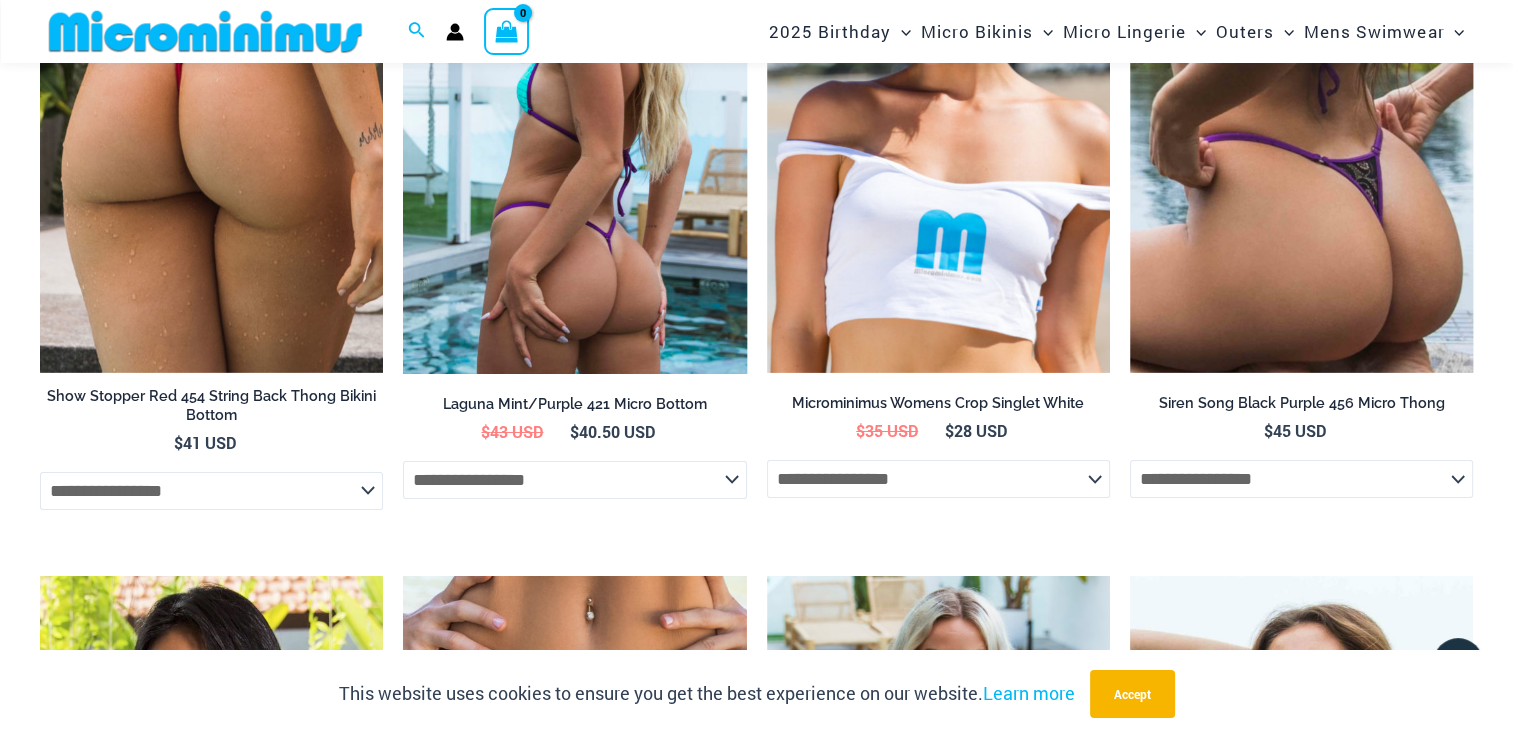 scroll, scrollTop: 6888, scrollLeft: 0, axis: vertical 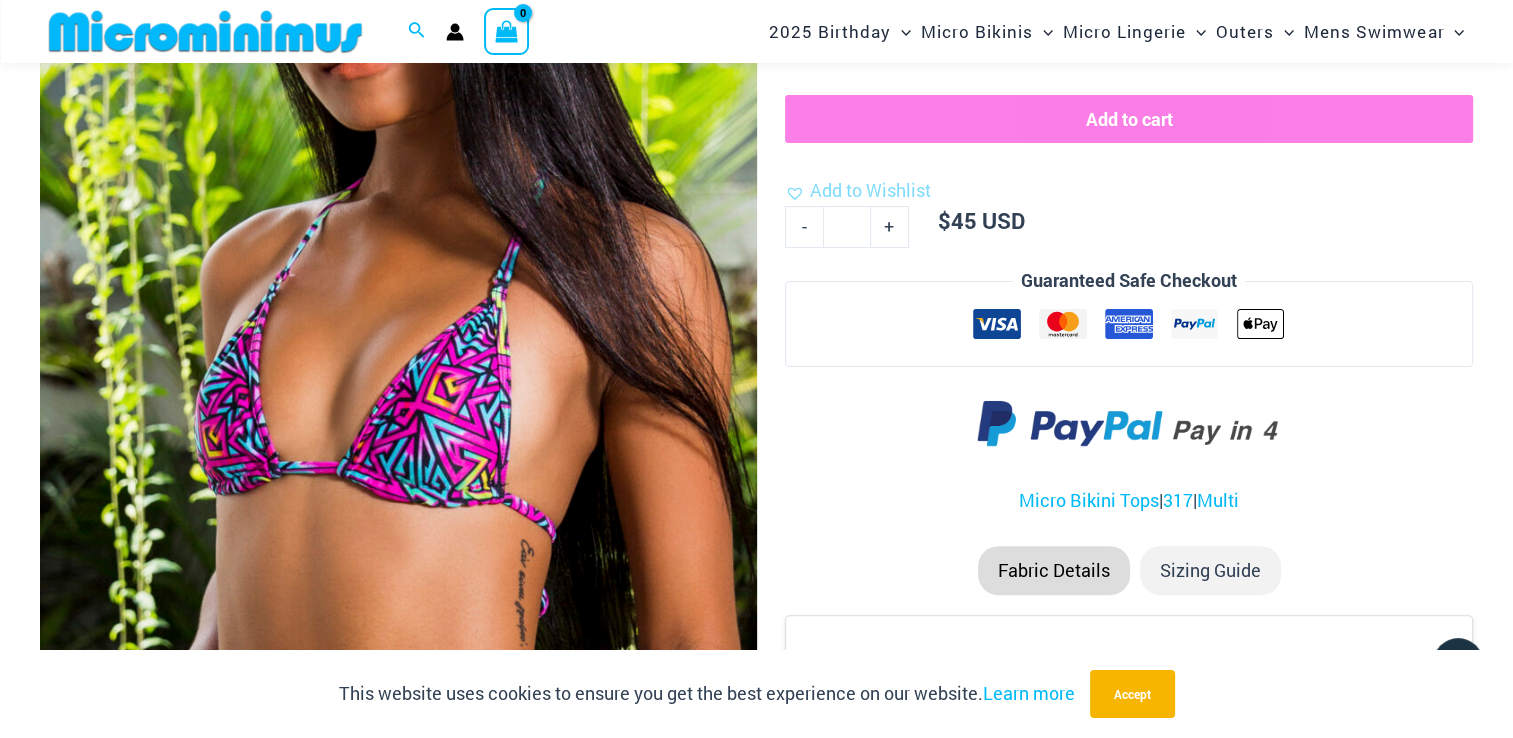 click at bounding box center [398, 247] 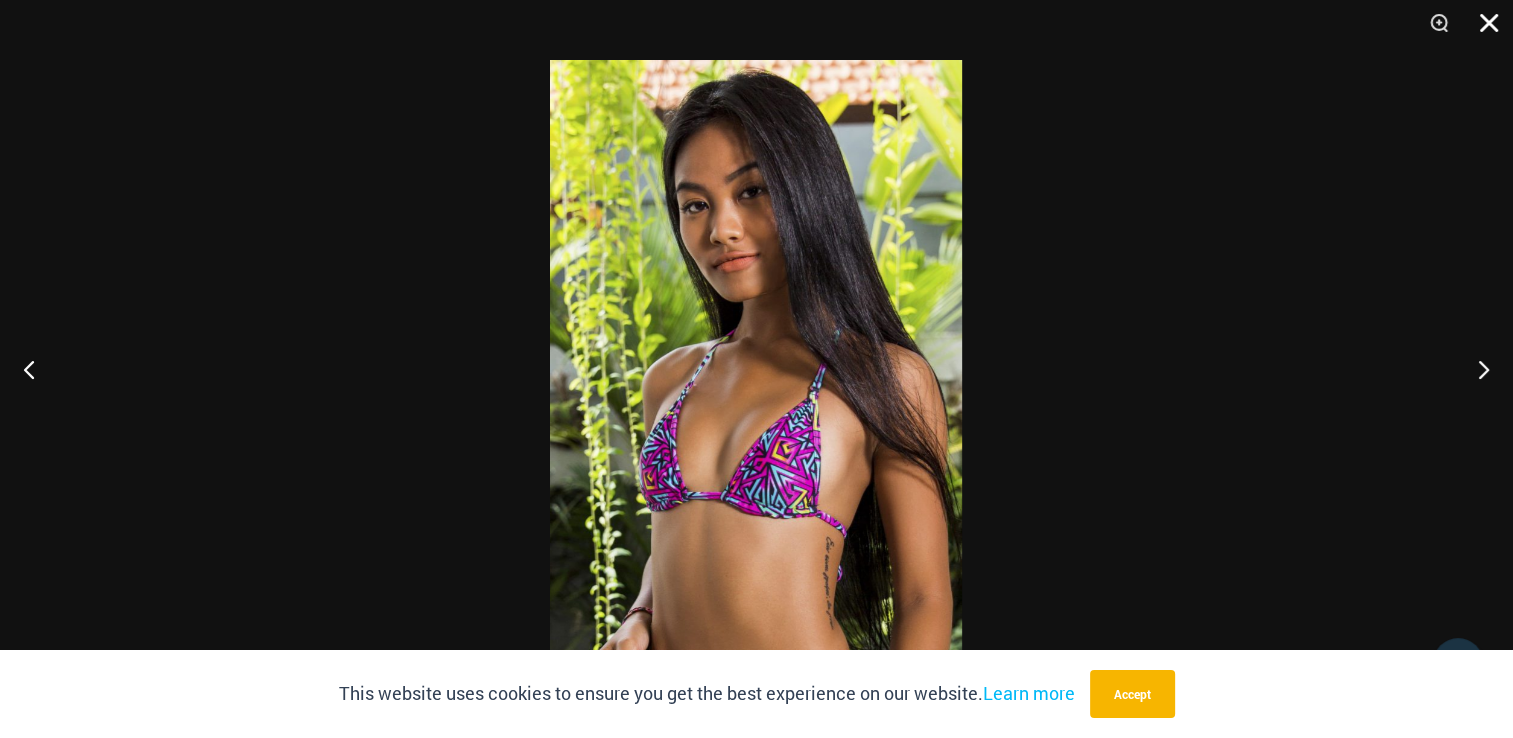 click at bounding box center [1482, 30] 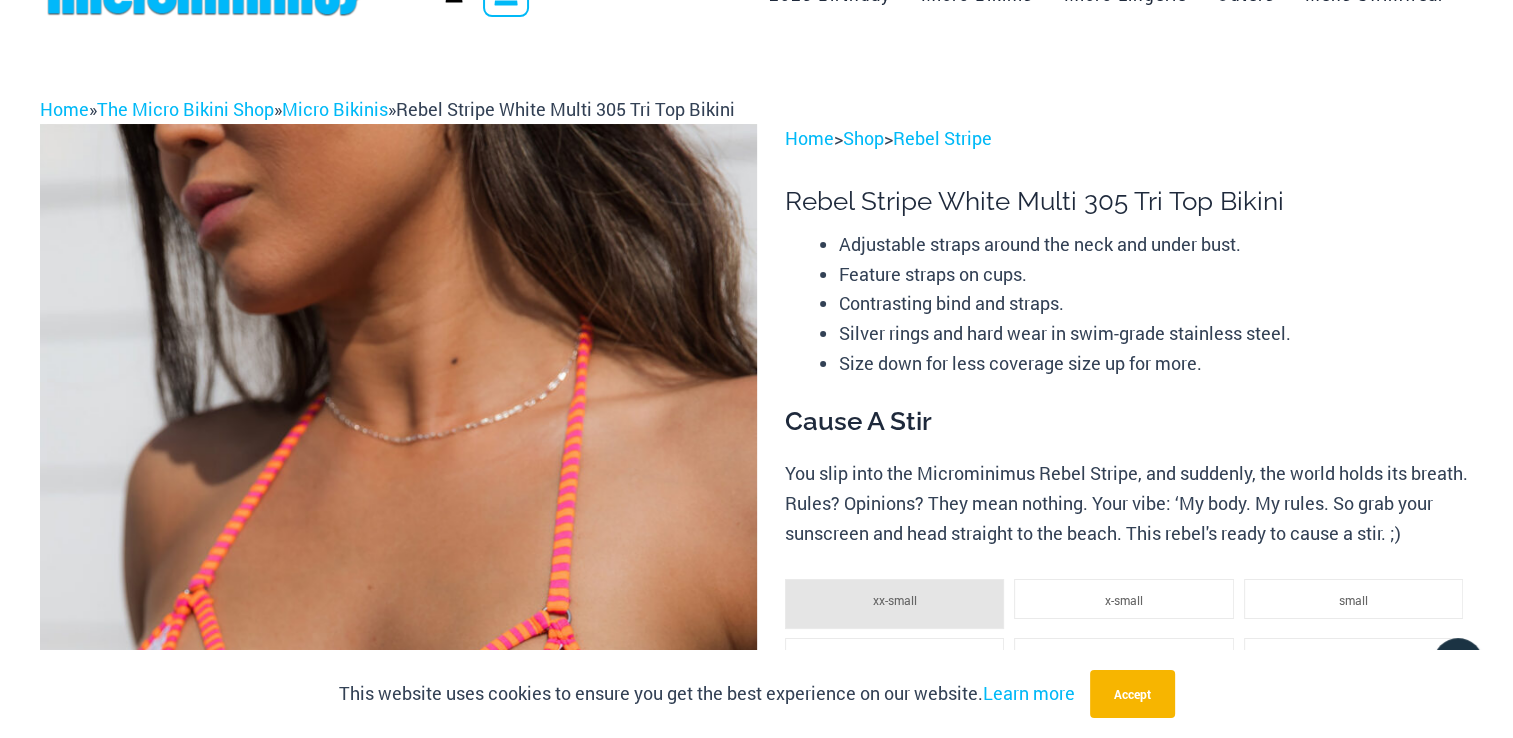 scroll, scrollTop: 0, scrollLeft: 0, axis: both 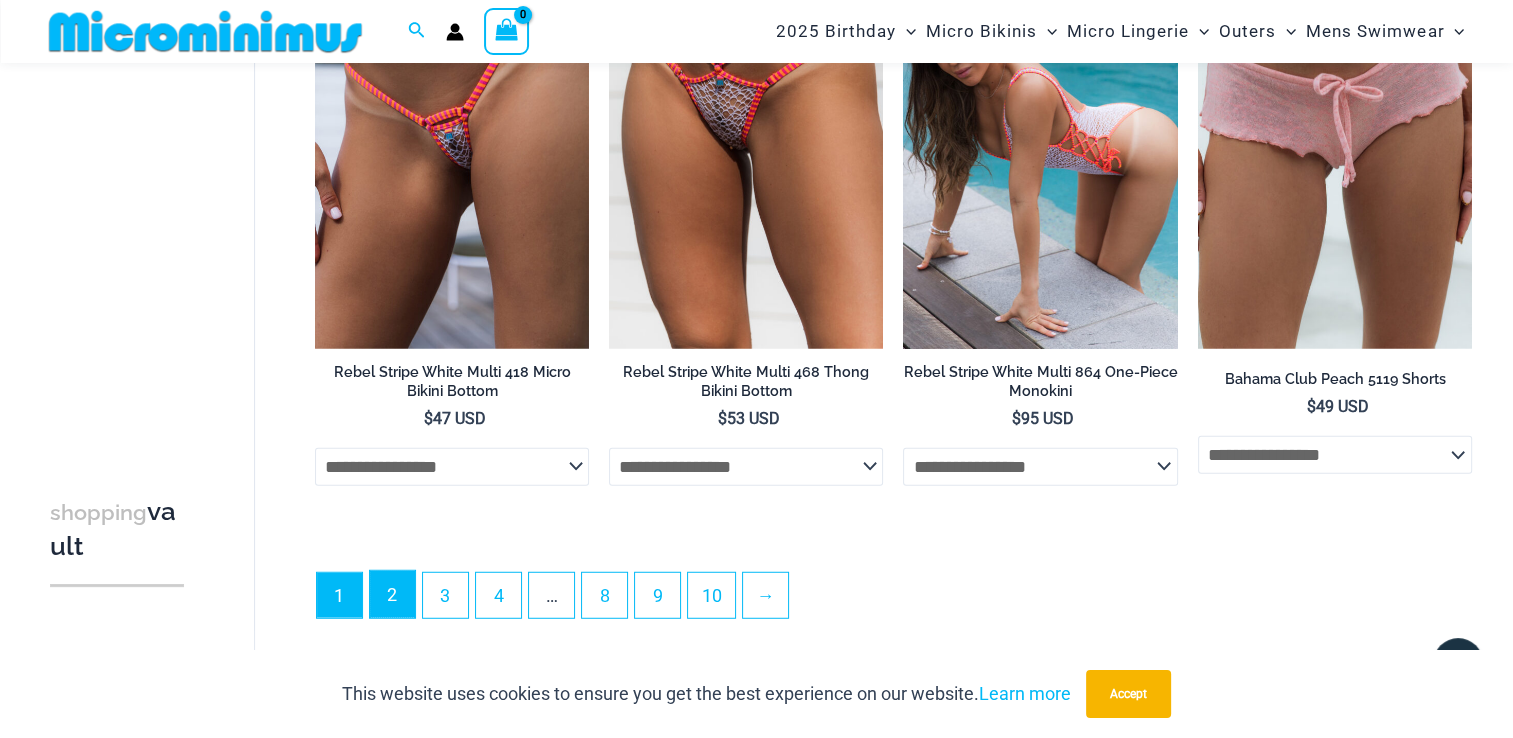 click on "2" at bounding box center [392, 594] 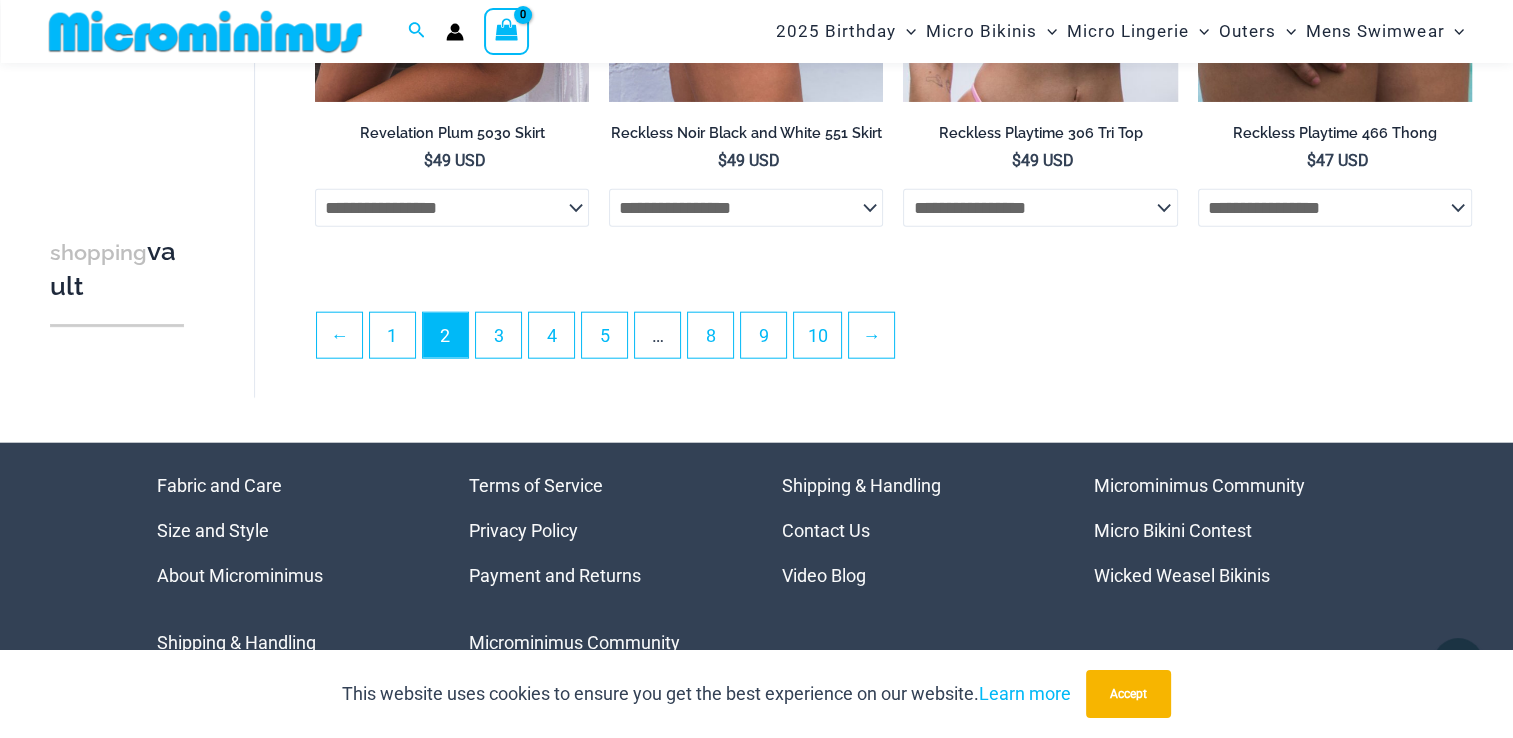 scroll, scrollTop: 4820, scrollLeft: 0, axis: vertical 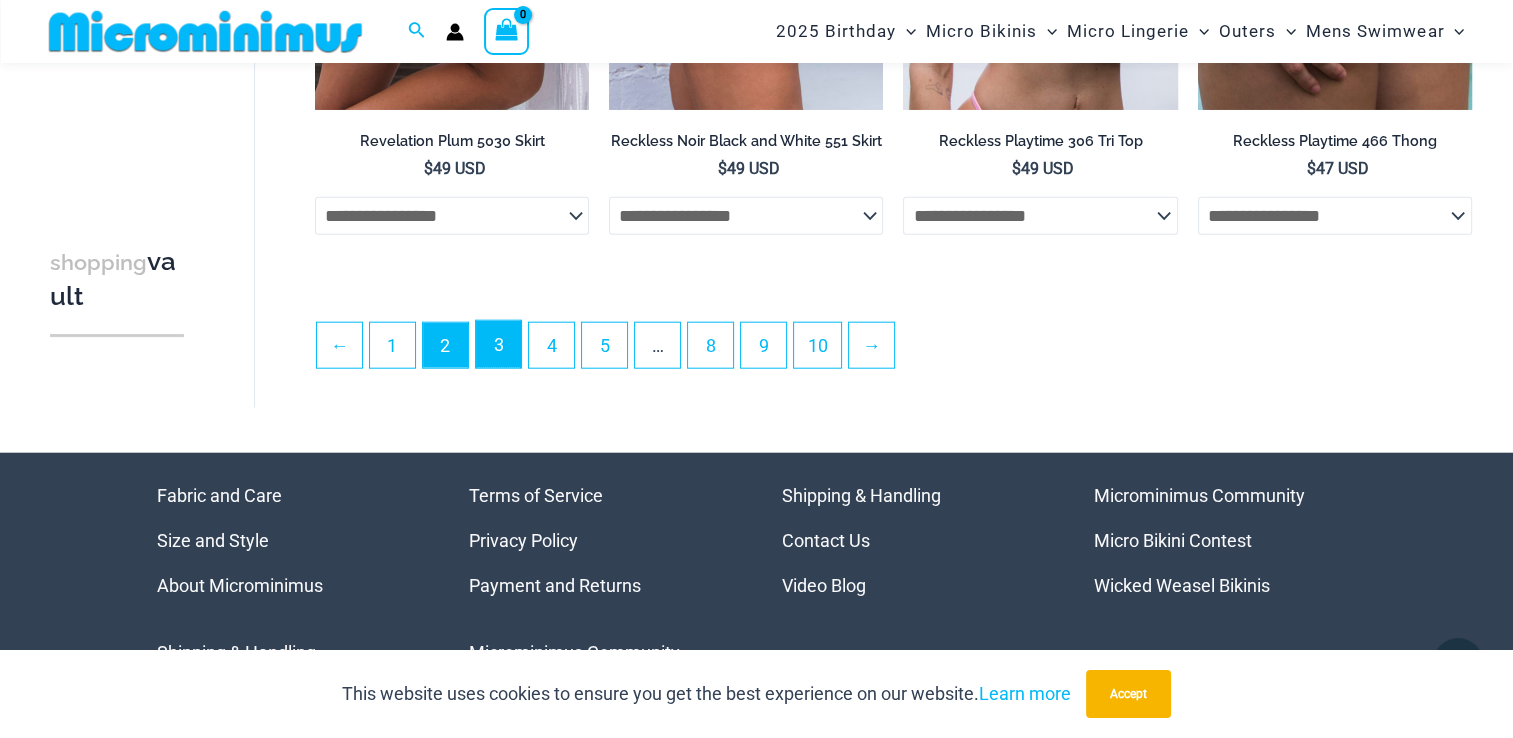 click on "3" at bounding box center (498, 344) 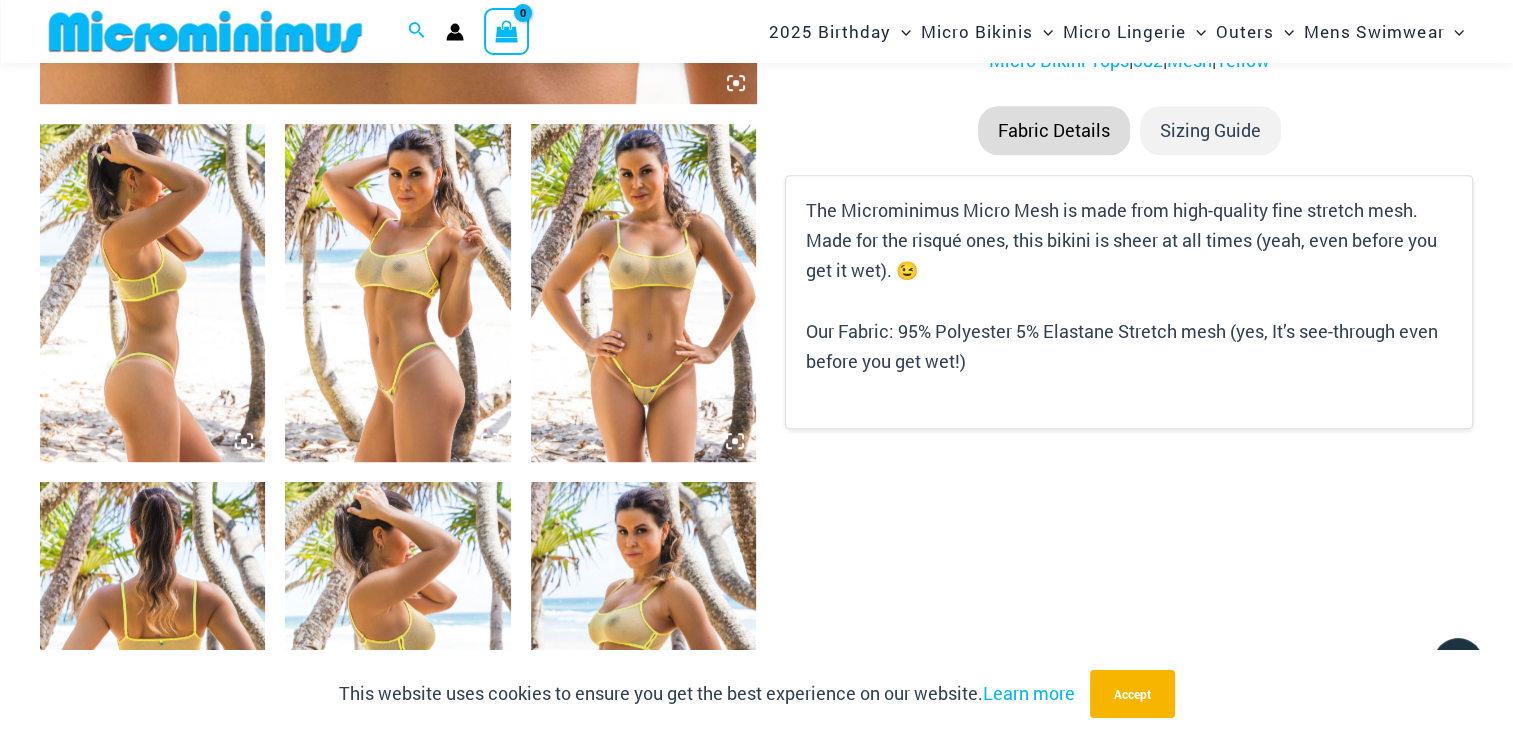 scroll, scrollTop: 1152, scrollLeft: 0, axis: vertical 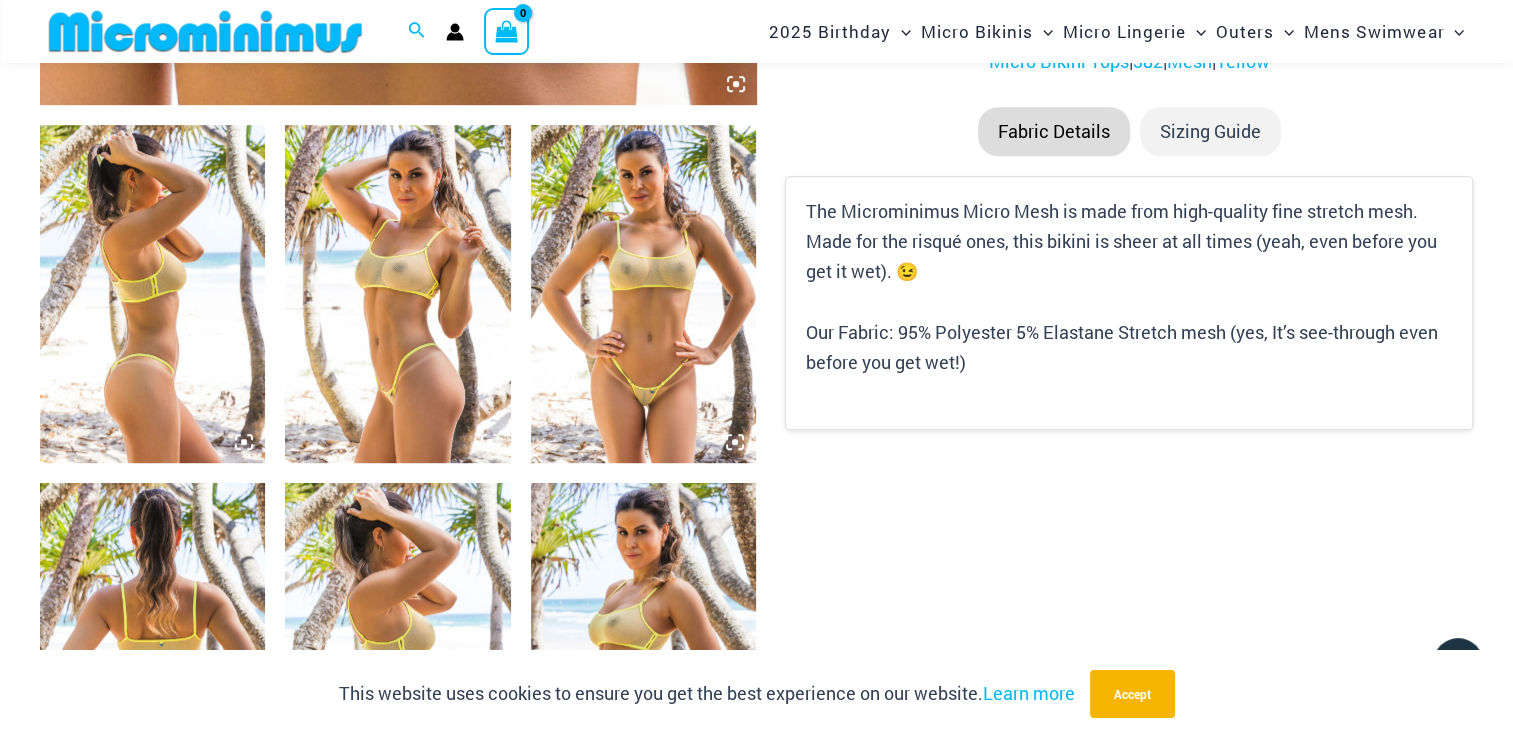 click at bounding box center (397, 294) 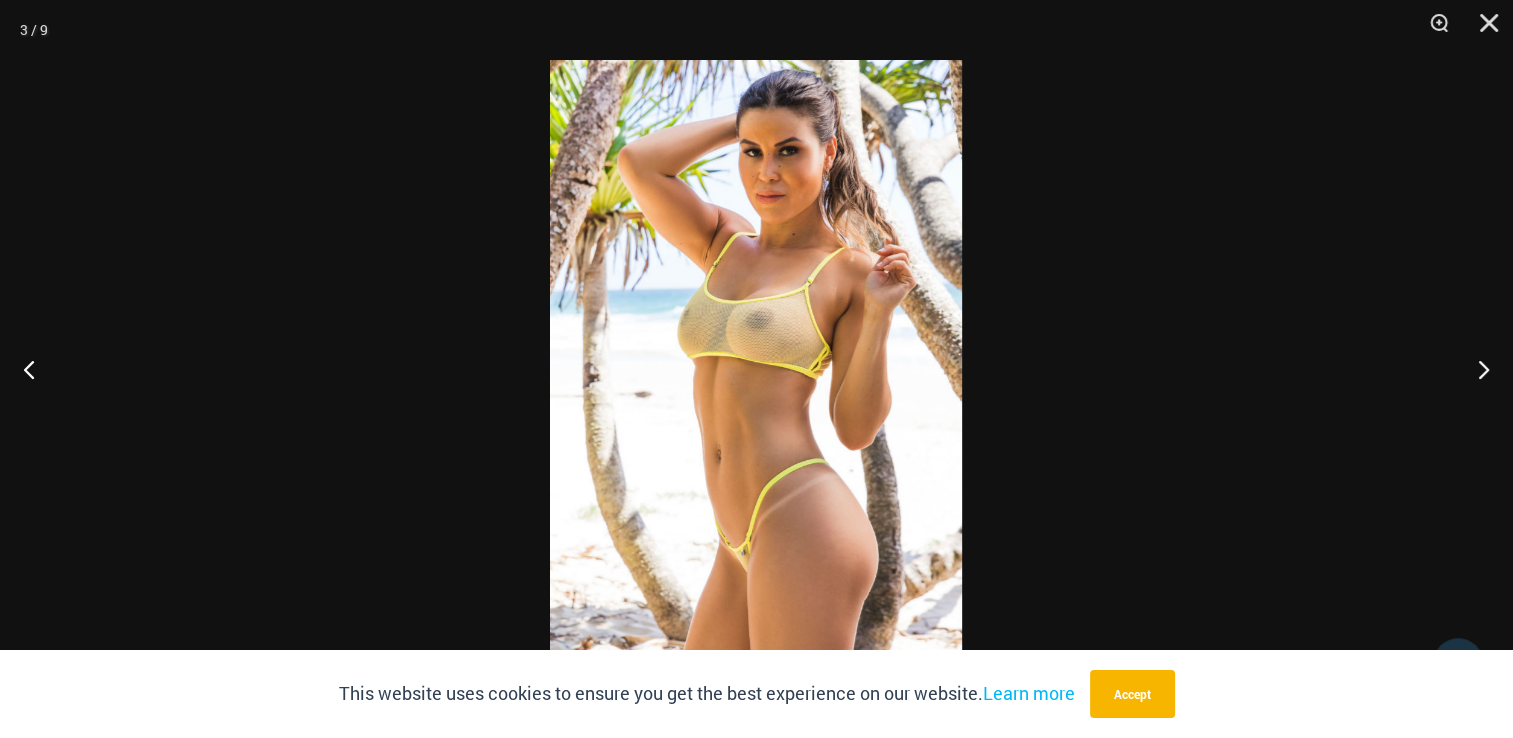 click at bounding box center [756, 369] 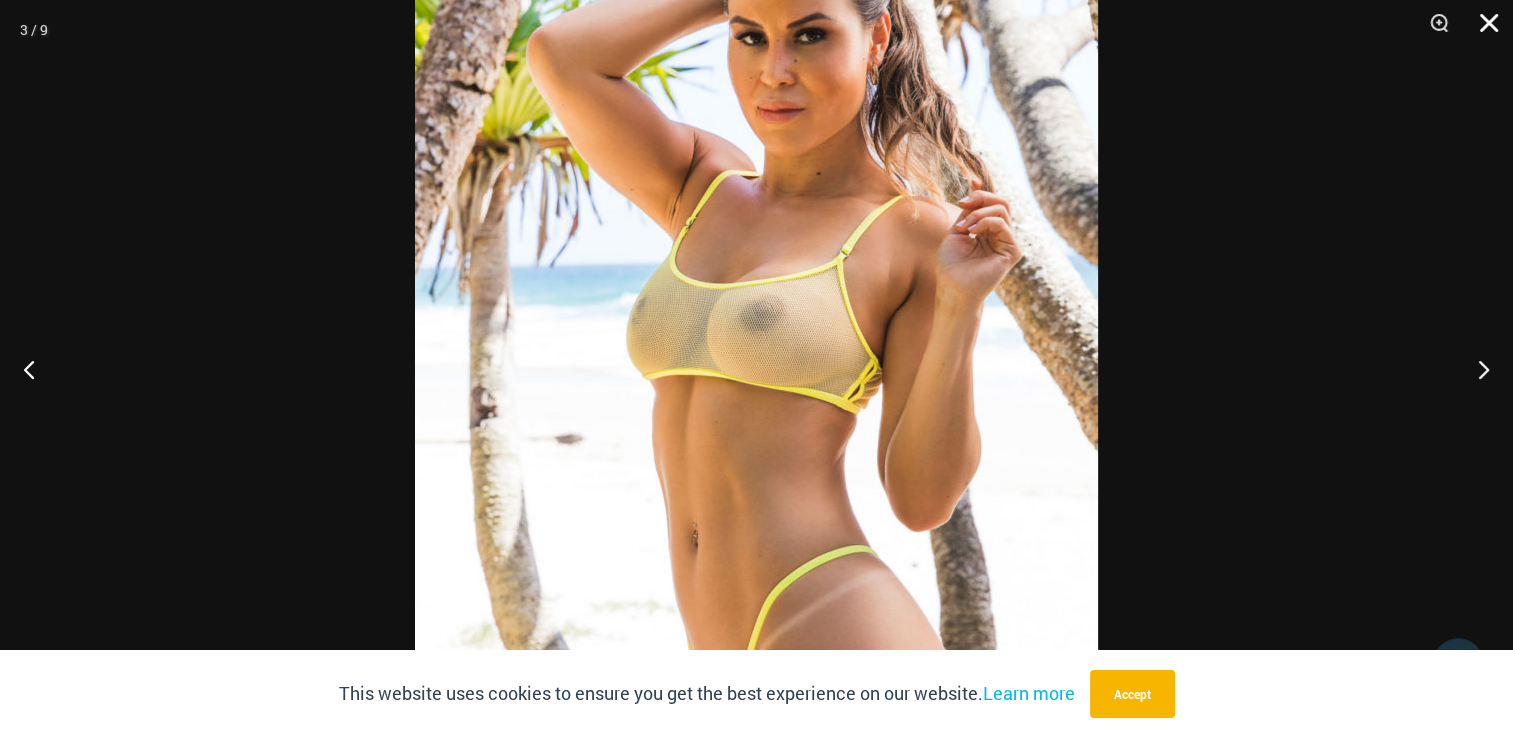 click at bounding box center [1482, 30] 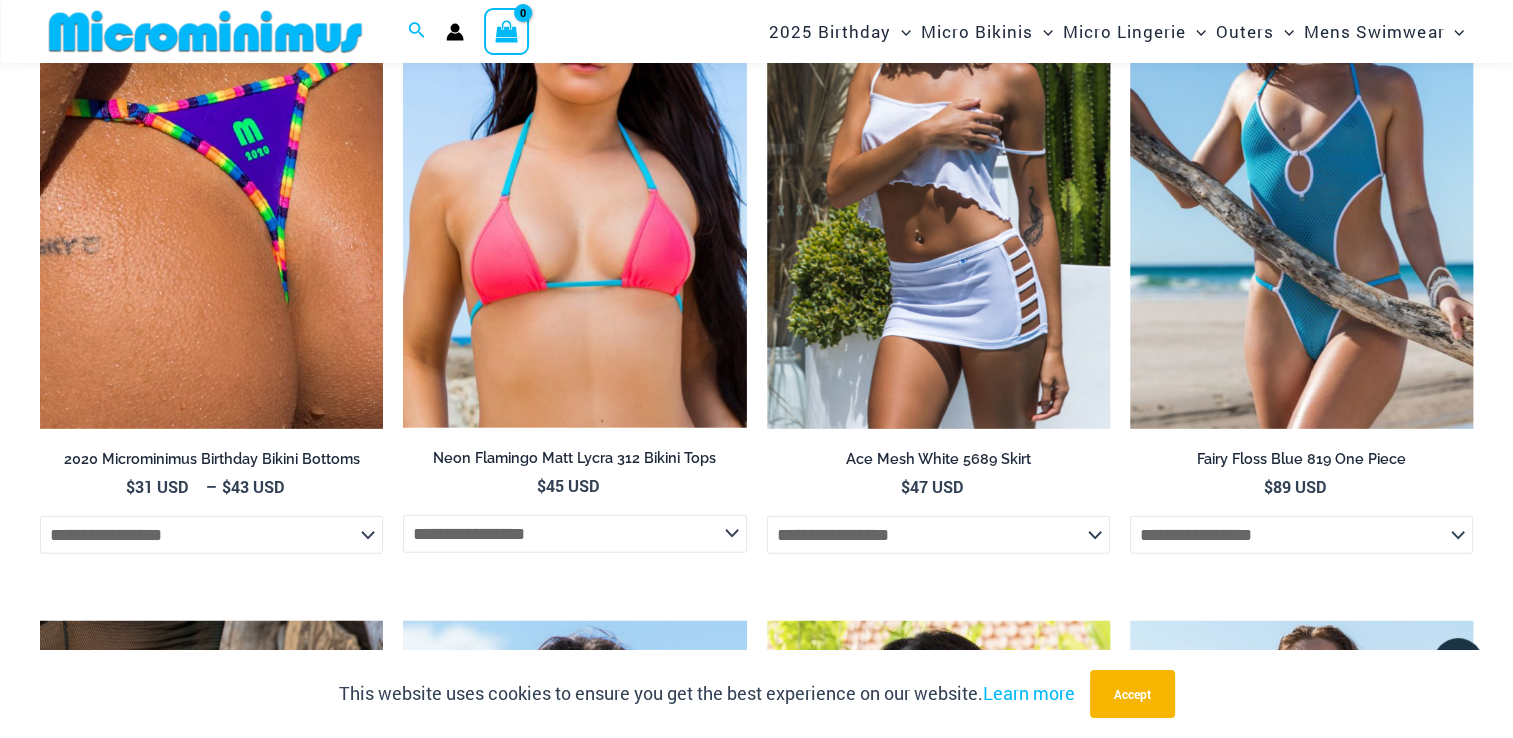 scroll, scrollTop: 5347, scrollLeft: 0, axis: vertical 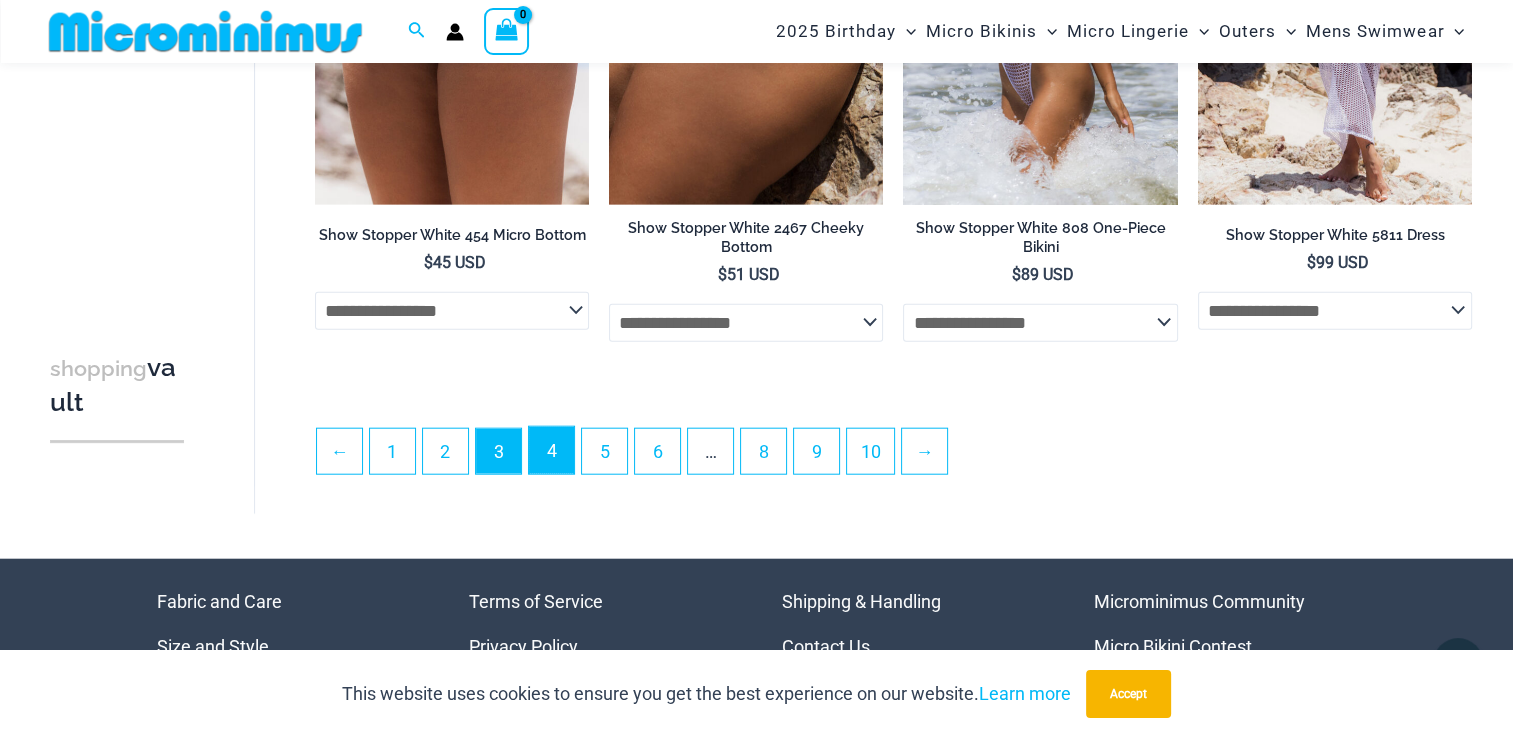 click on "4" at bounding box center (551, 450) 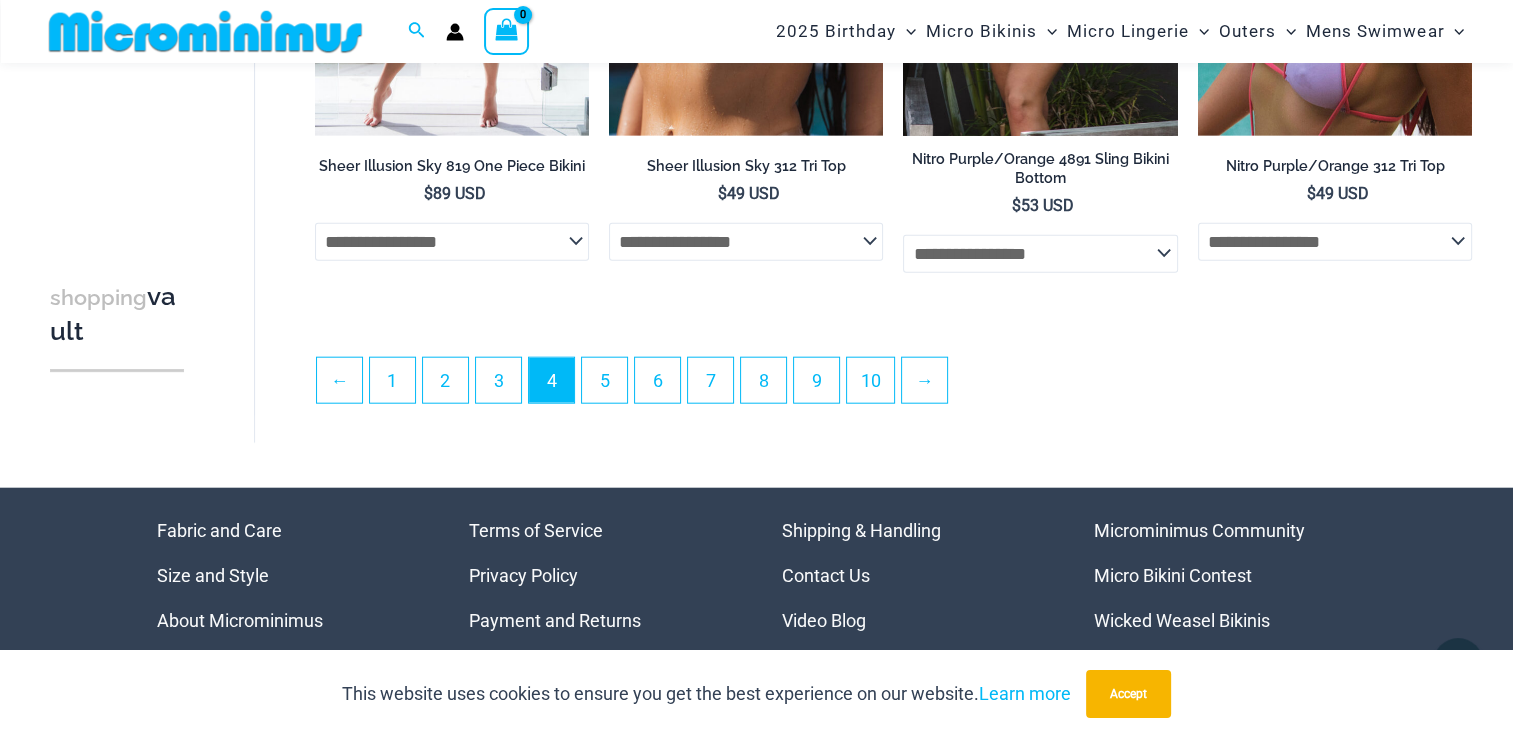 scroll, scrollTop: 4779, scrollLeft: 0, axis: vertical 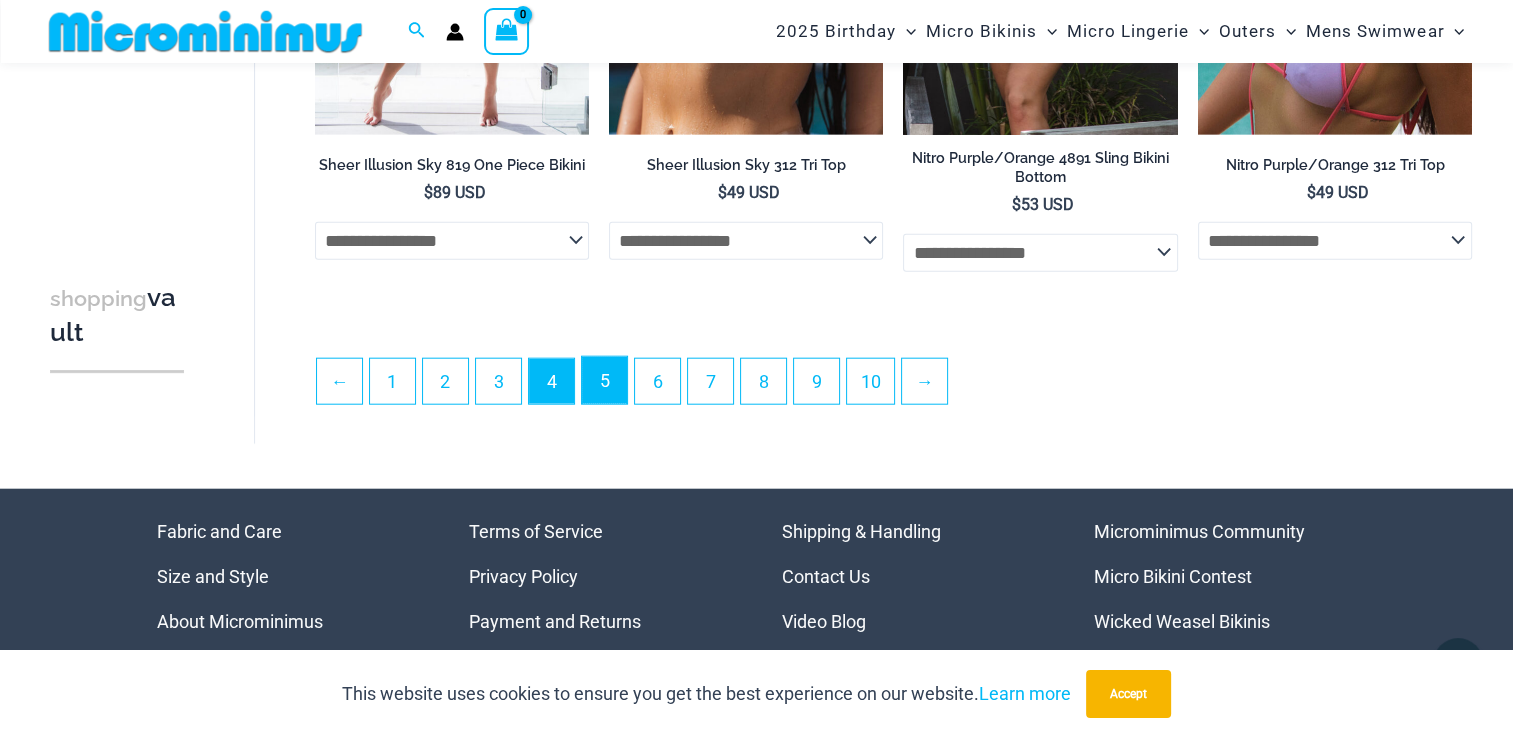 click on "5" at bounding box center (604, 380) 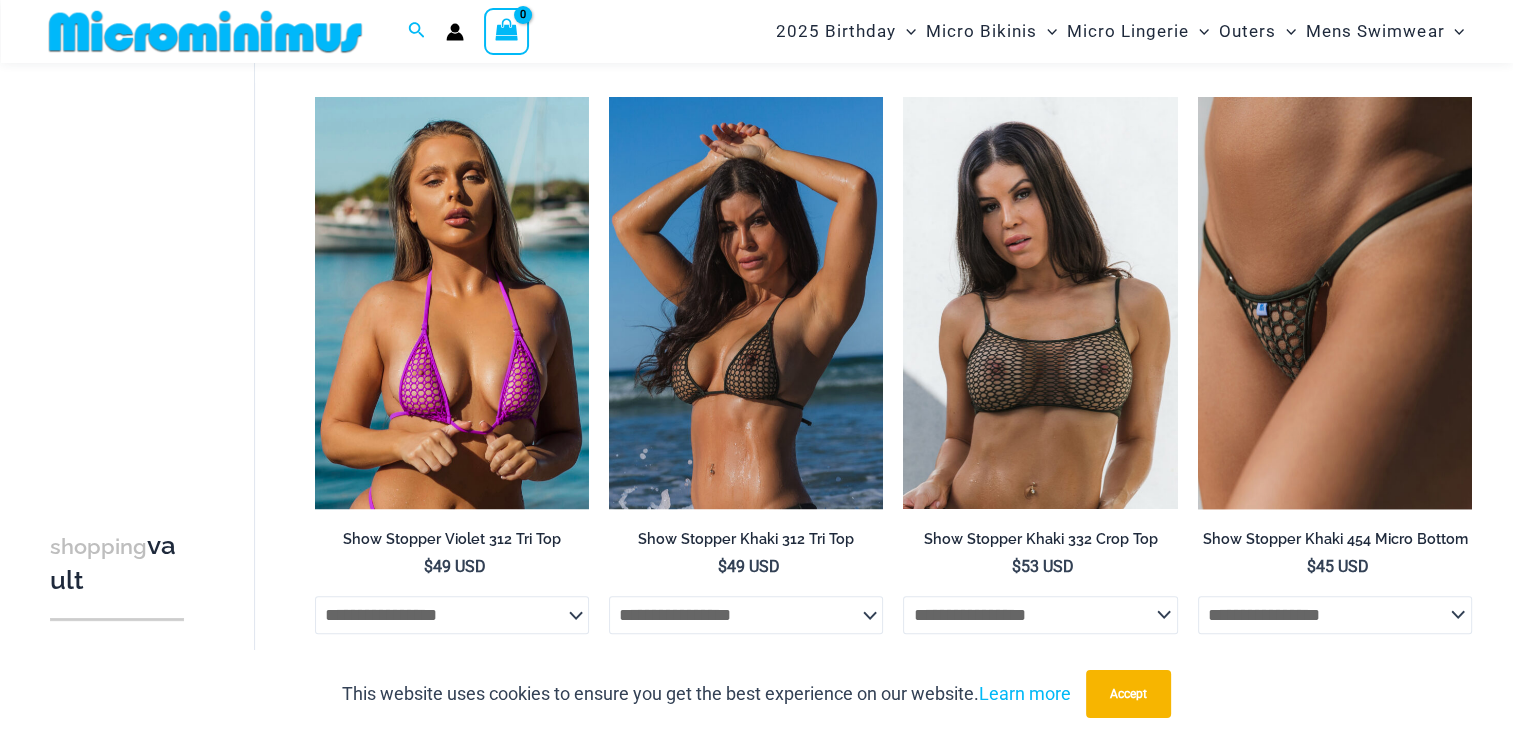 scroll, scrollTop: 1355, scrollLeft: 0, axis: vertical 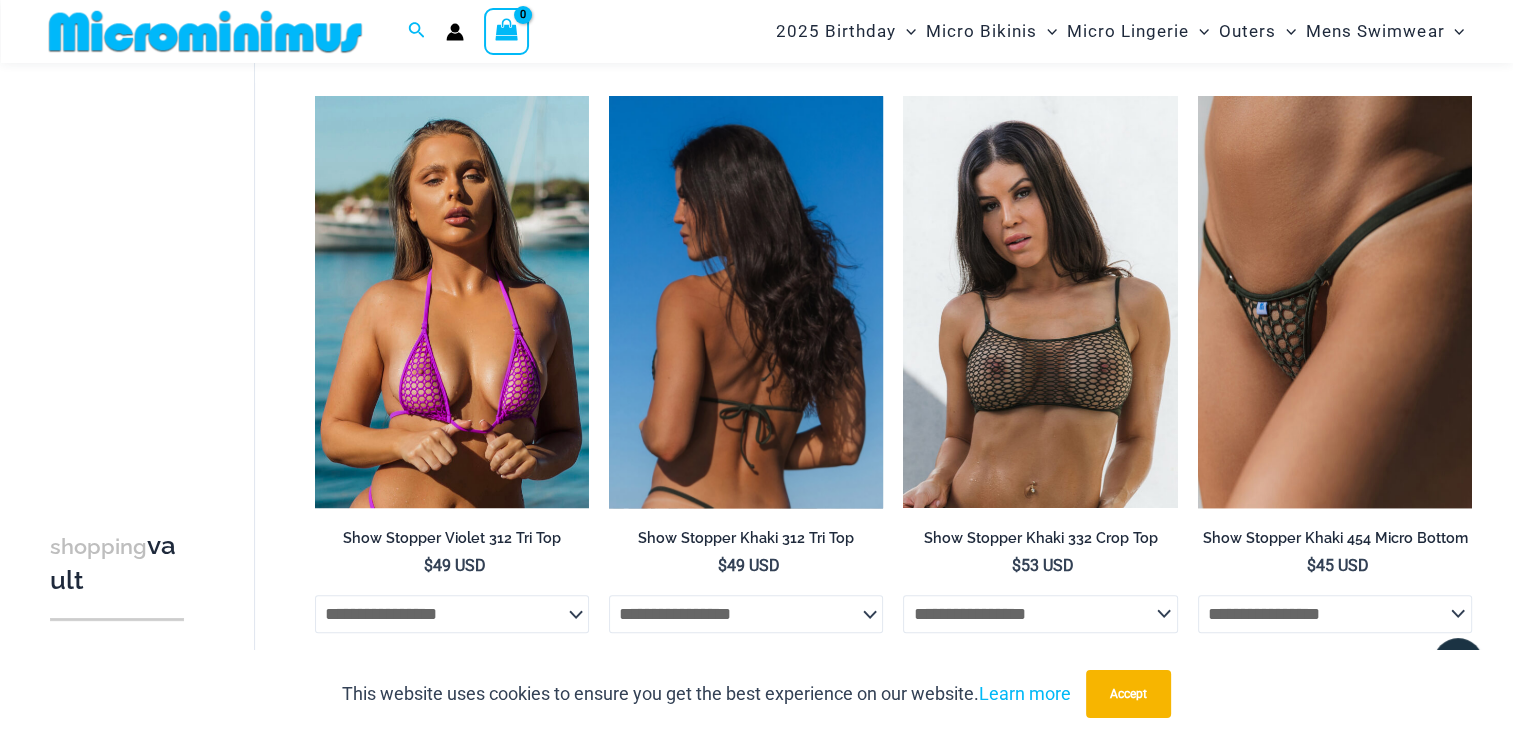 click at bounding box center (746, 302) 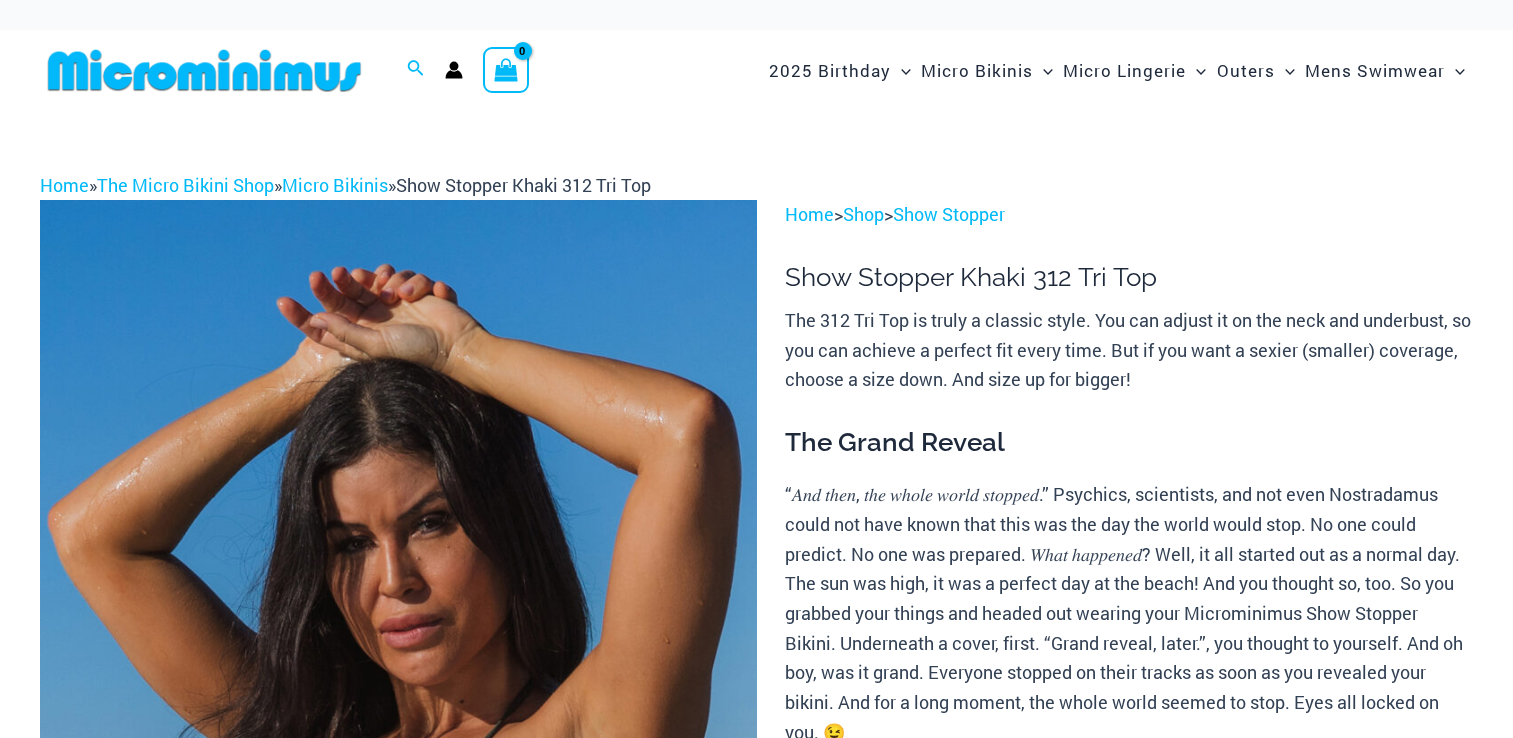 scroll, scrollTop: 0, scrollLeft: 0, axis: both 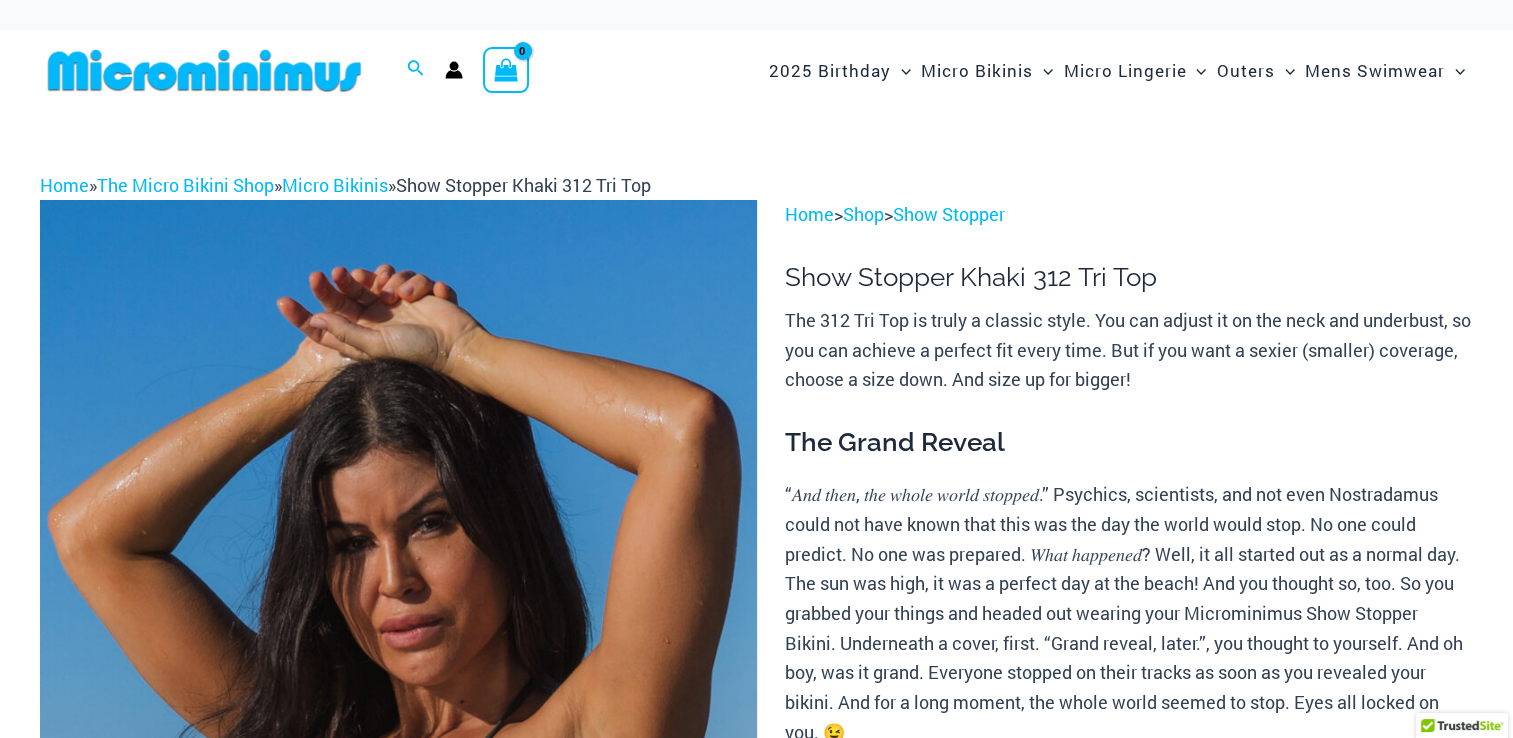 select 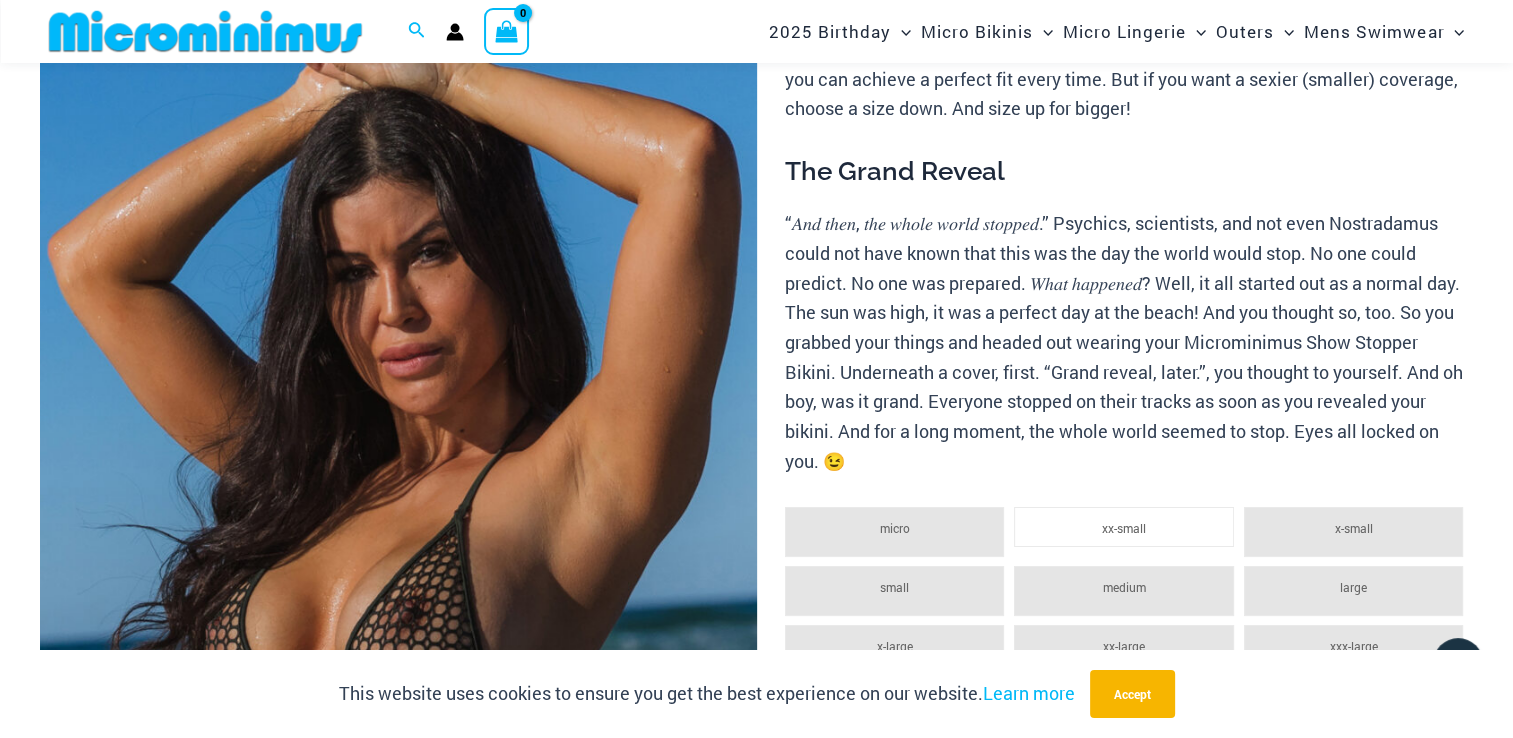 scroll, scrollTop: 258, scrollLeft: 0, axis: vertical 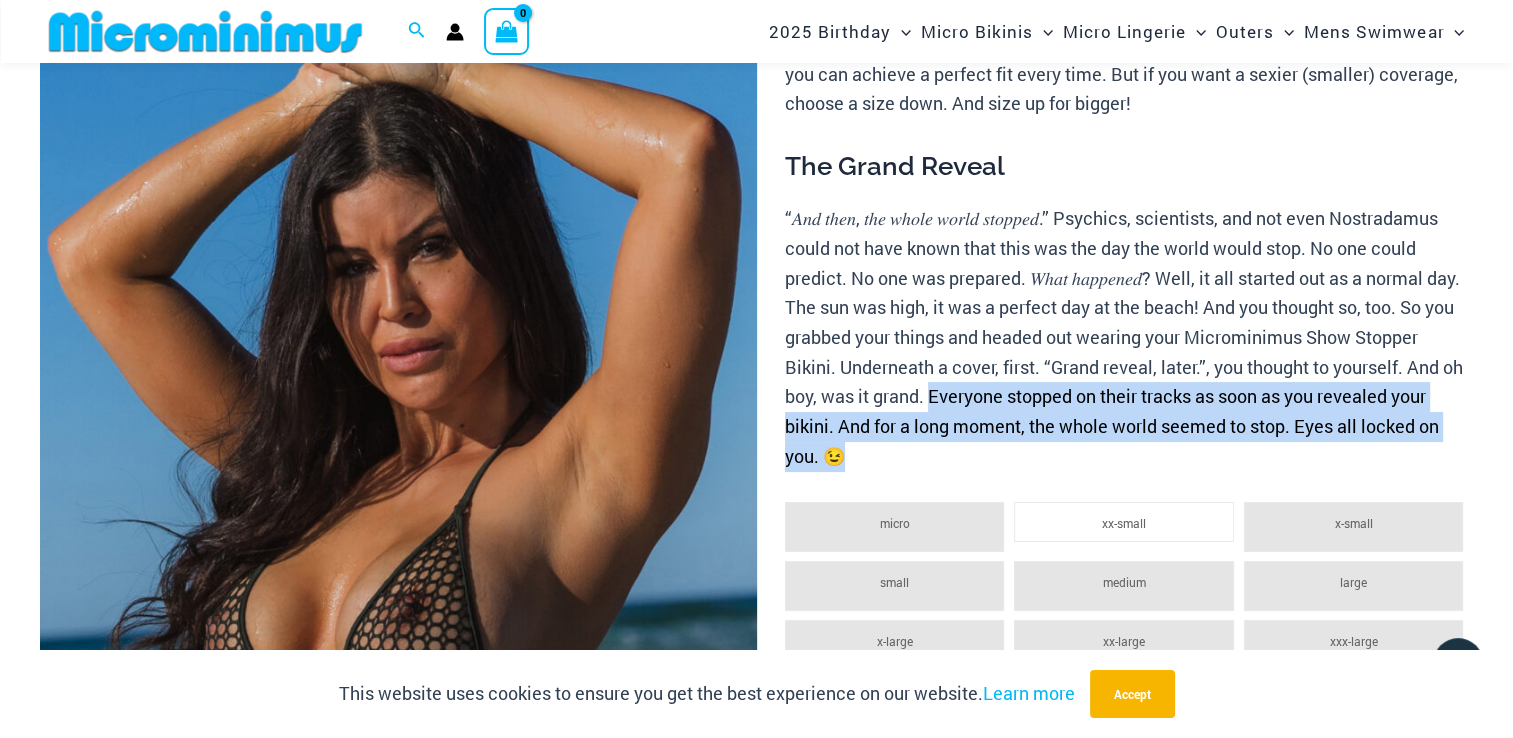 drag, startPoint x: 928, startPoint y: 398, endPoint x: 1048, endPoint y: 458, distance: 134.16408 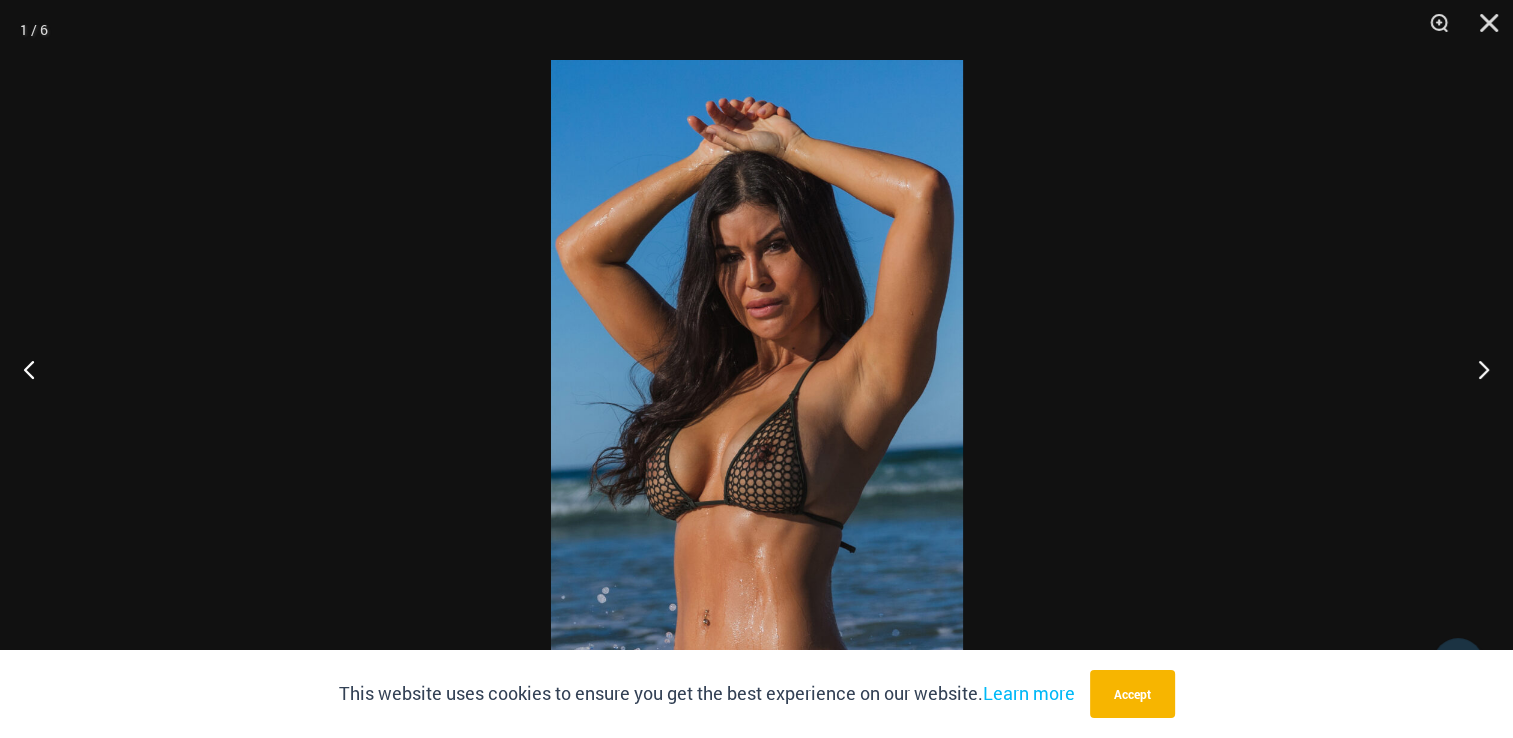 click at bounding box center (757, 369) 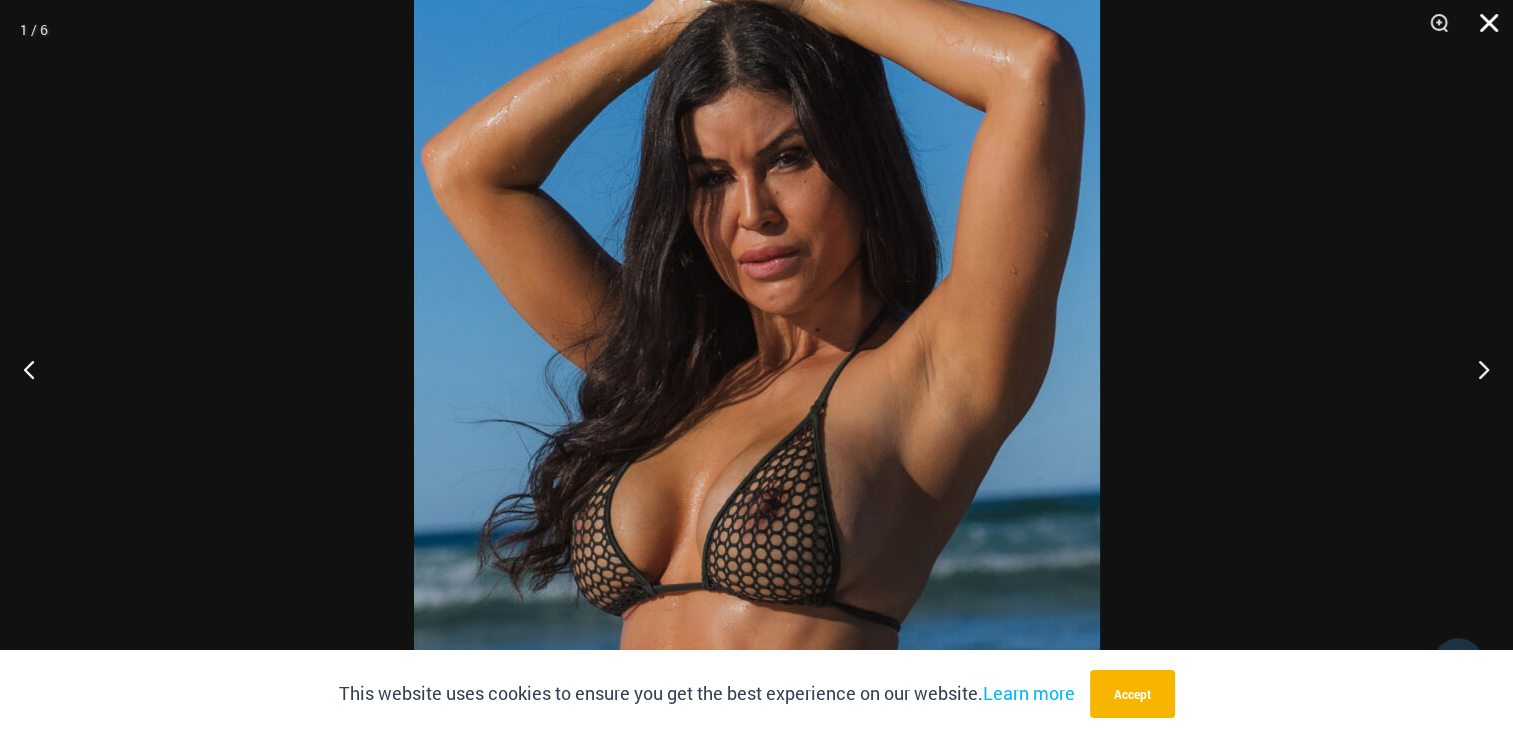 click at bounding box center [1482, 30] 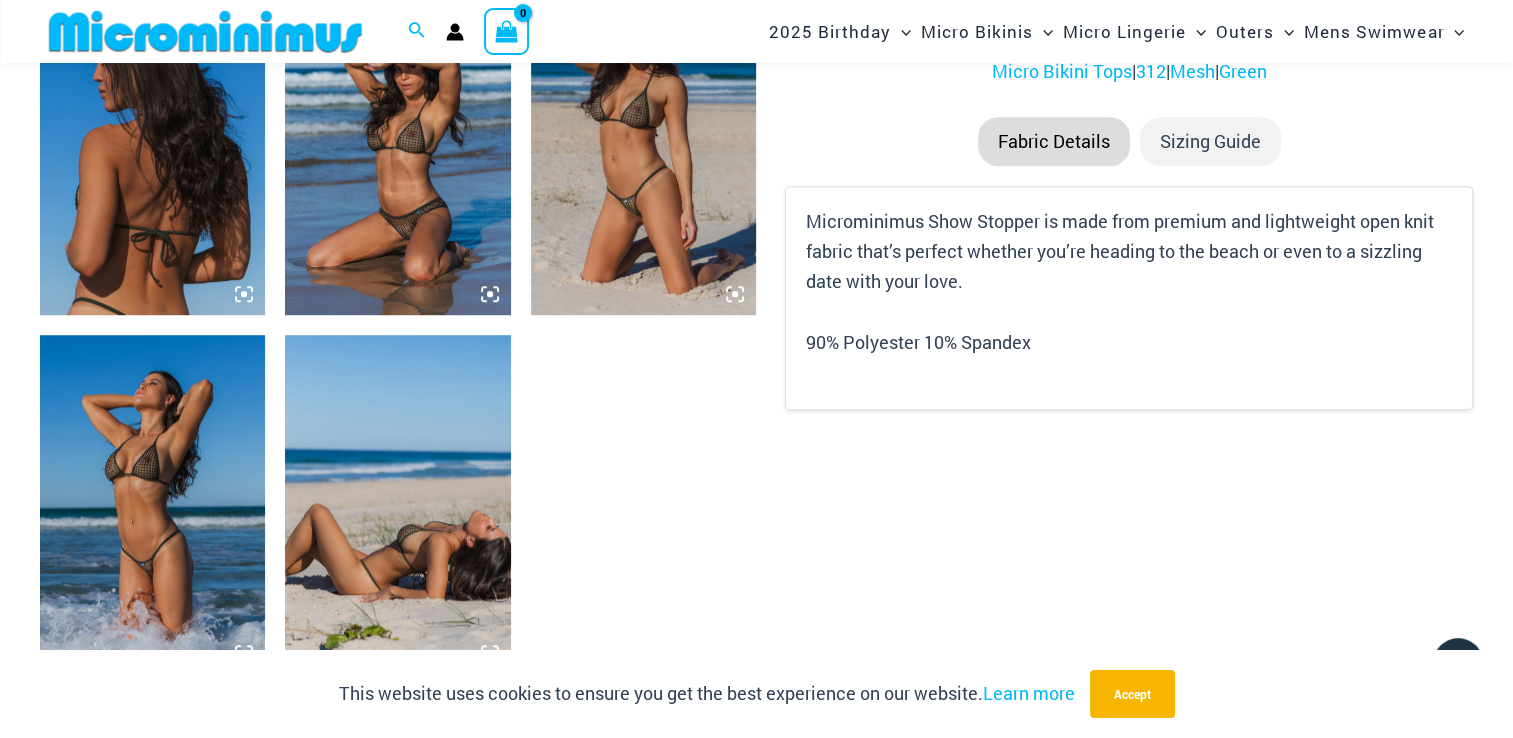 scroll, scrollTop: 1274, scrollLeft: 0, axis: vertical 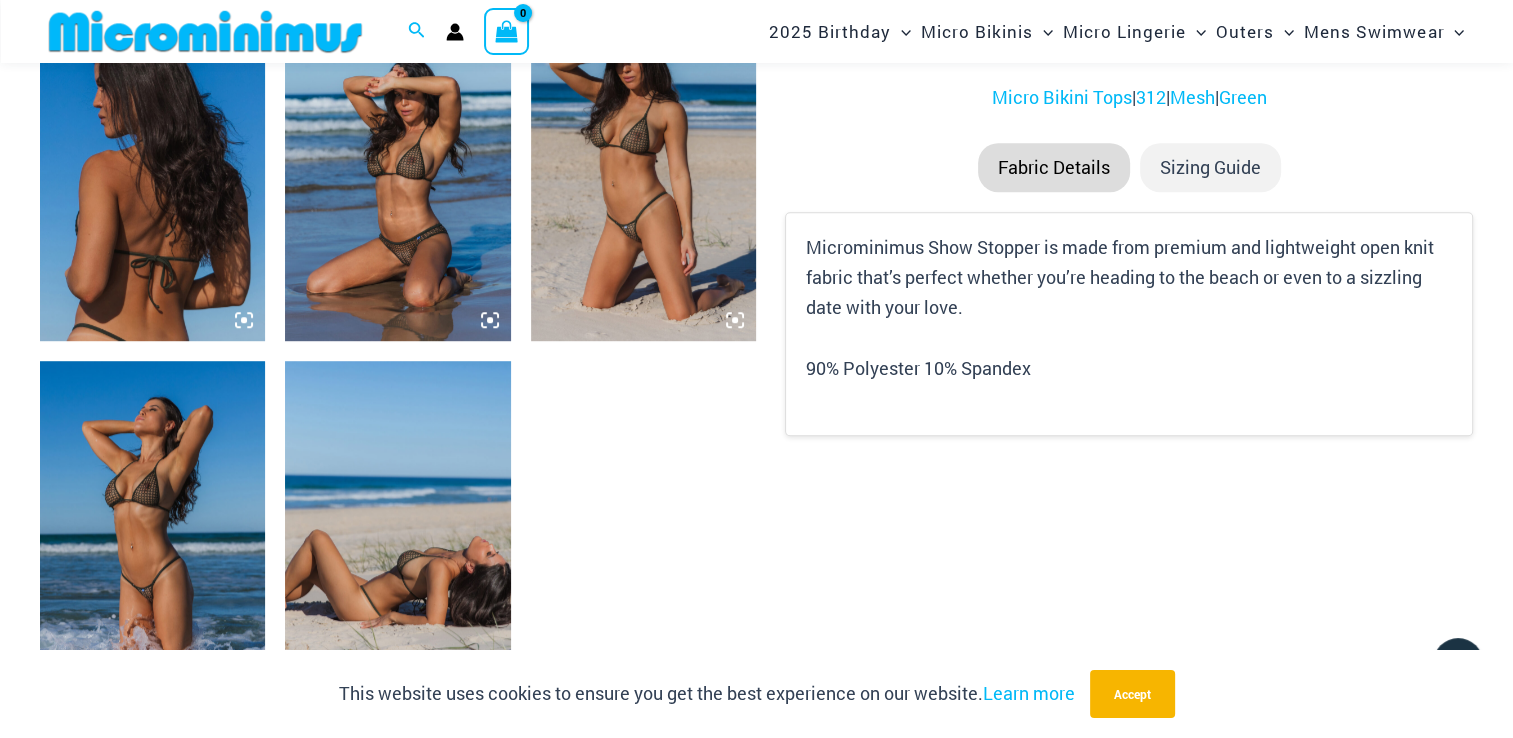 click at bounding box center [152, 530] 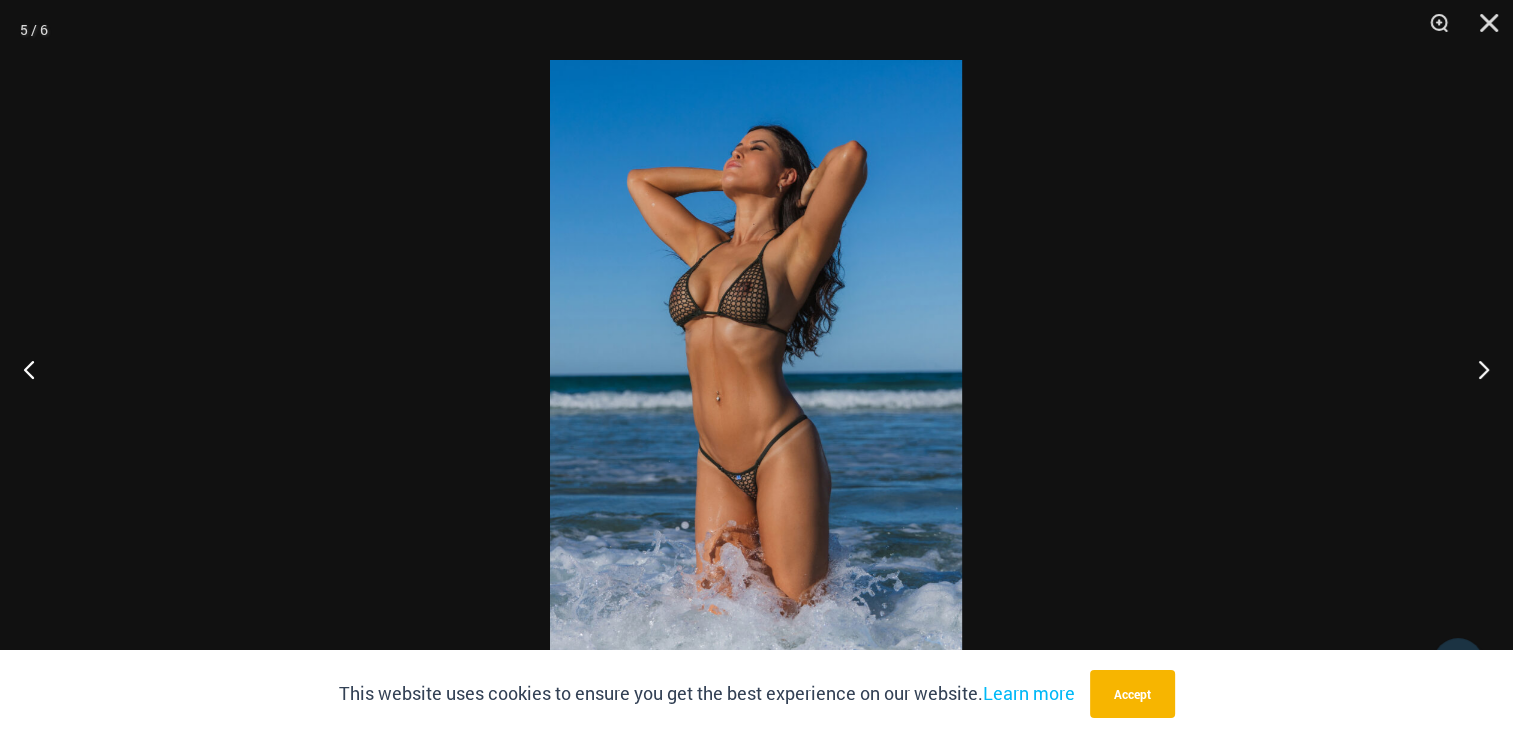 click at bounding box center [756, 369] 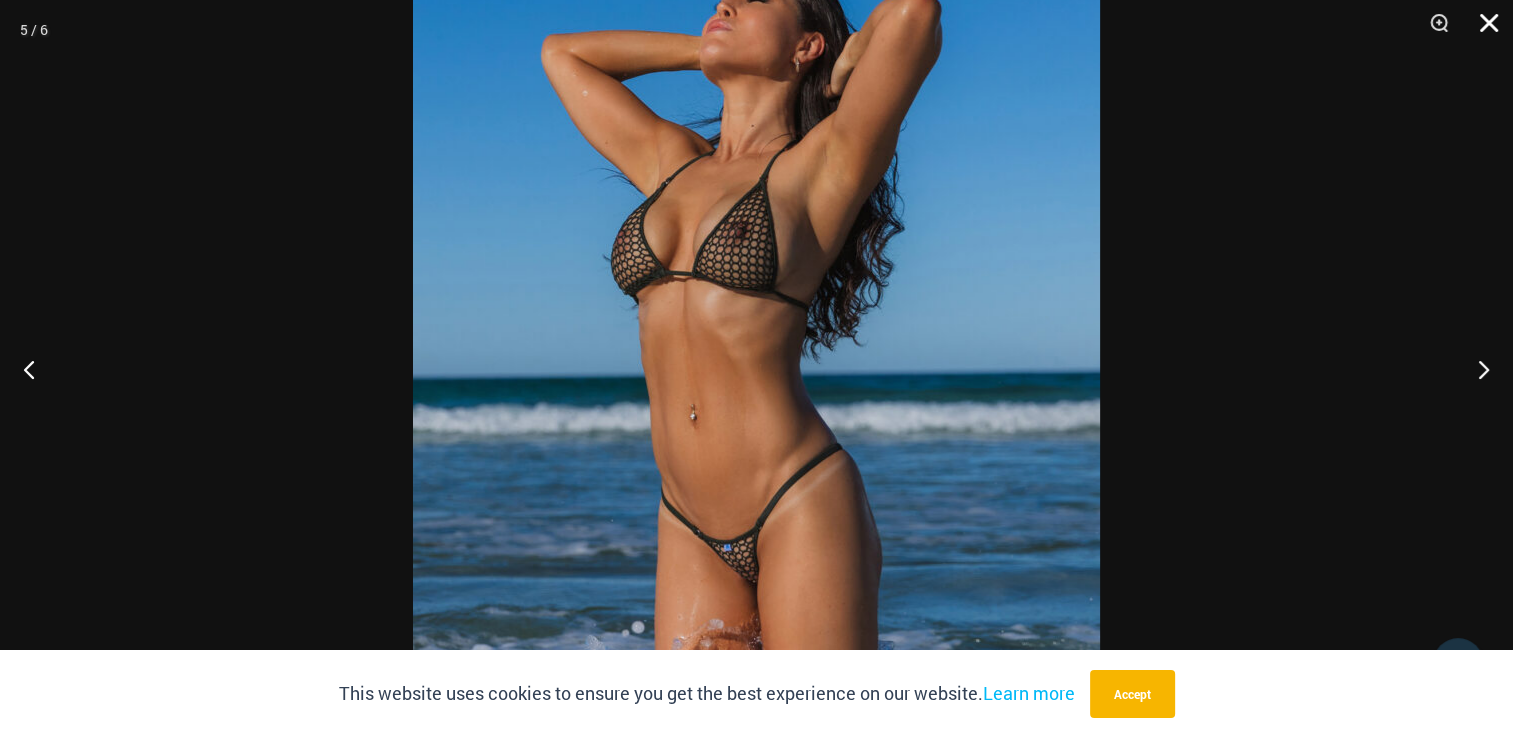 click at bounding box center [1482, 30] 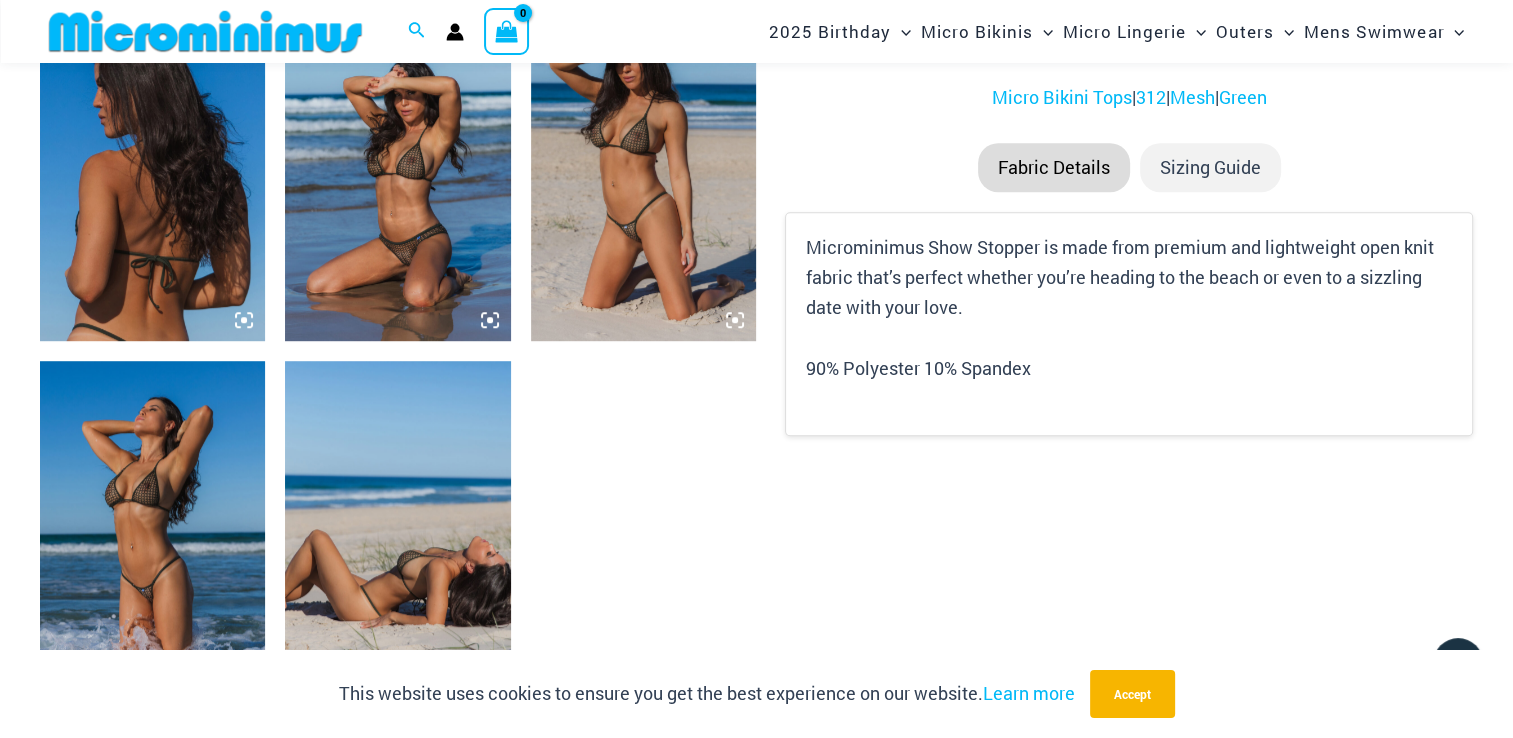 click at bounding box center (397, 530) 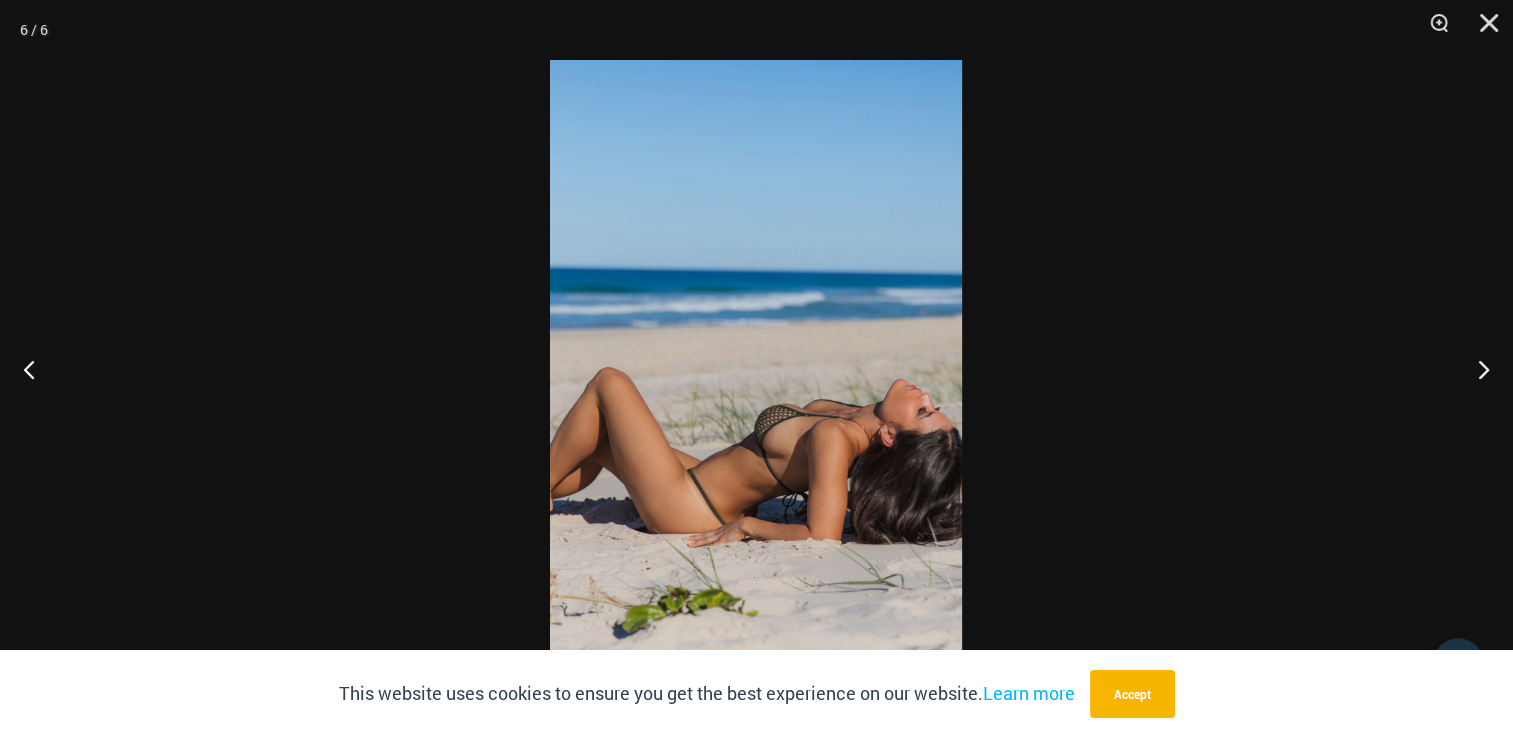 click at bounding box center (756, 369) 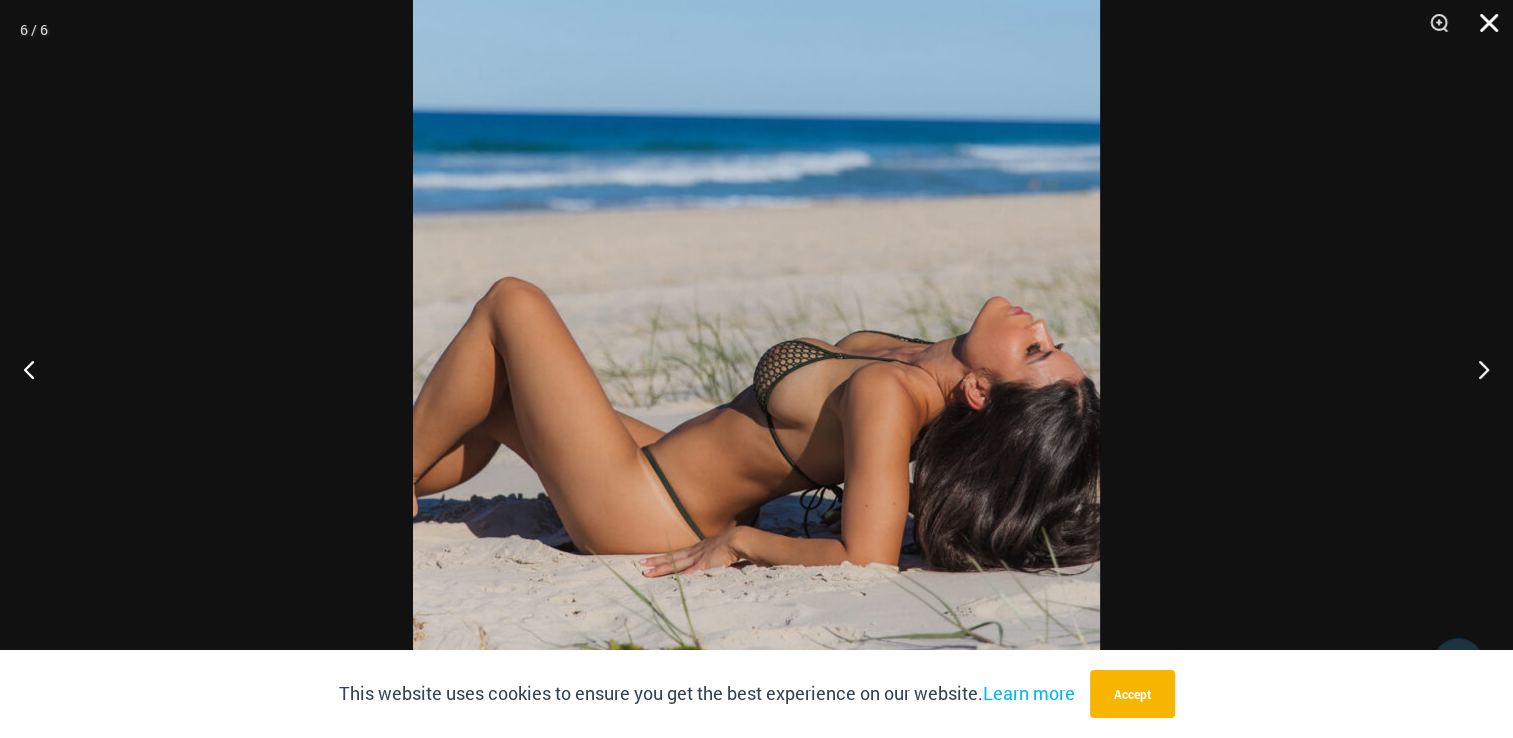 click at bounding box center [1482, 30] 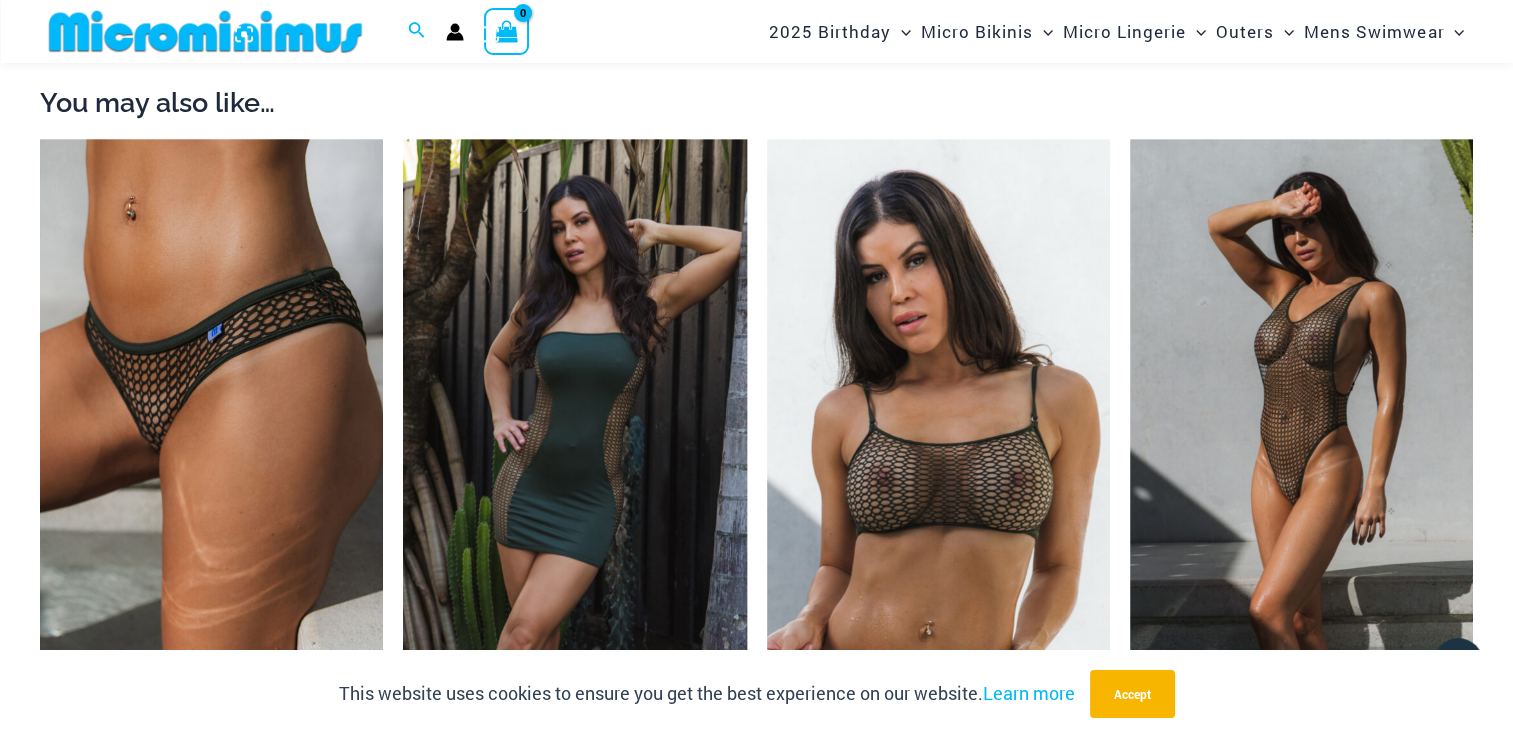 scroll, scrollTop: 1916, scrollLeft: 0, axis: vertical 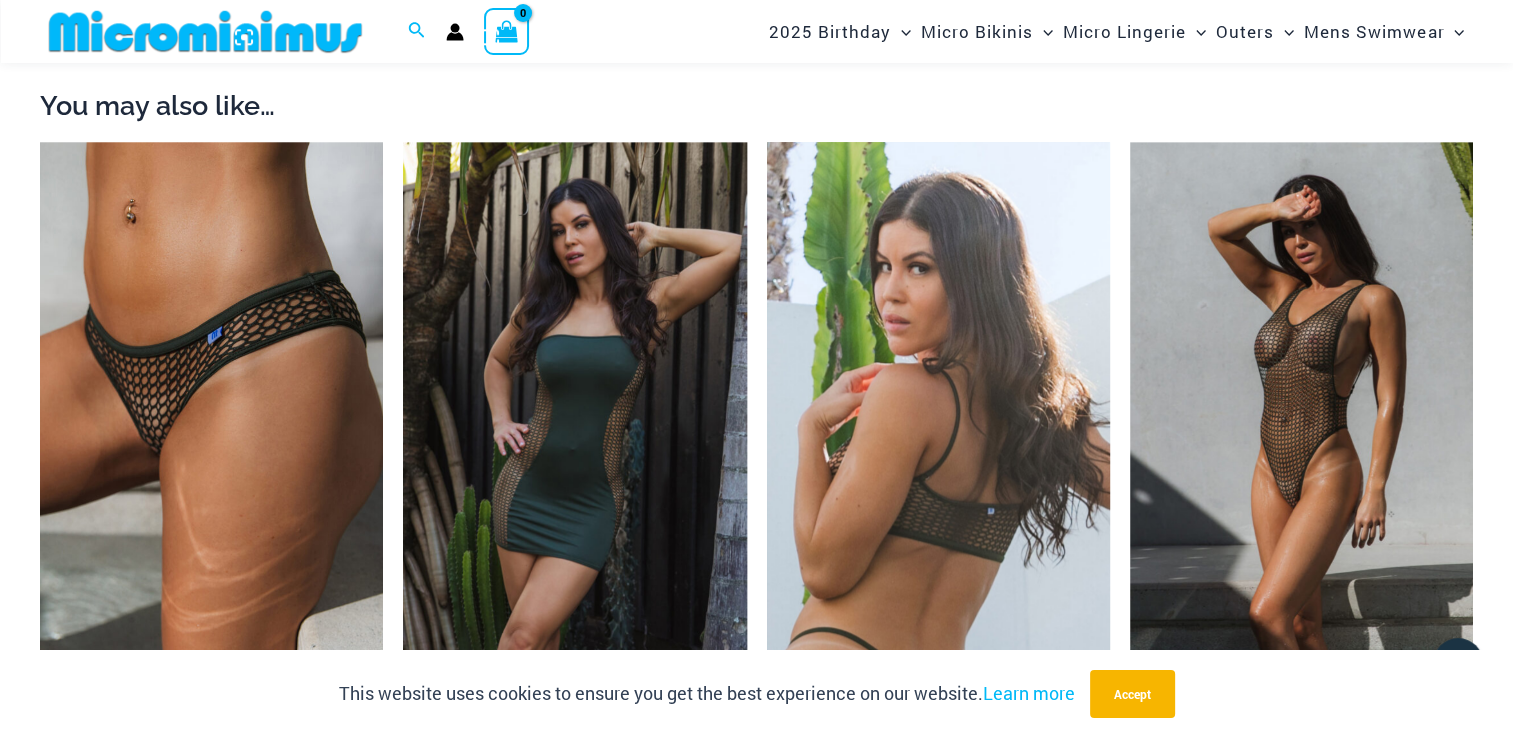 click at bounding box center (938, 399) 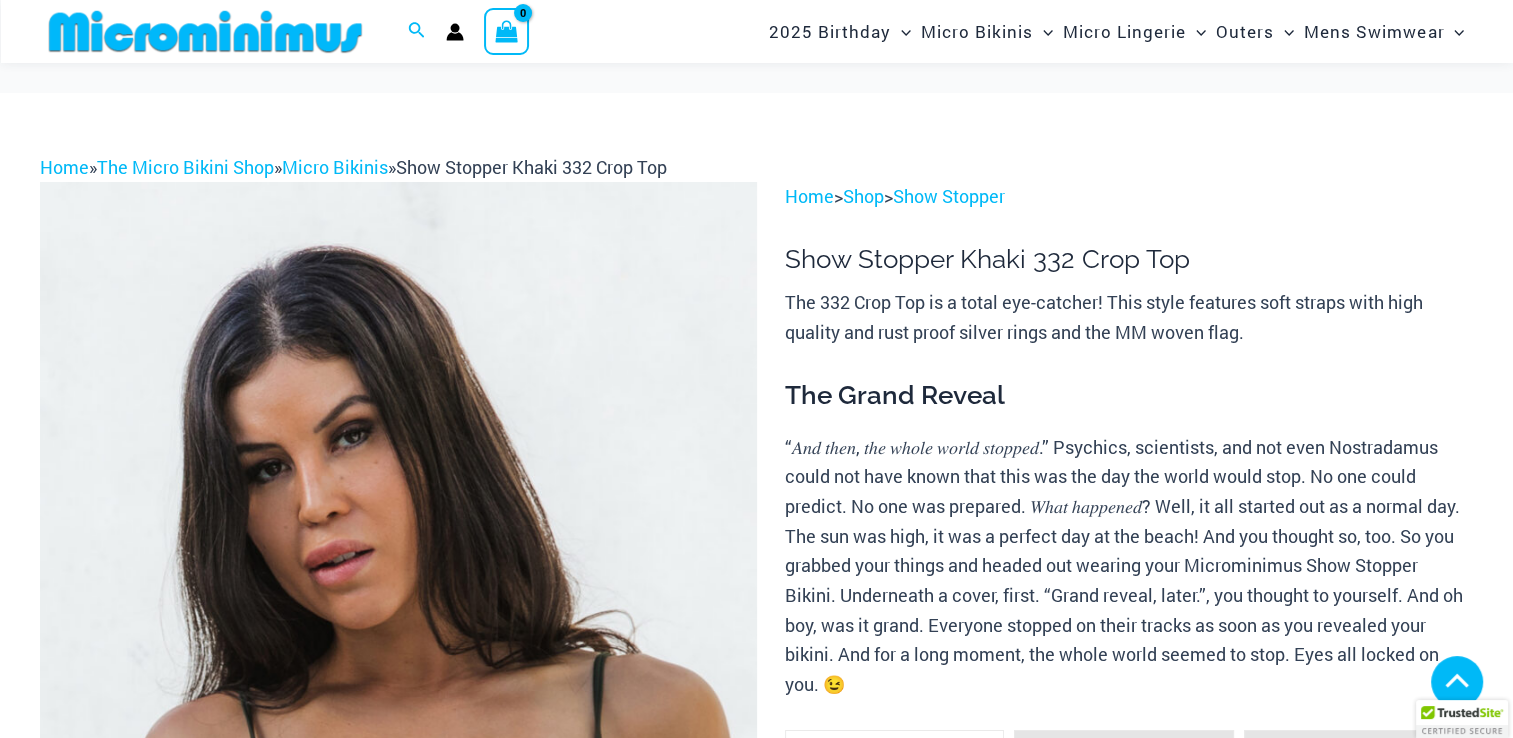 scroll, scrollTop: 1200, scrollLeft: 0, axis: vertical 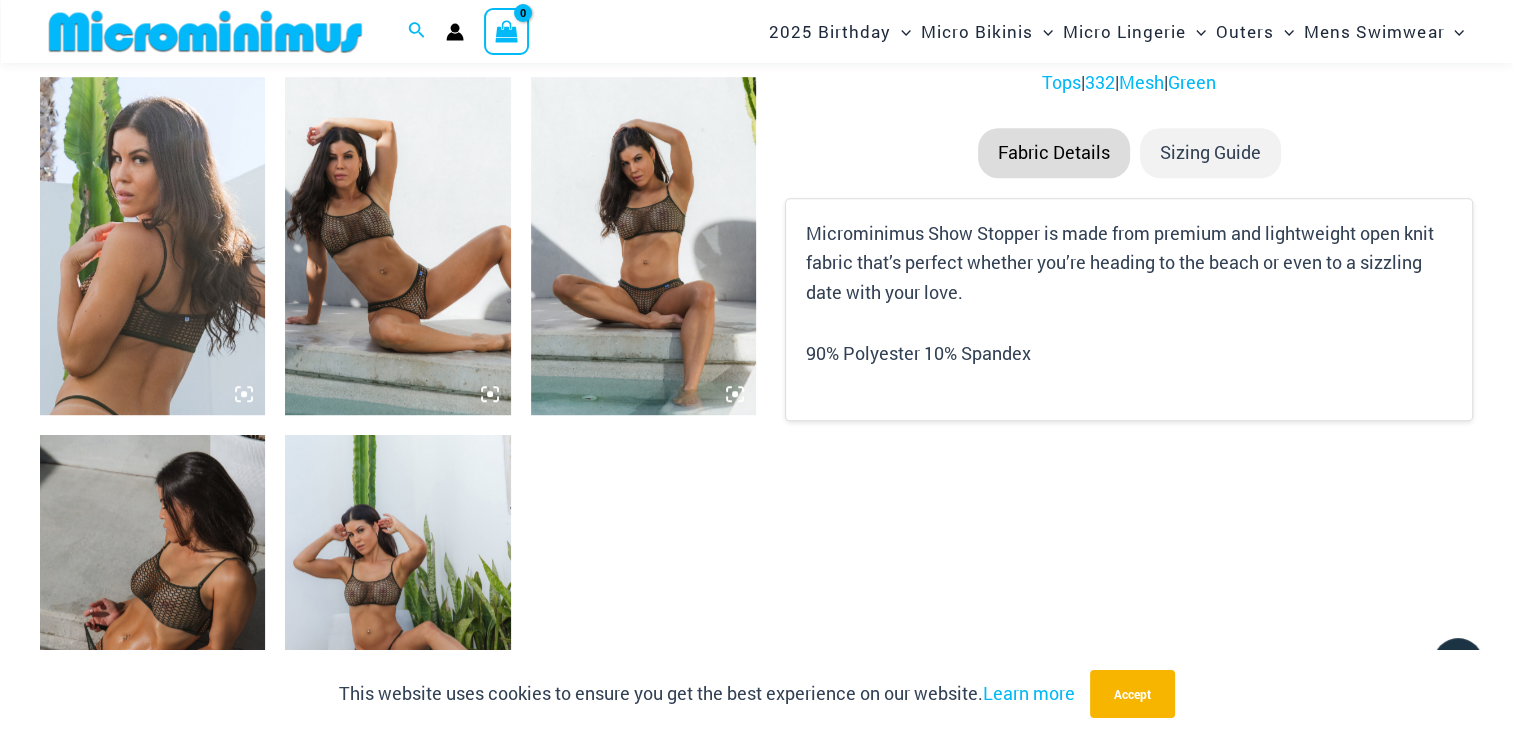 click at bounding box center [152, 604] 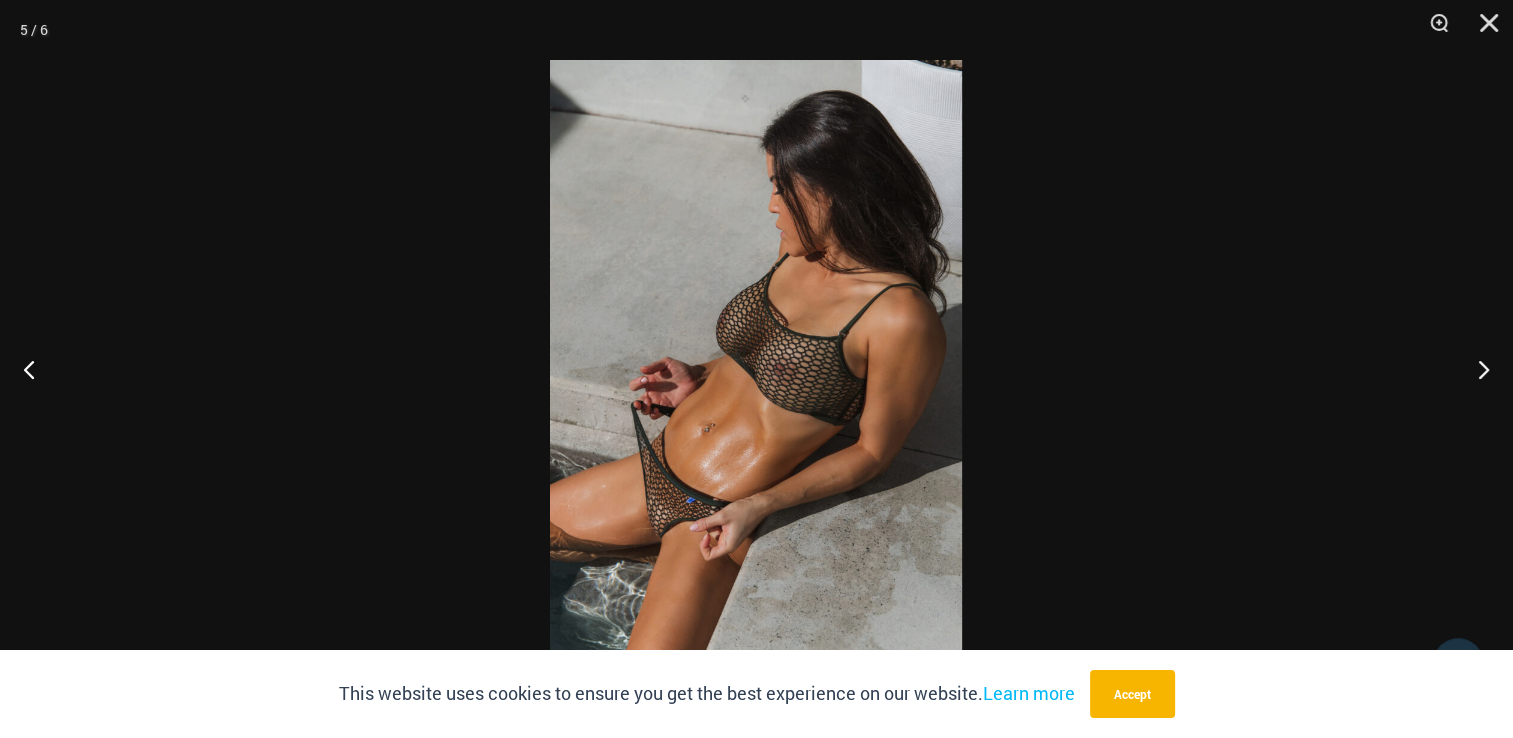 click at bounding box center [756, 369] 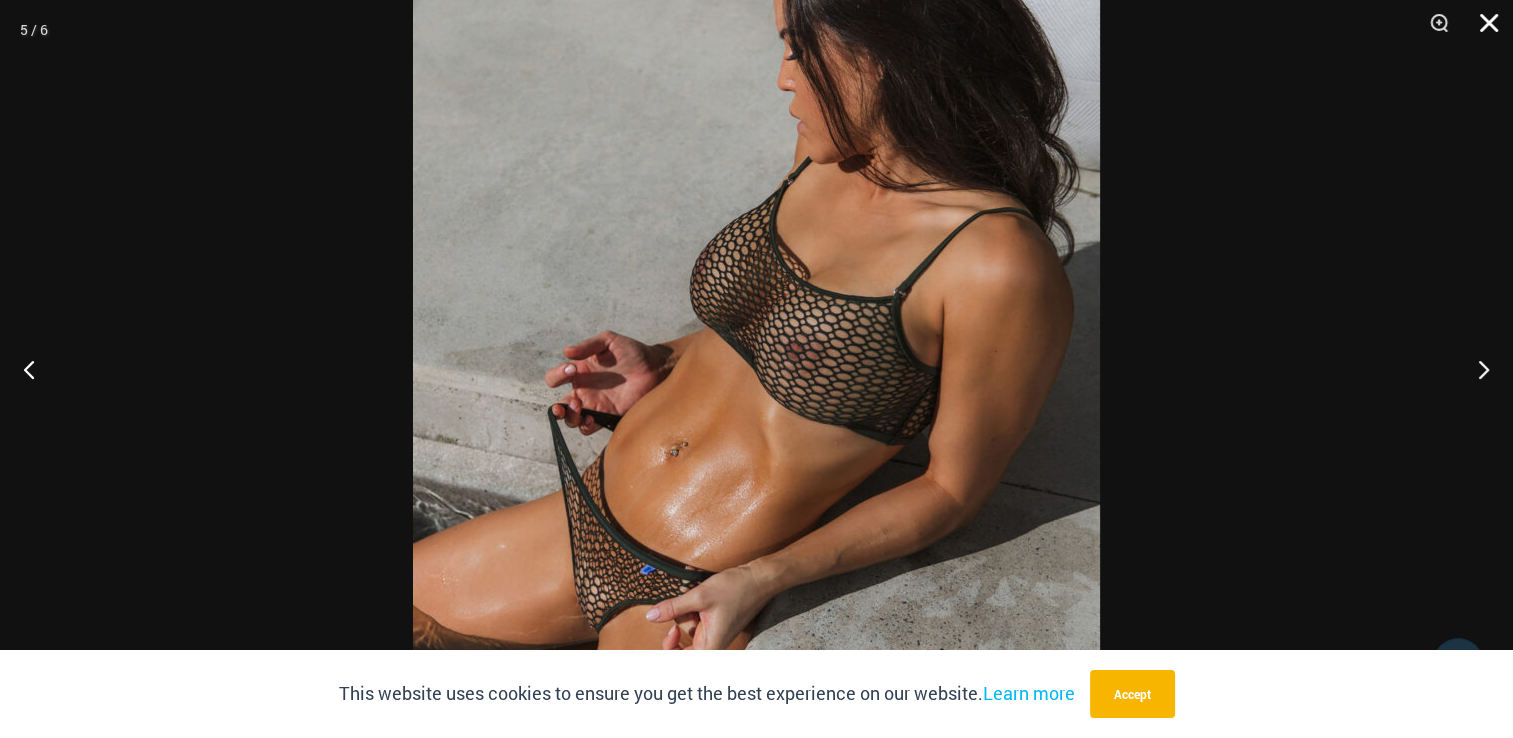 click at bounding box center [1482, 30] 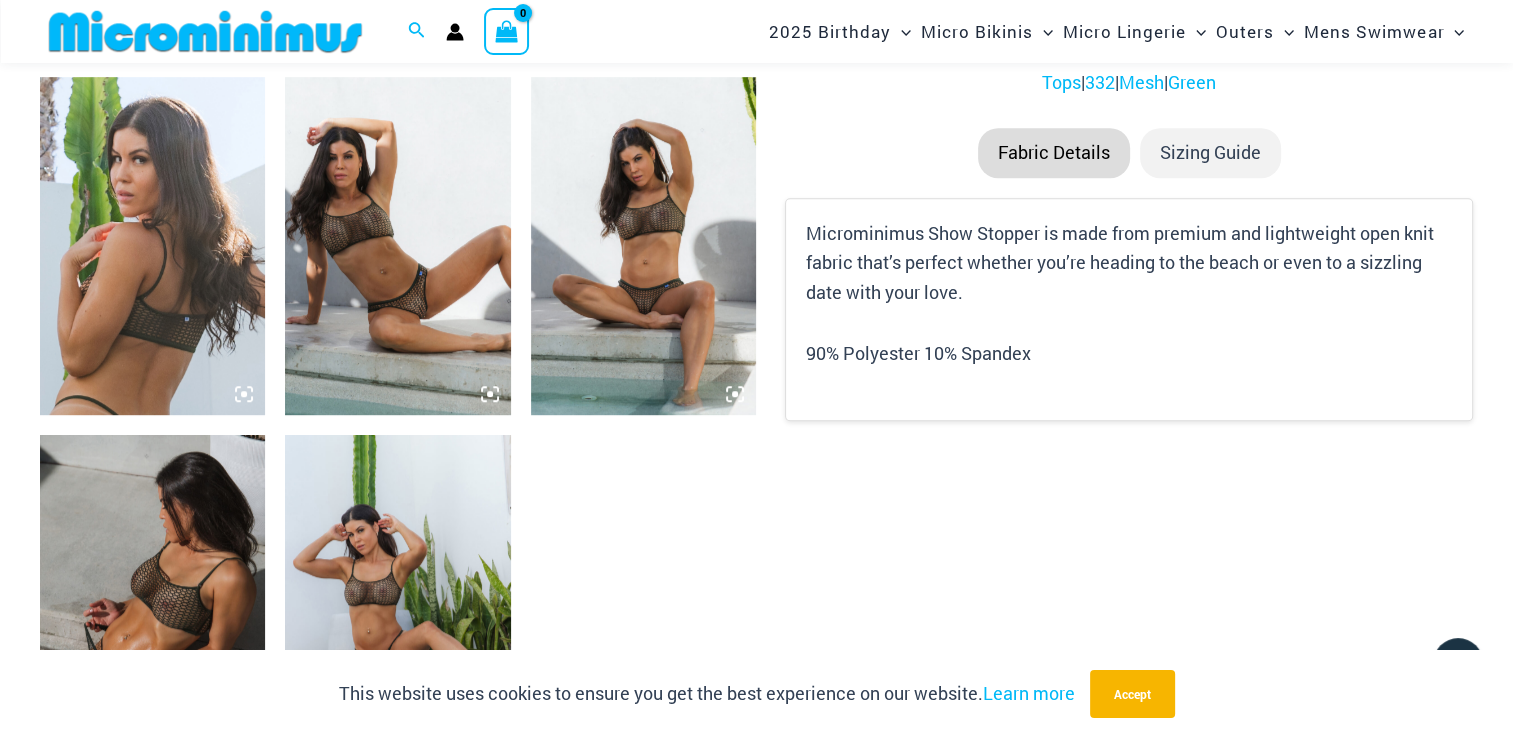 click at bounding box center (397, 604) 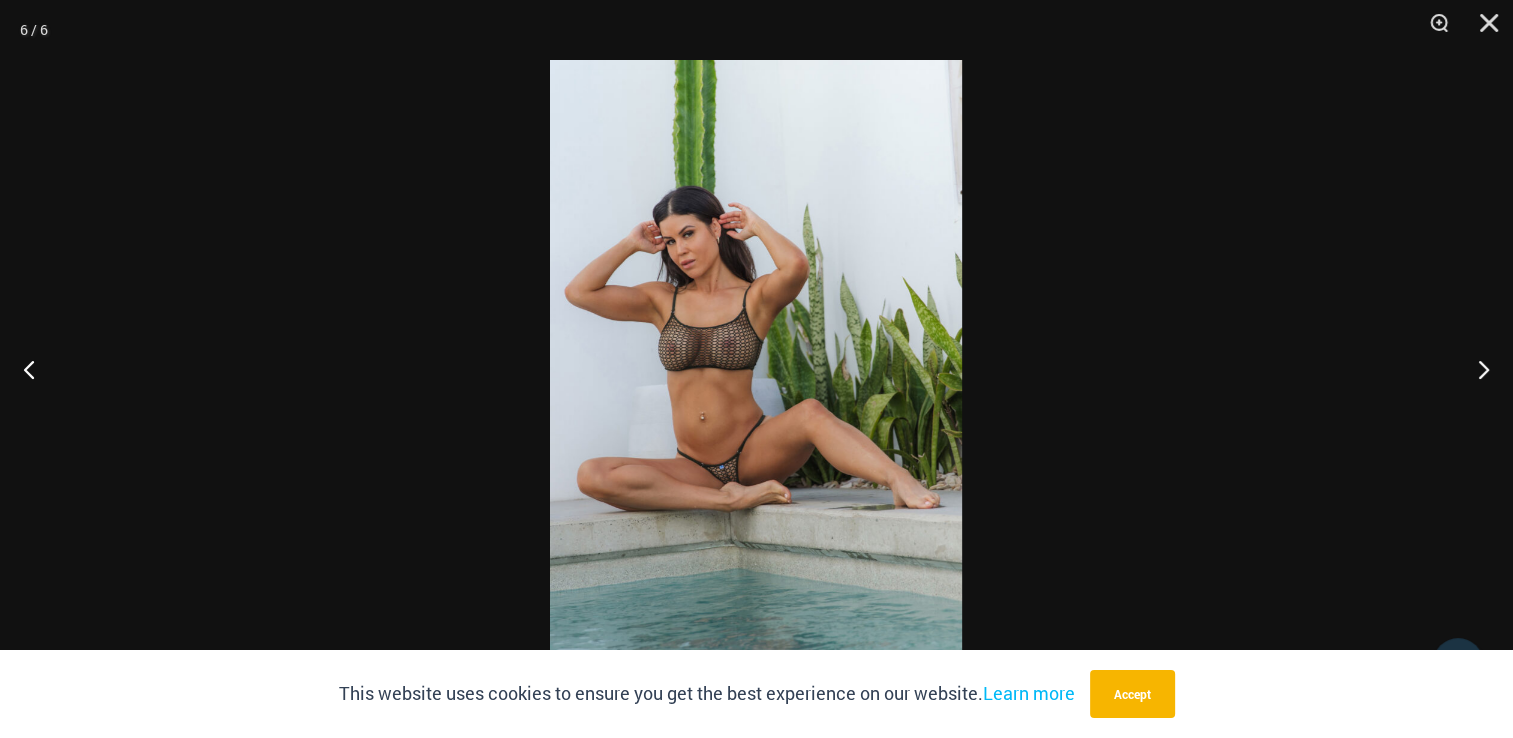 click at bounding box center [756, 369] 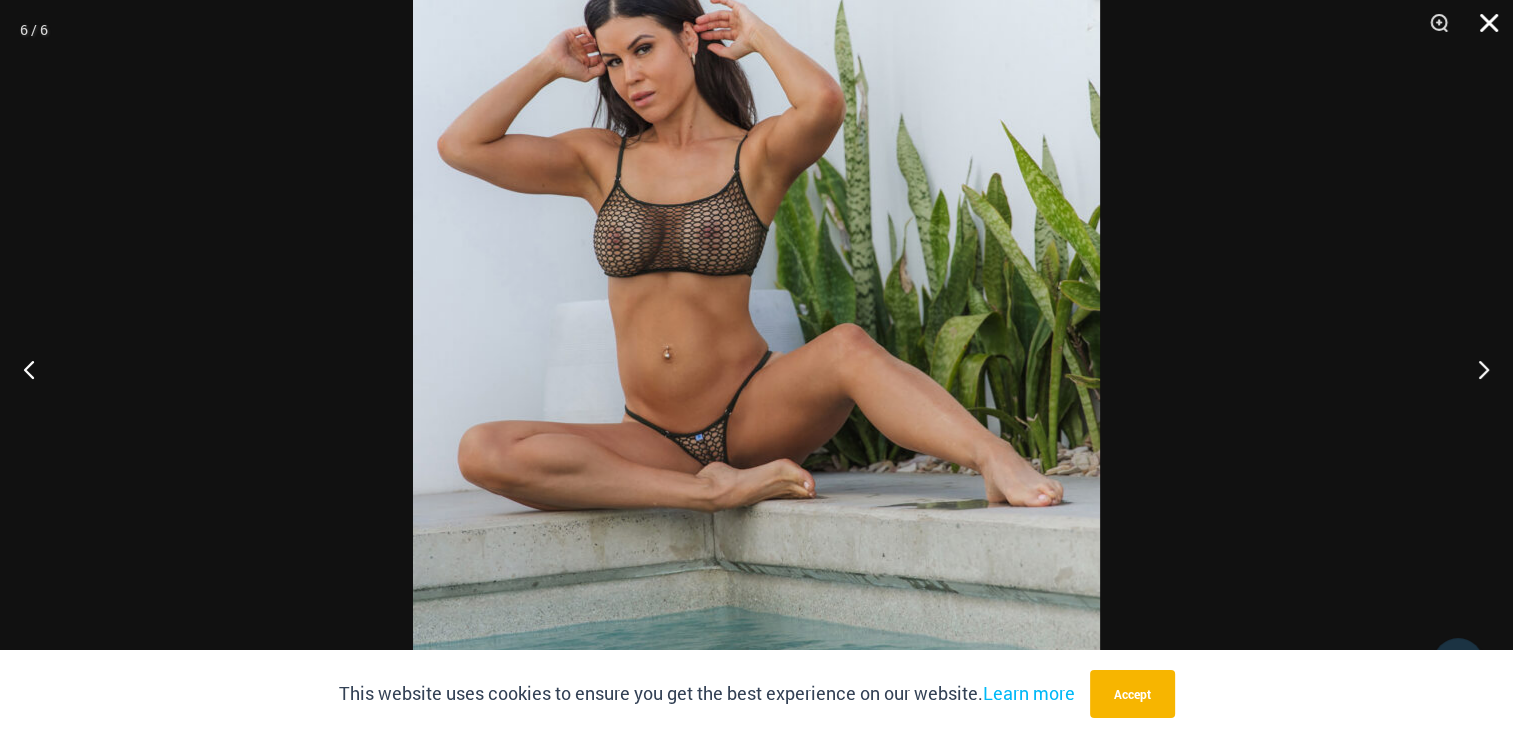 click at bounding box center [1482, 30] 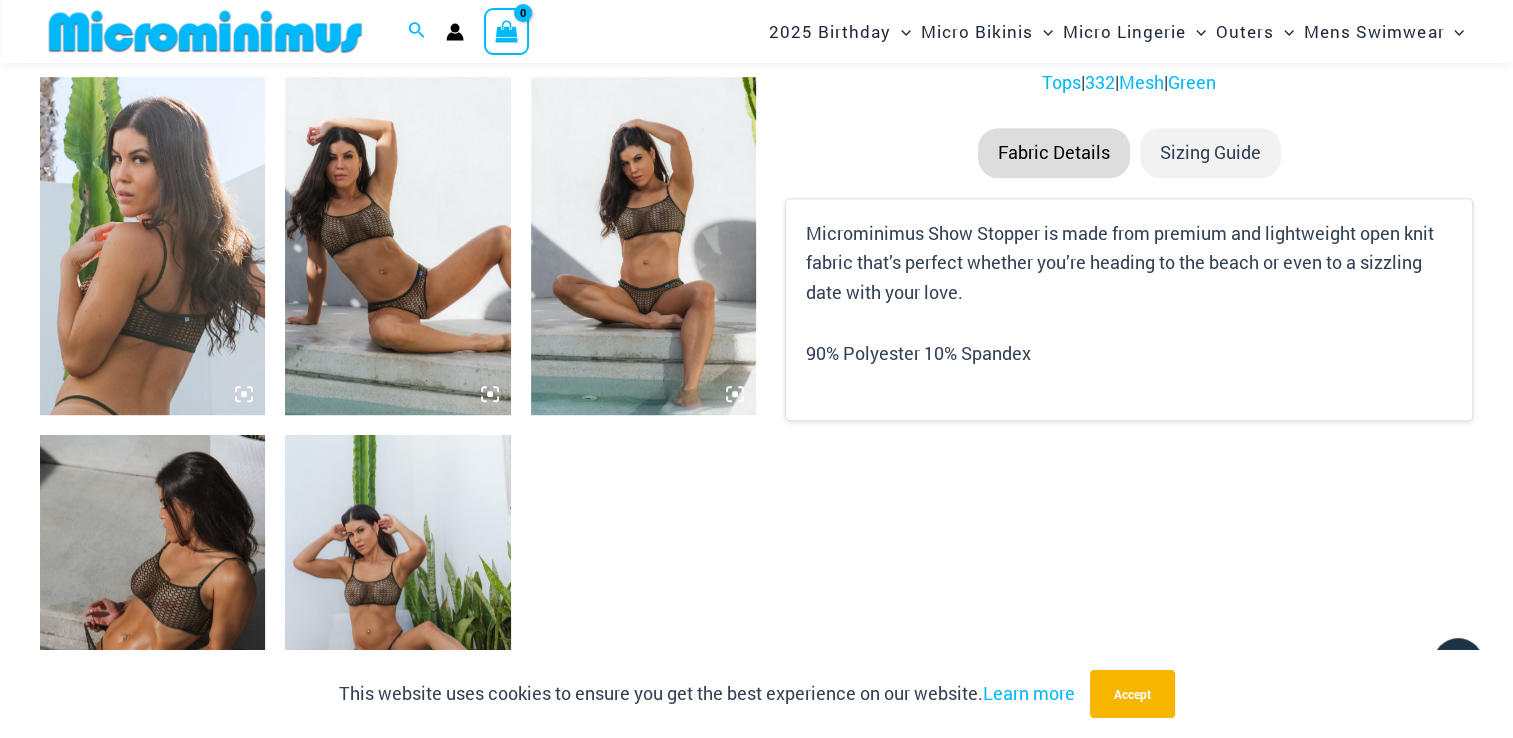 click at bounding box center (397, 246) 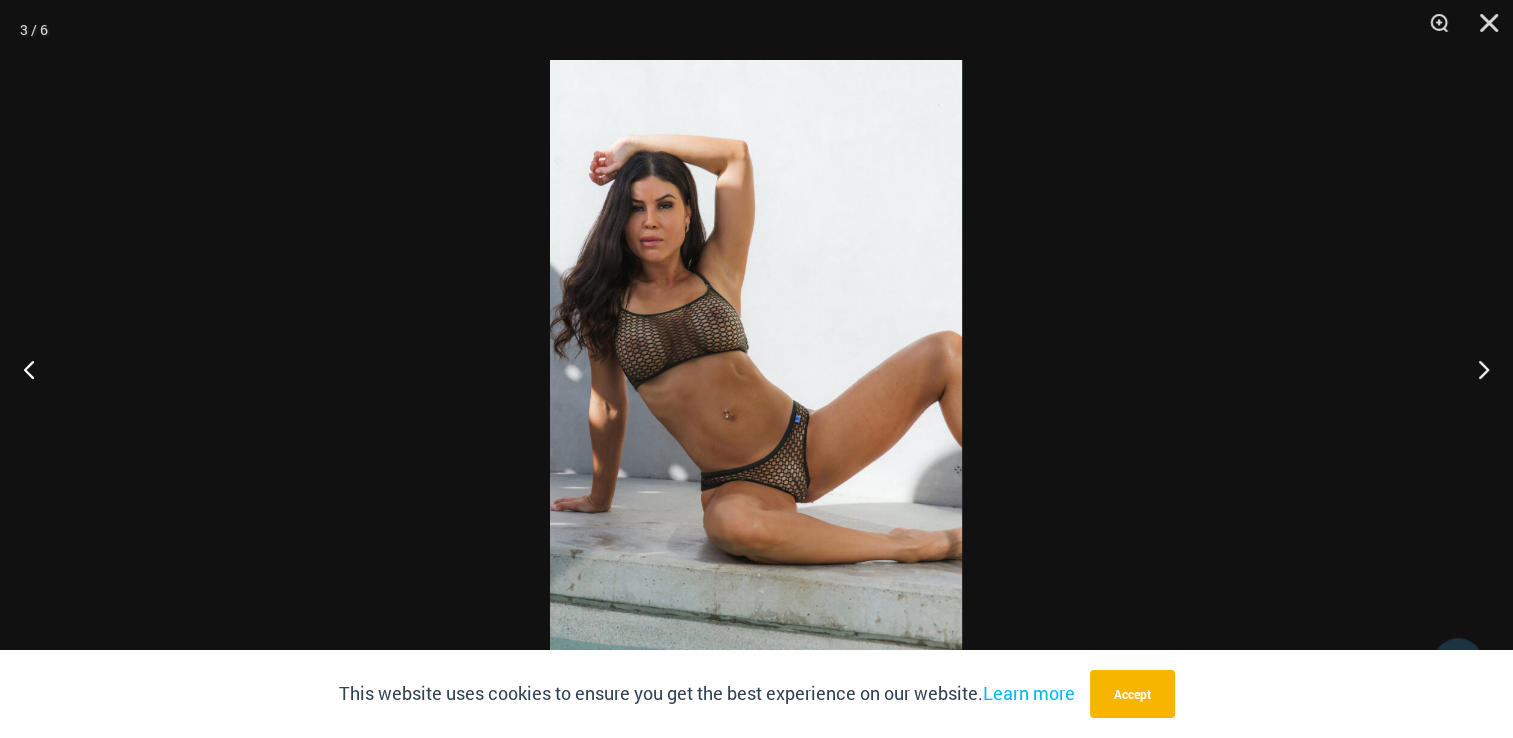 click at bounding box center [756, 369] 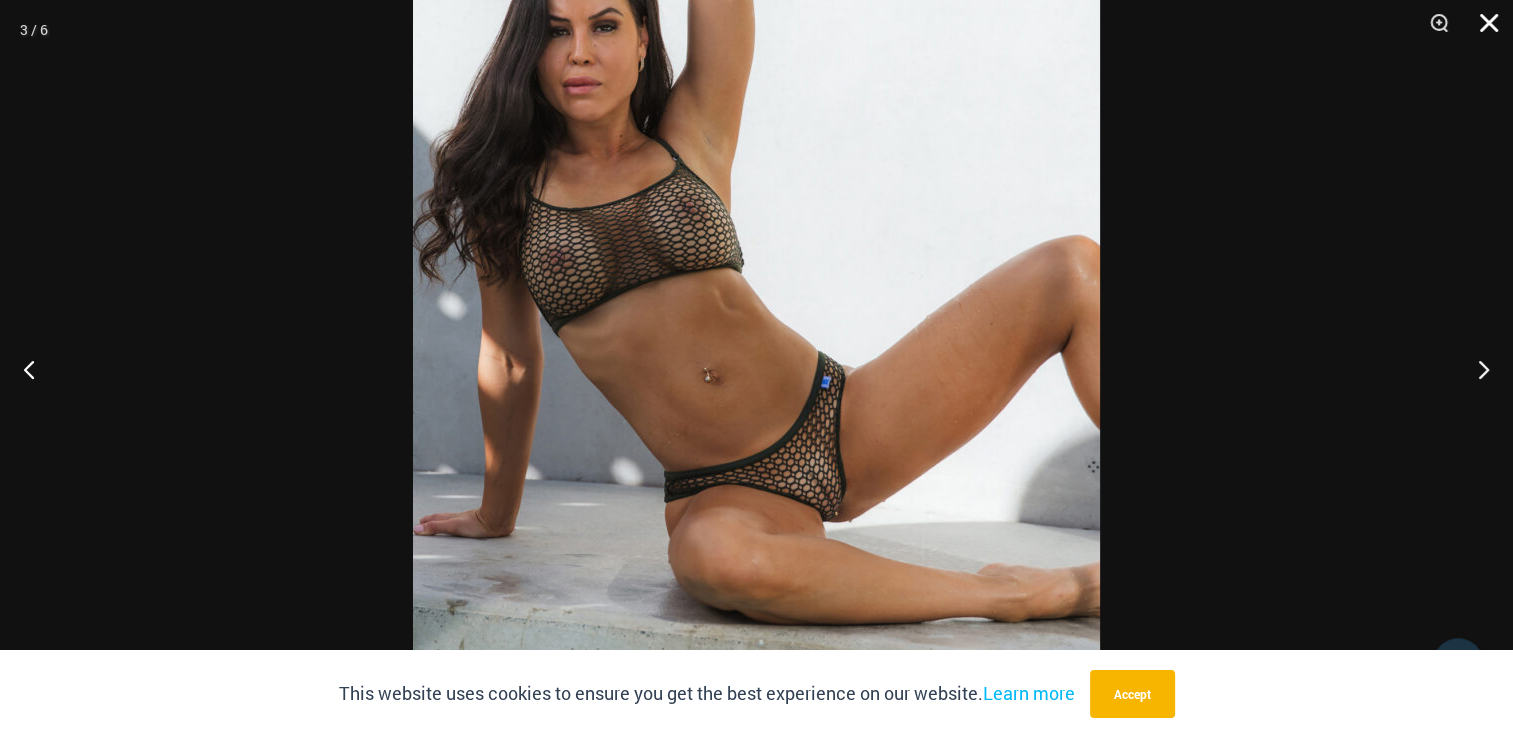 click at bounding box center [1482, 30] 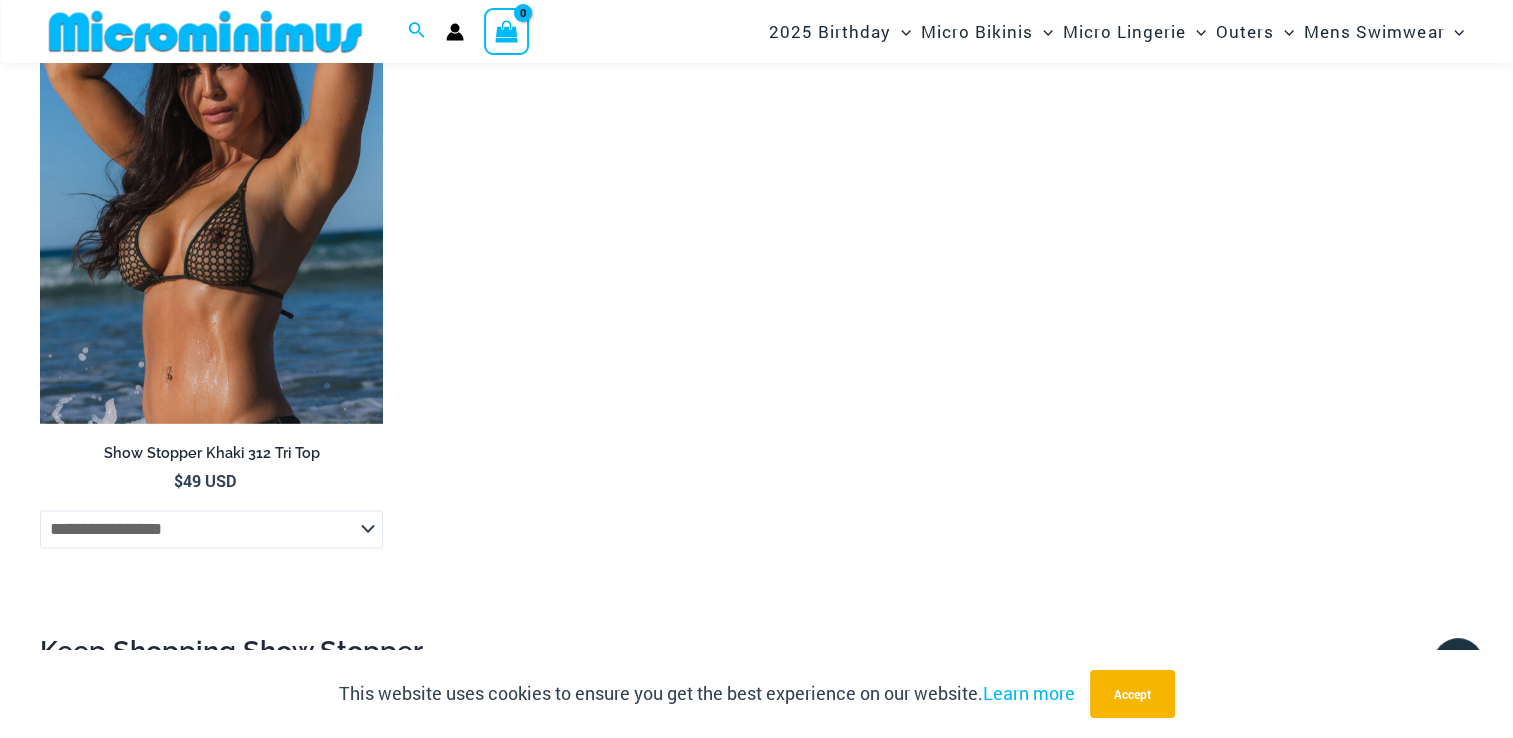 scroll, scrollTop: 2861, scrollLeft: 0, axis: vertical 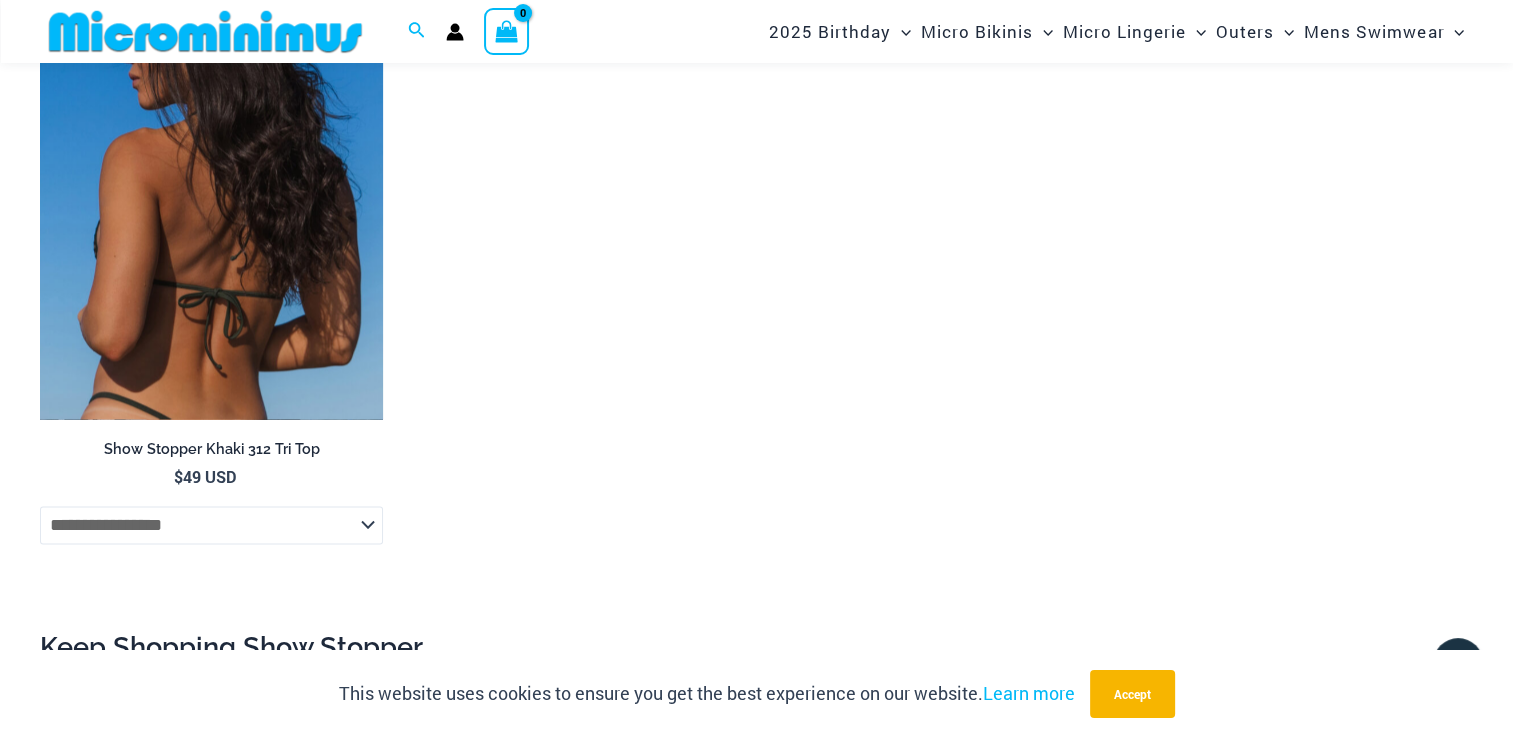 click on "**********" 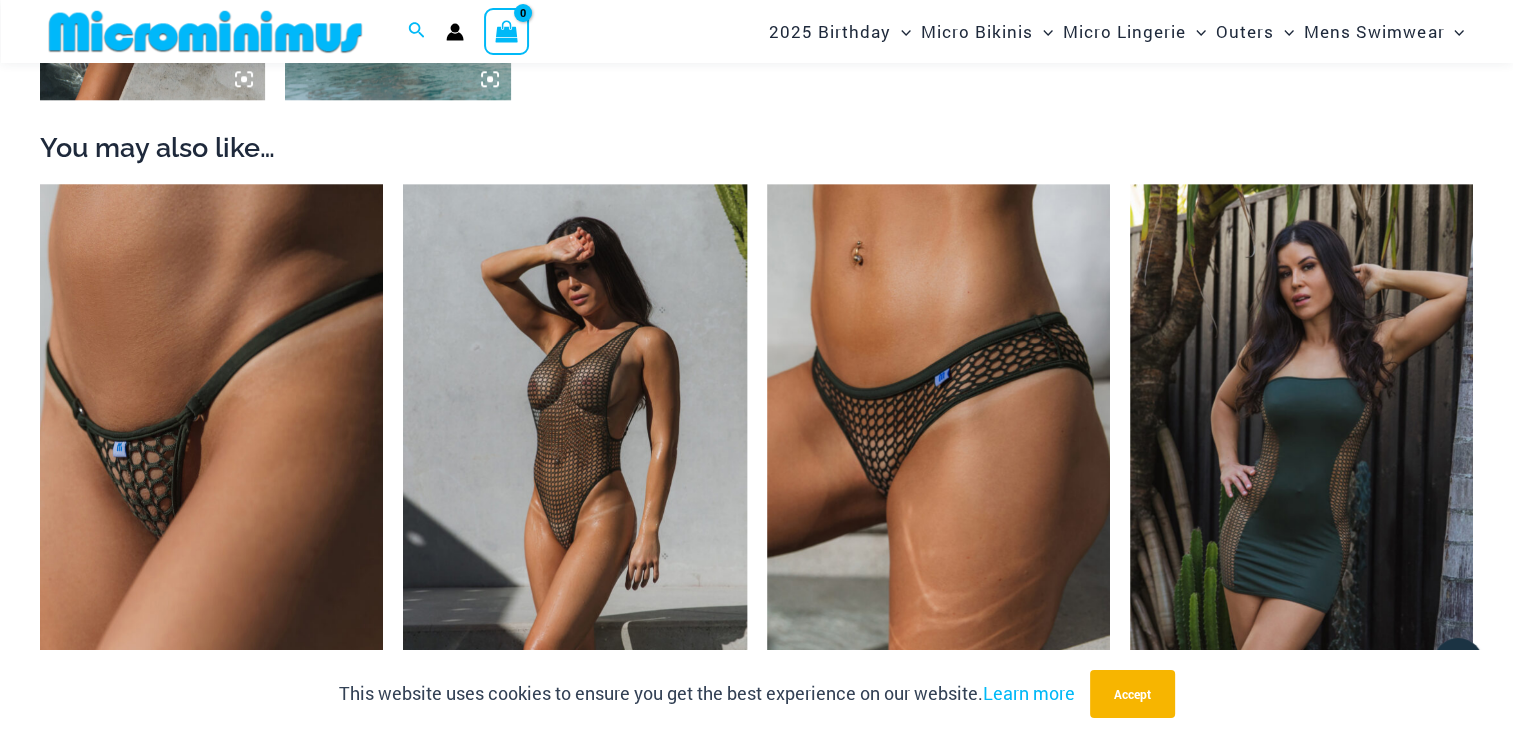 scroll, scrollTop: 1884, scrollLeft: 0, axis: vertical 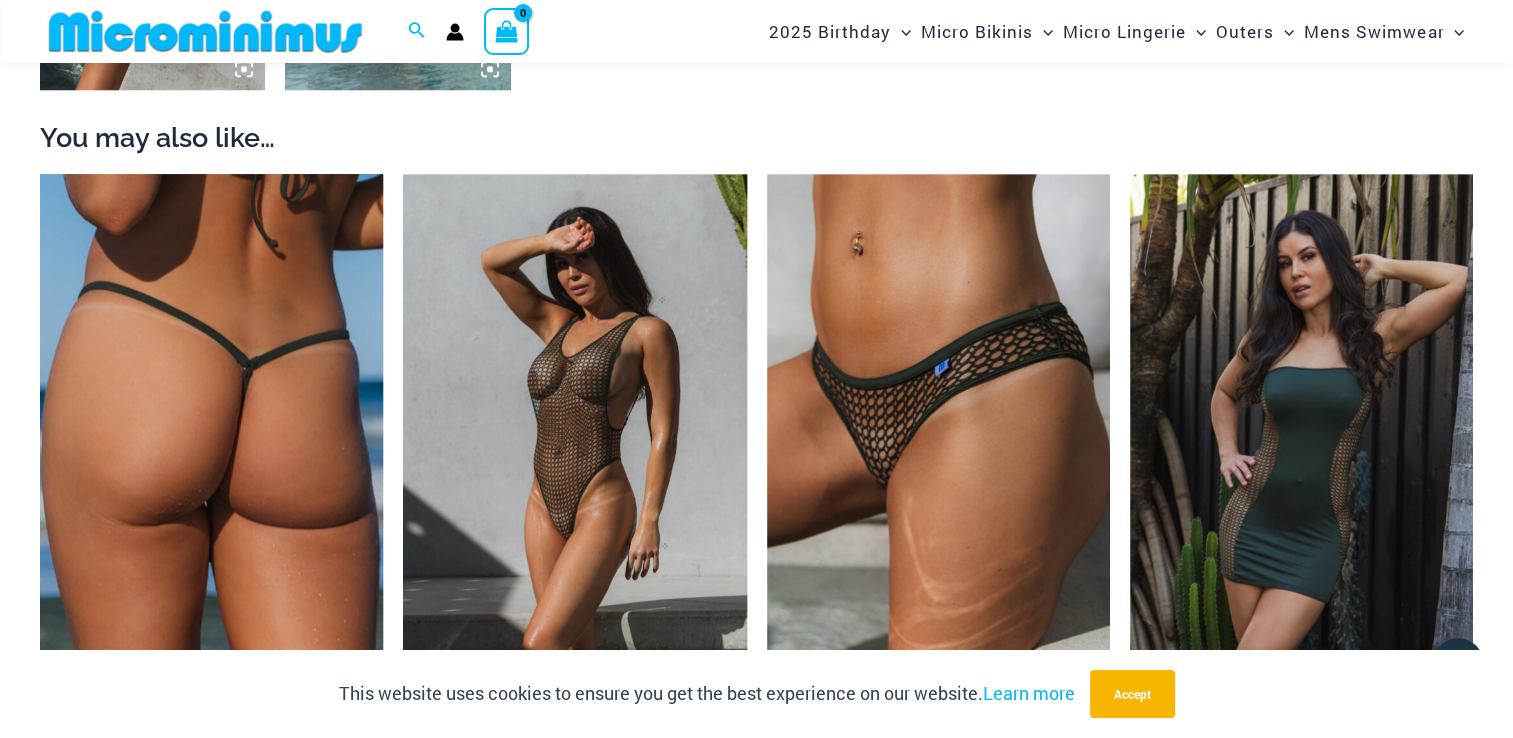 click at bounding box center [211, 431] 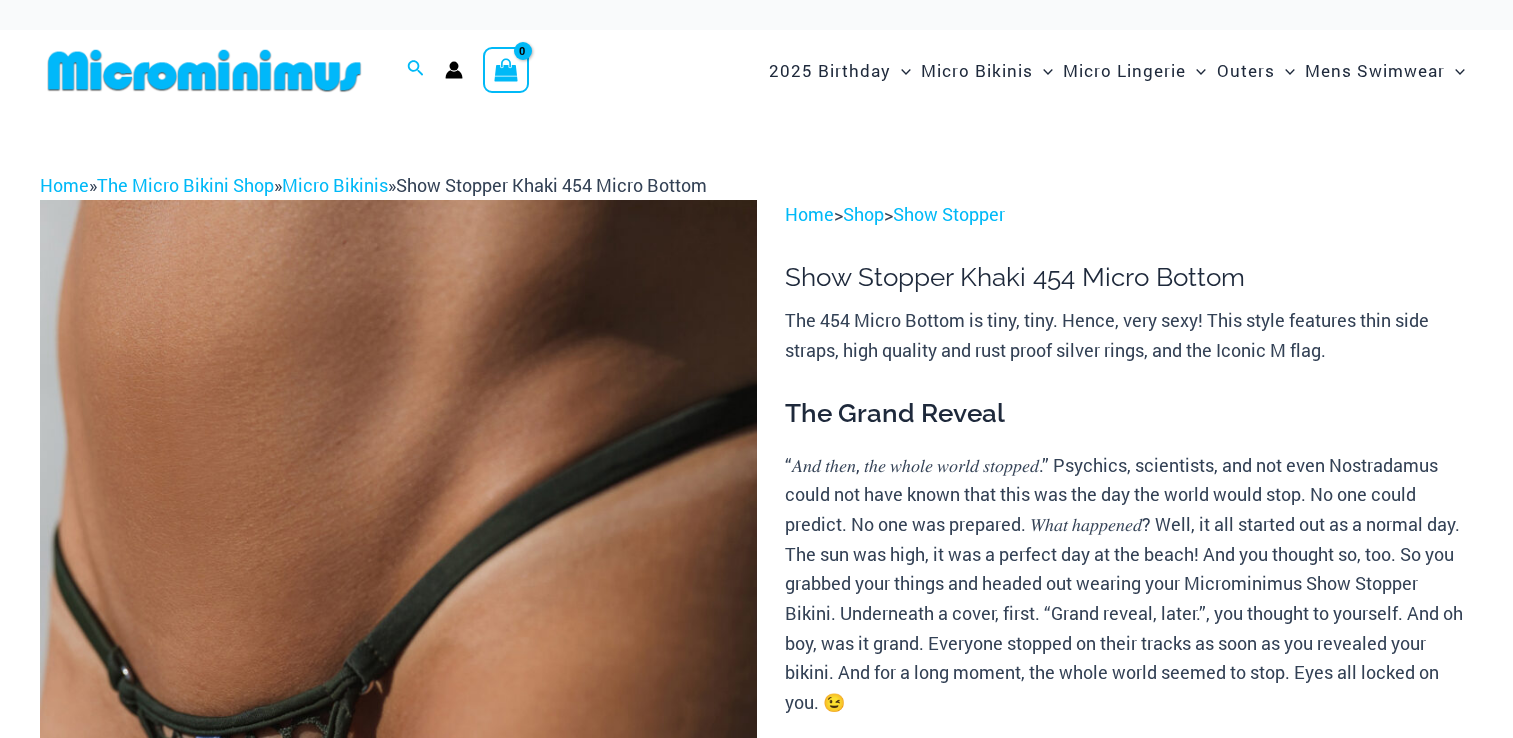 scroll, scrollTop: 0, scrollLeft: 0, axis: both 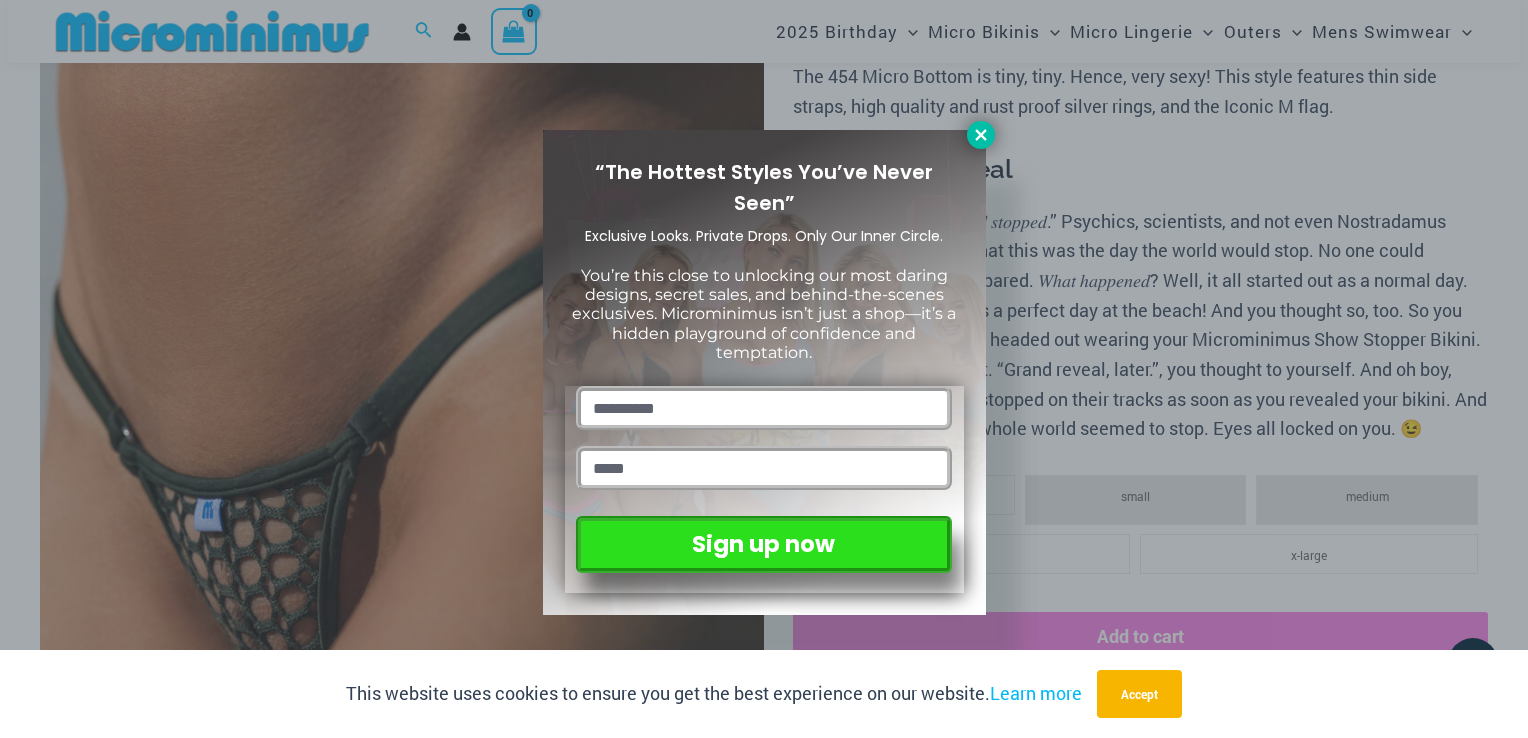 click 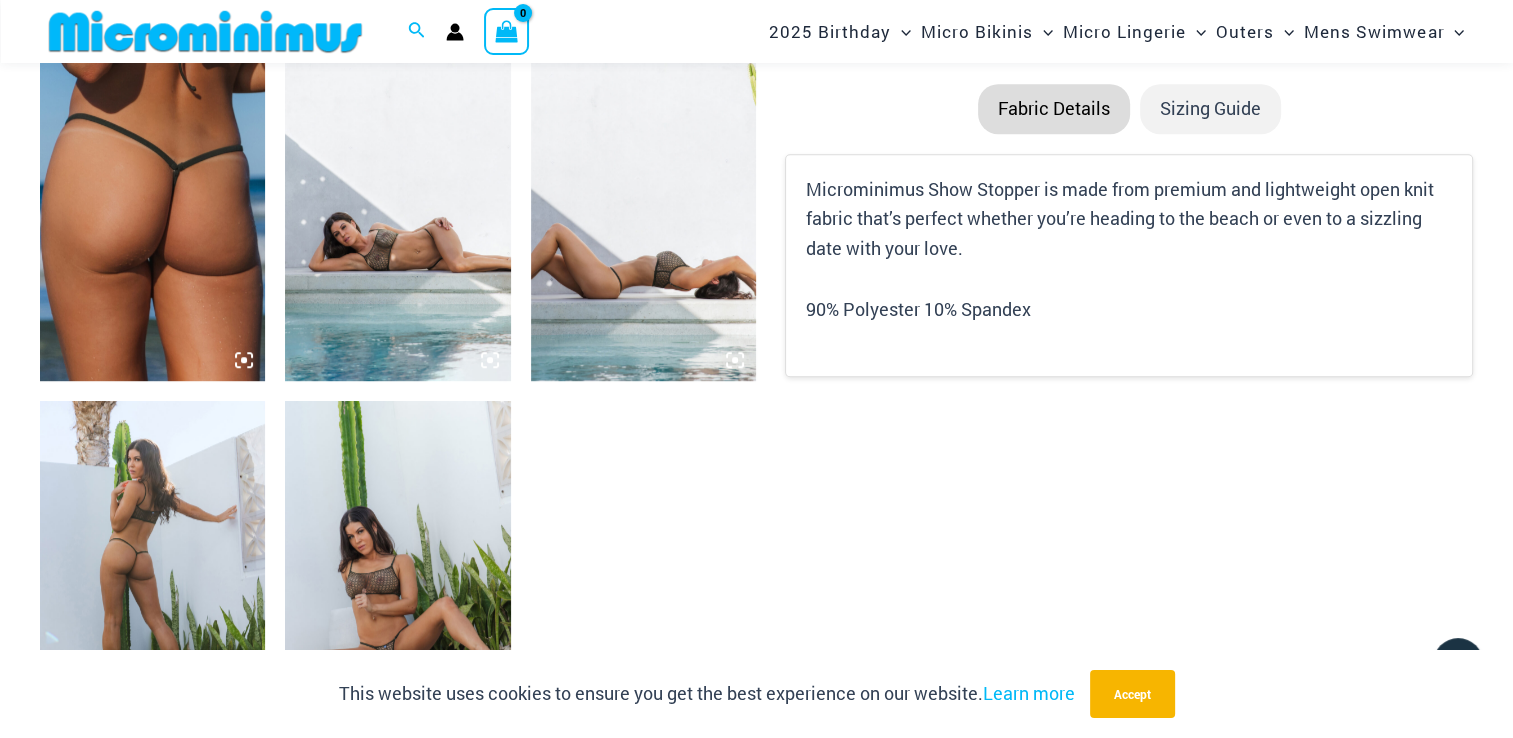 scroll, scrollTop: 1224, scrollLeft: 0, axis: vertical 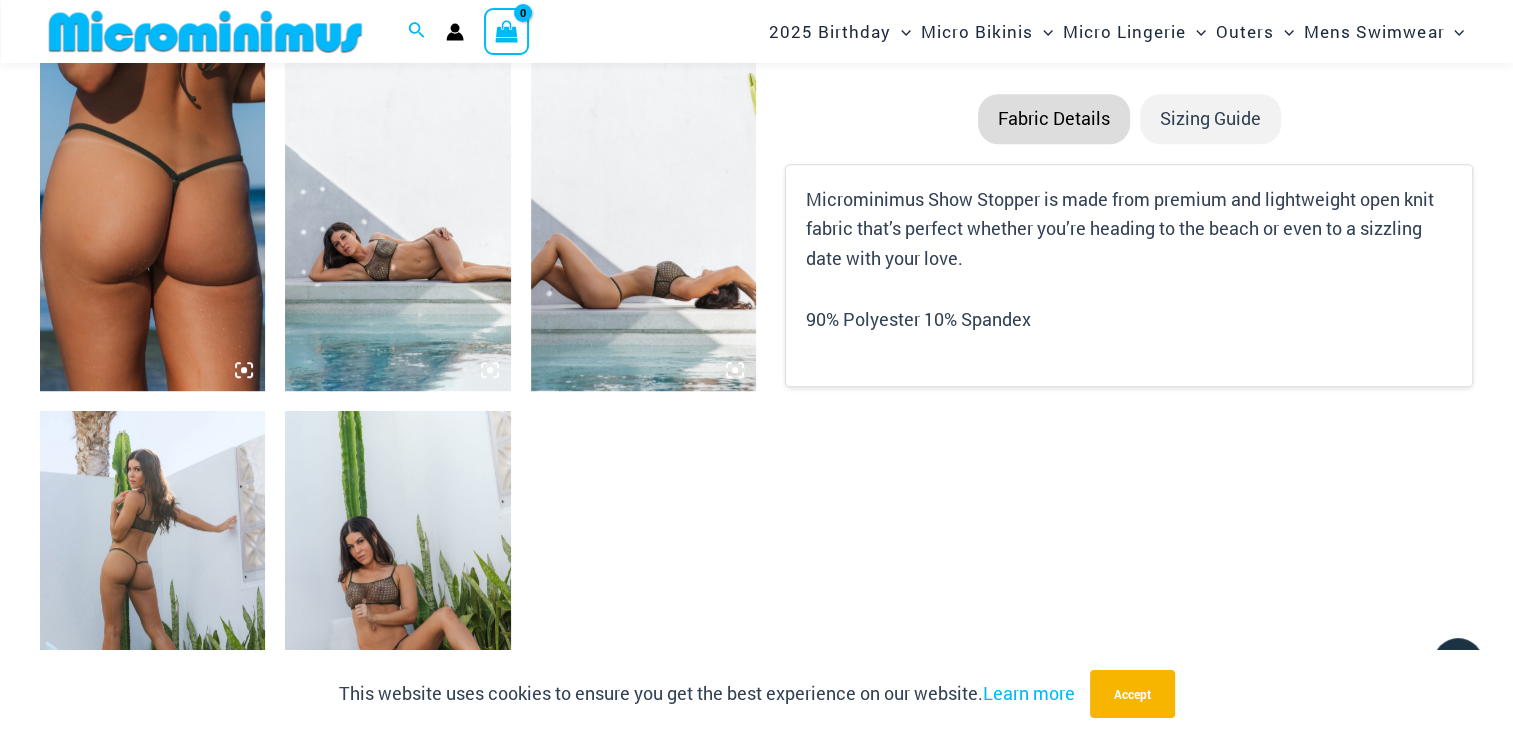 click at bounding box center (397, 222) 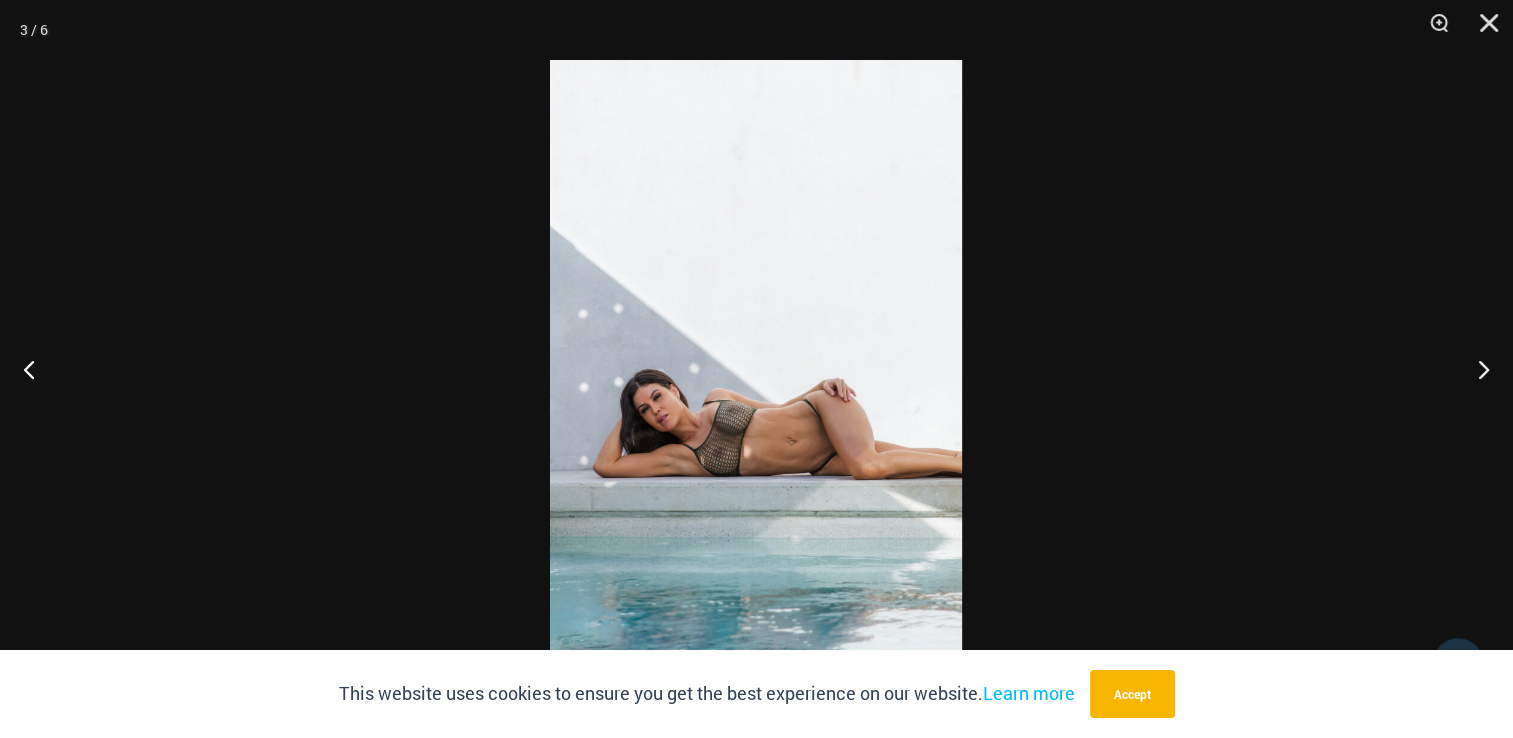 click at bounding box center (756, 369) 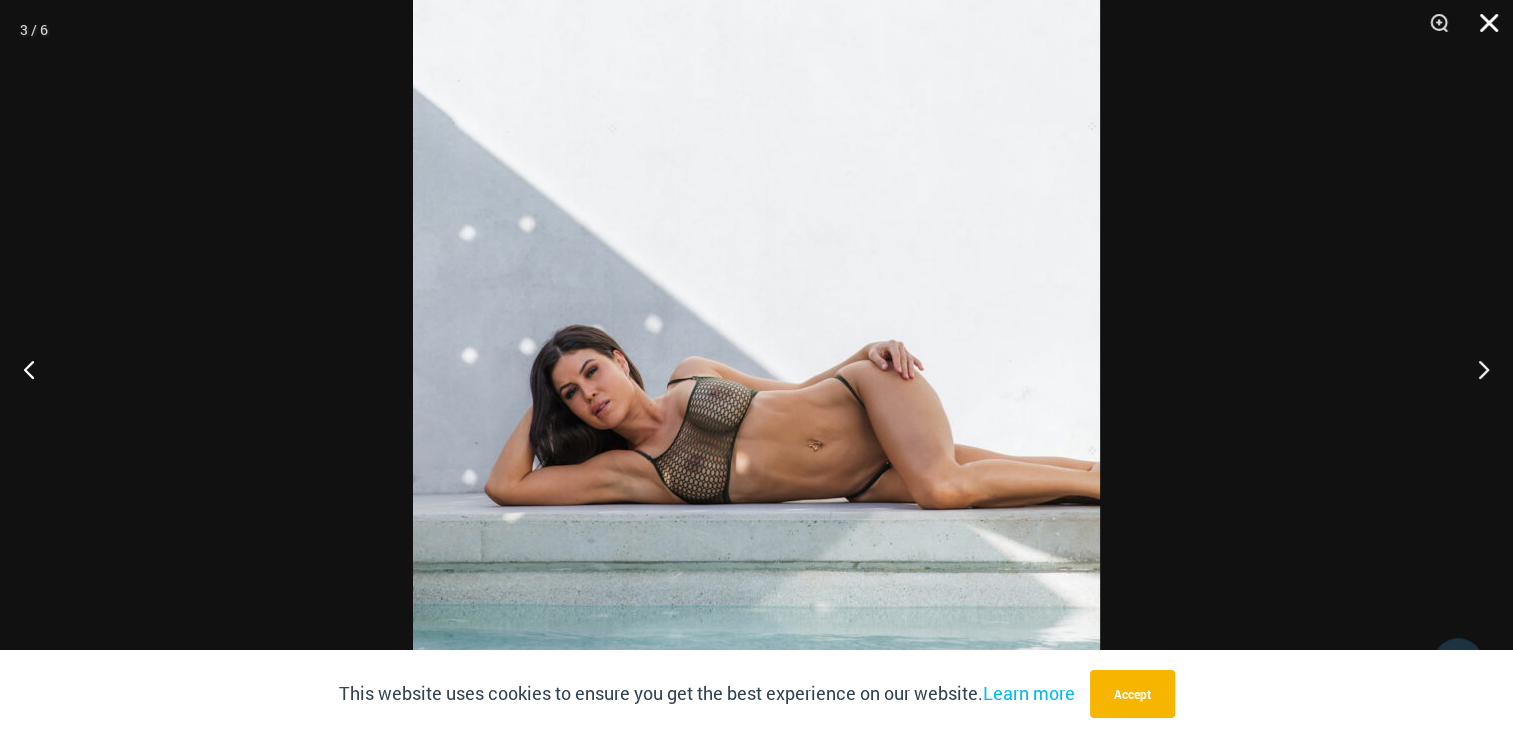 click at bounding box center [1482, 30] 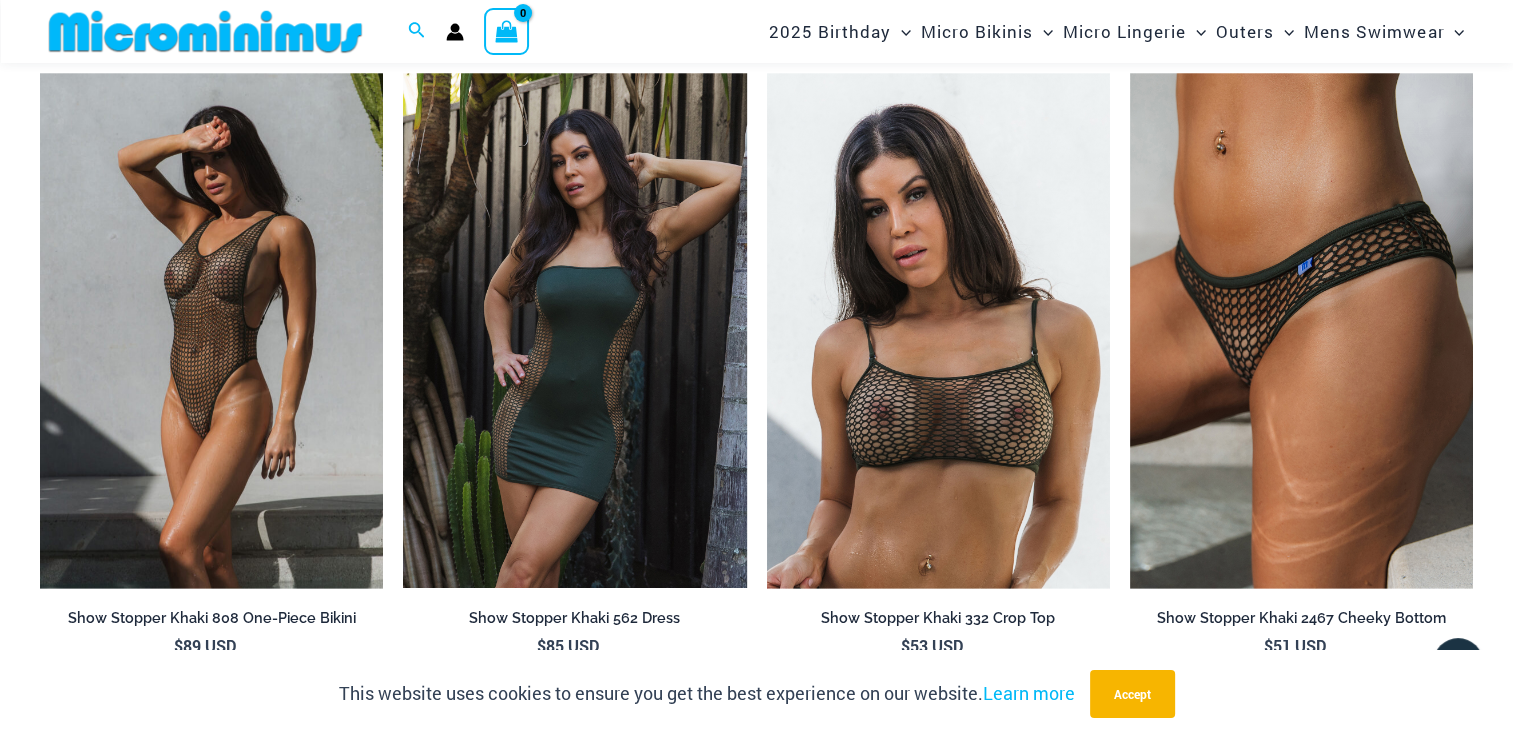 scroll, scrollTop: 1984, scrollLeft: 0, axis: vertical 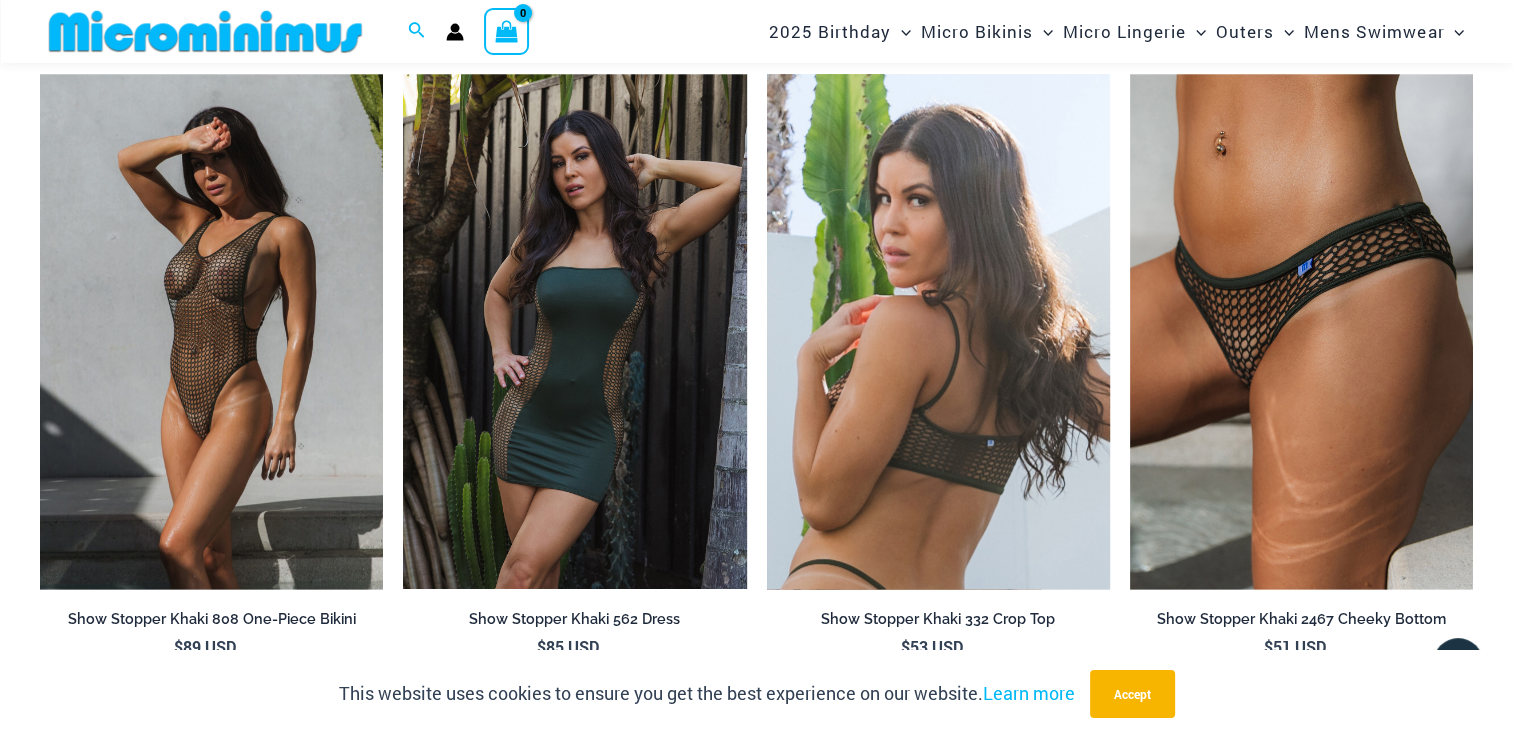 click at bounding box center [938, 331] 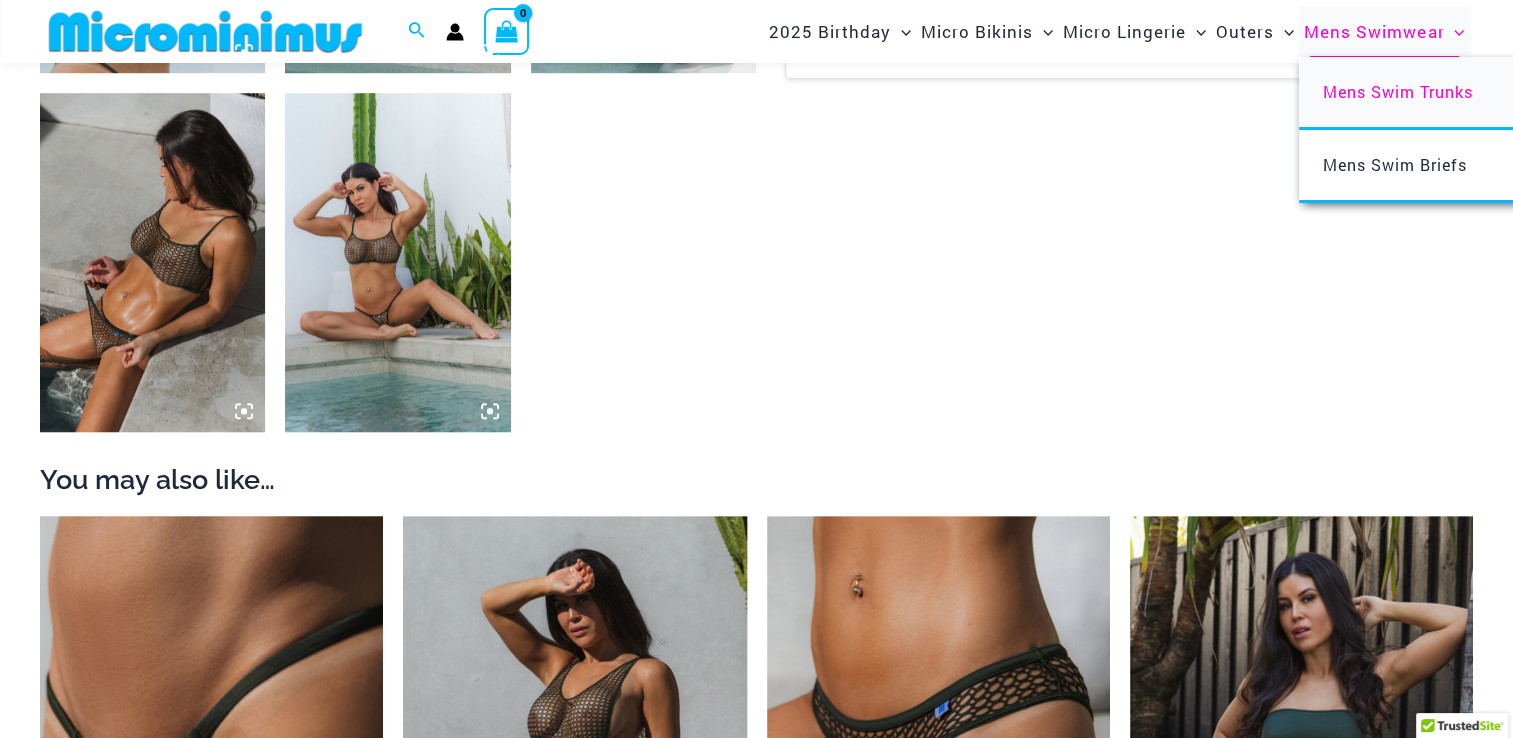 scroll, scrollTop: 152, scrollLeft: 0, axis: vertical 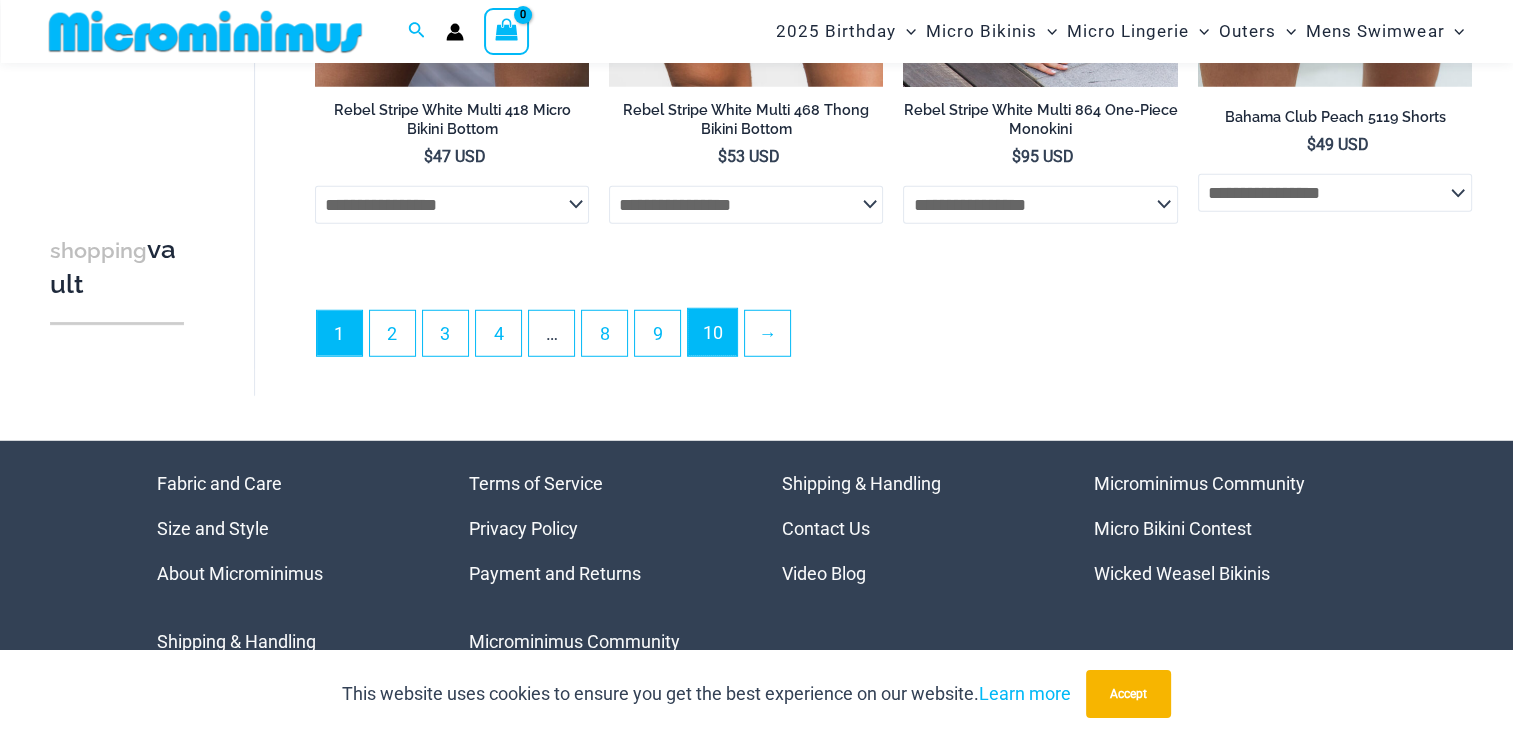 click on "10" at bounding box center [712, 332] 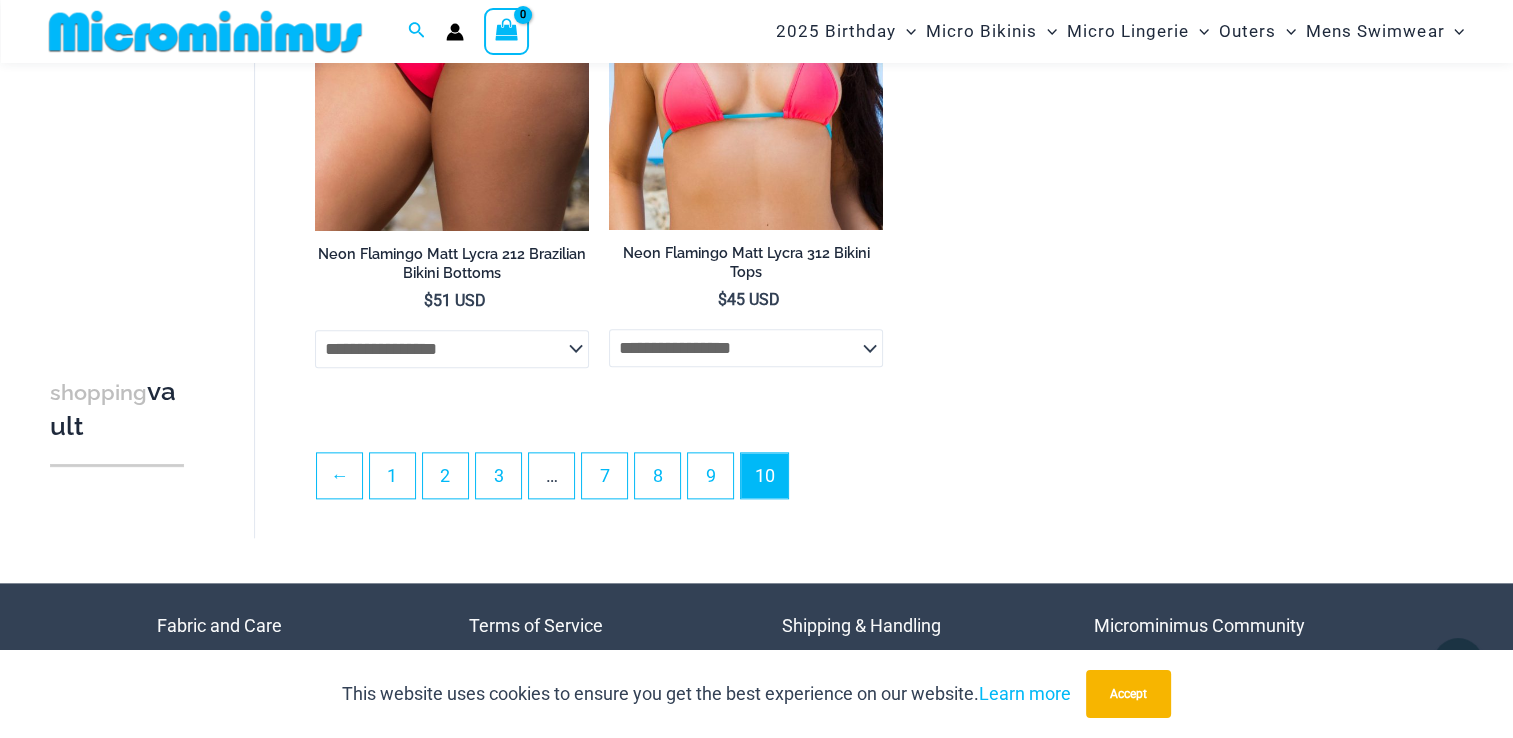 scroll, scrollTop: 2266, scrollLeft: 0, axis: vertical 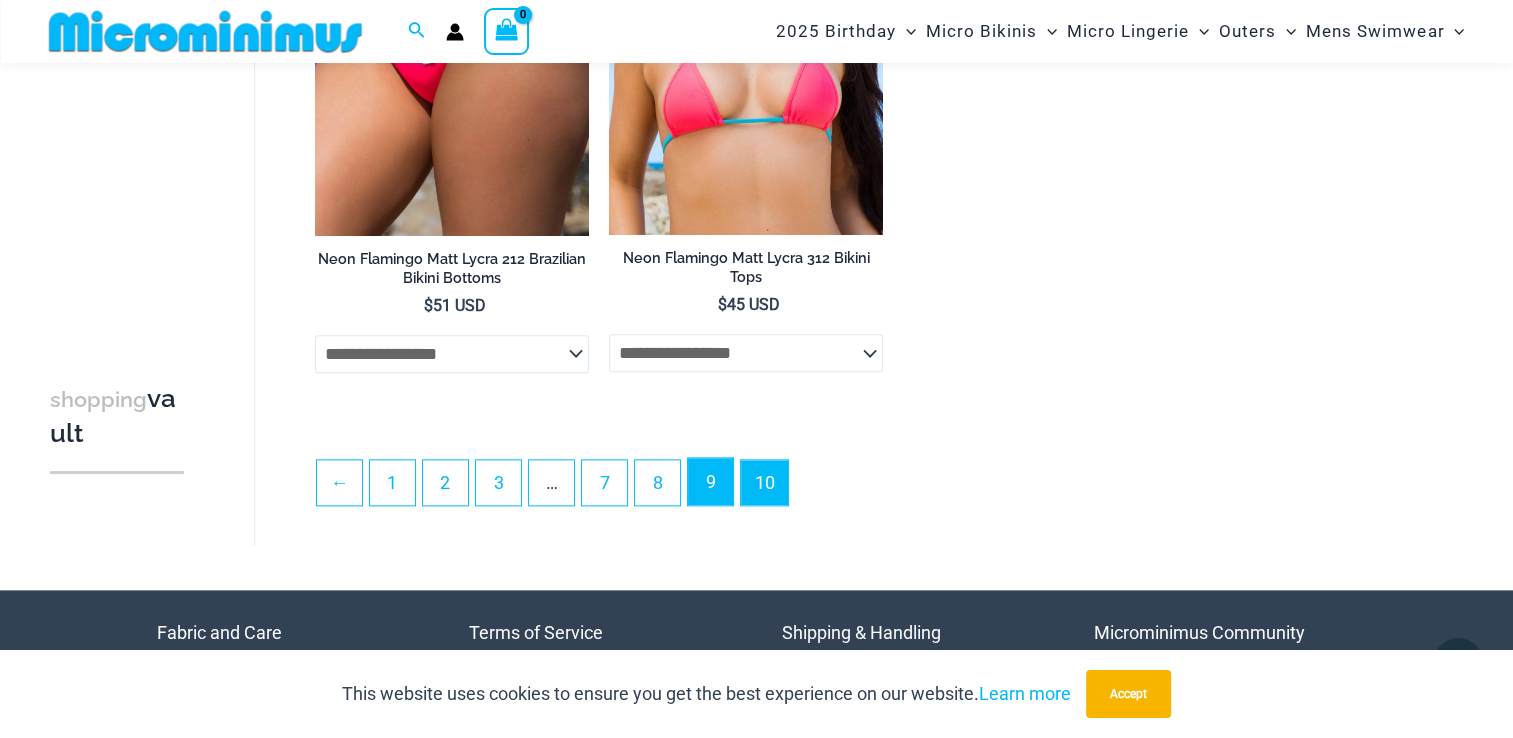 click on "9" at bounding box center [710, 481] 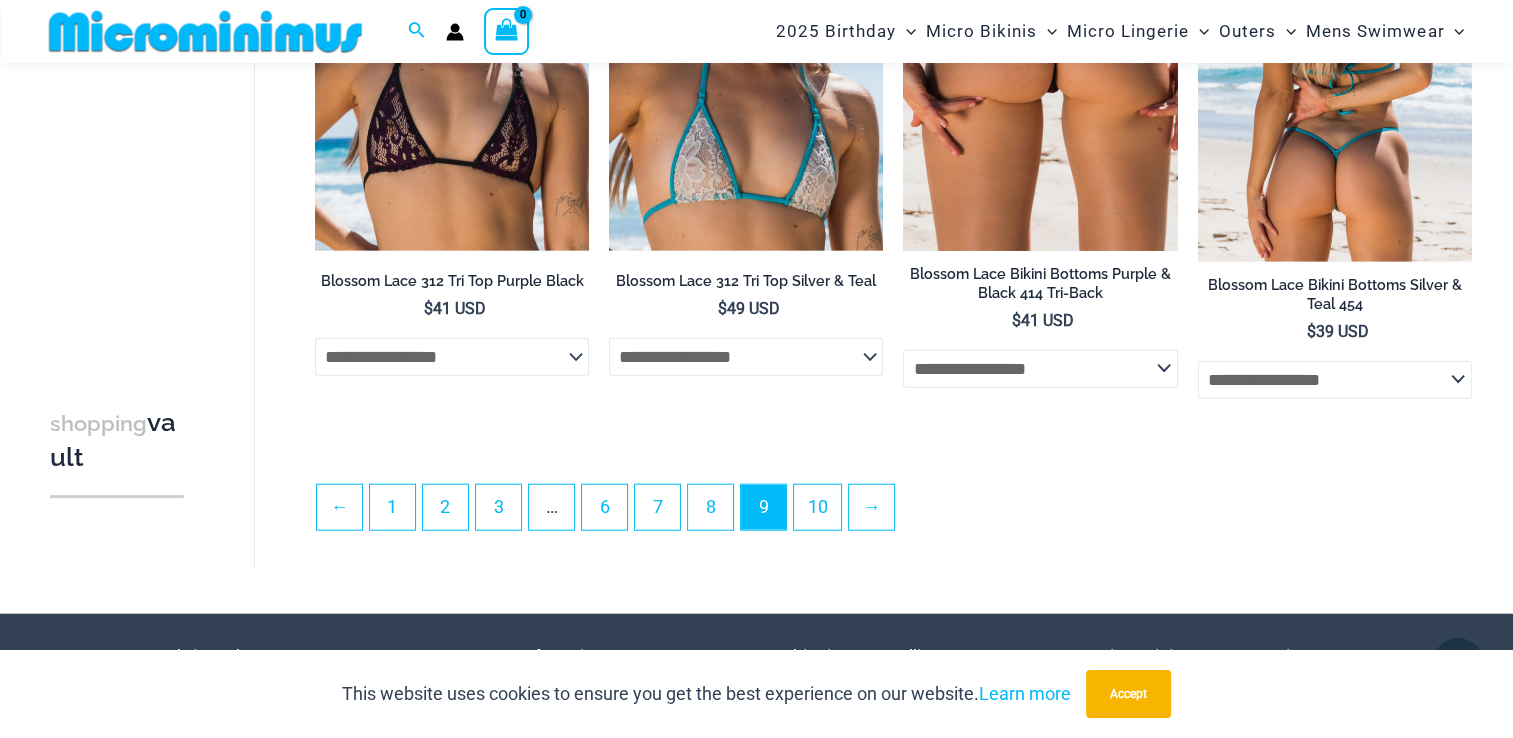 scroll, scrollTop: 4676, scrollLeft: 0, axis: vertical 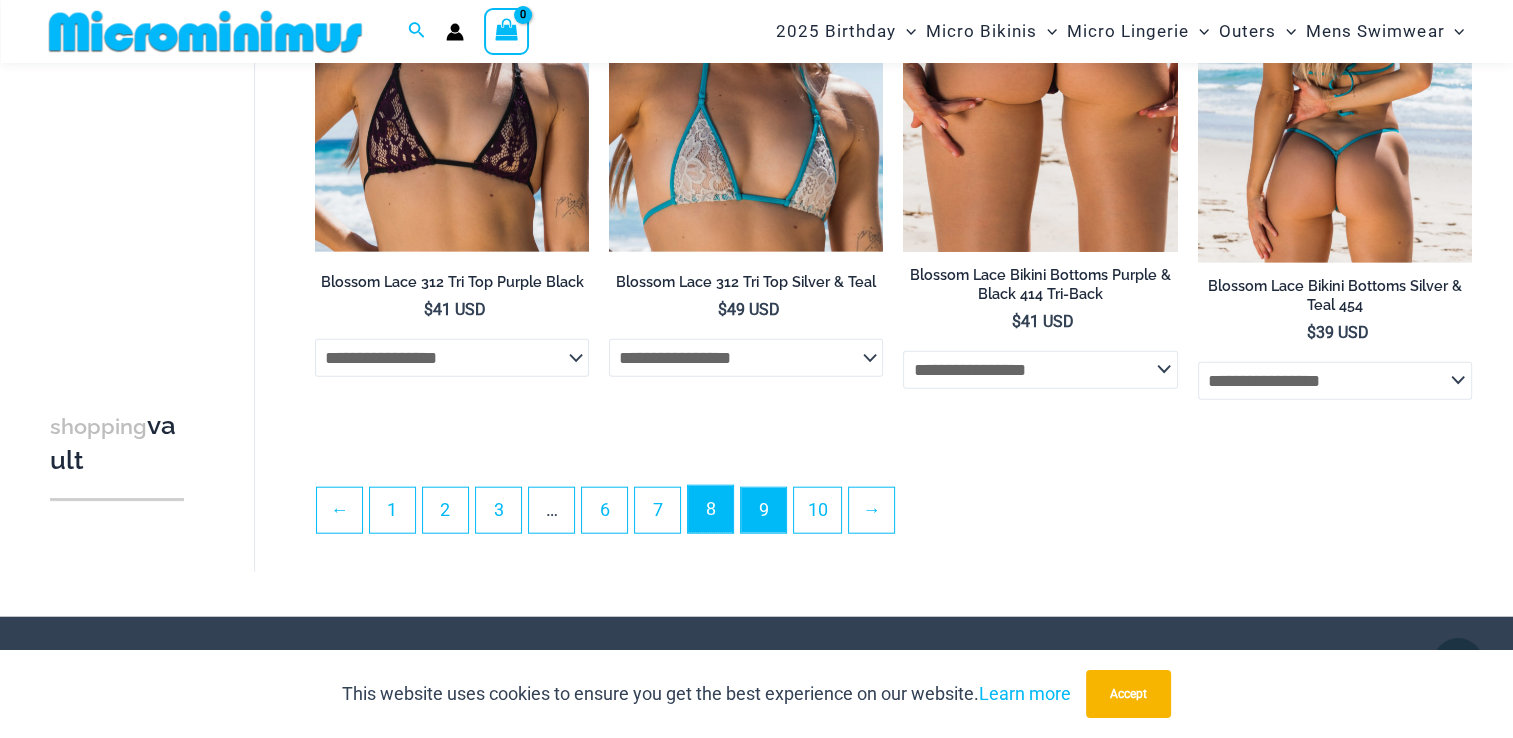 click on "8" at bounding box center (710, 509) 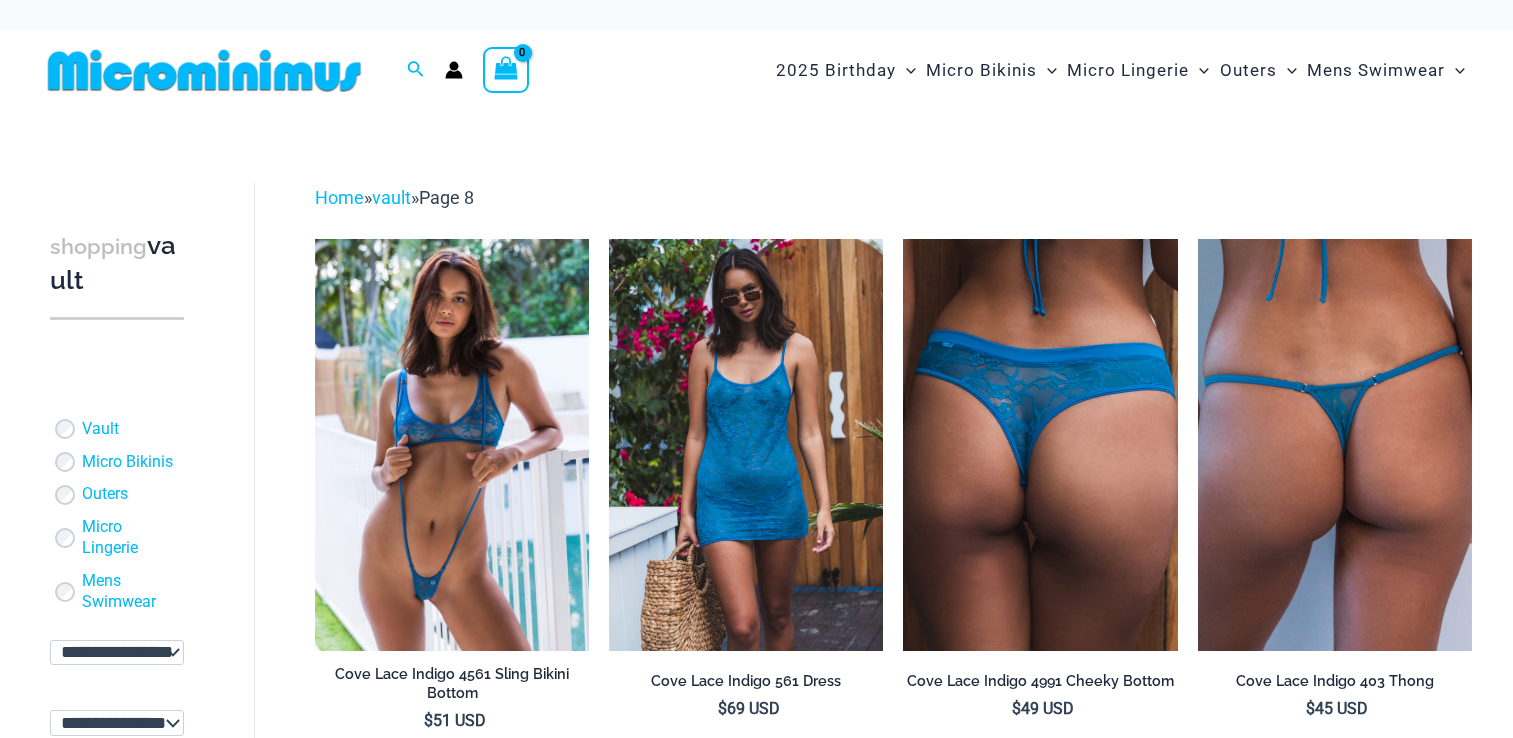 scroll, scrollTop: 88, scrollLeft: 0, axis: vertical 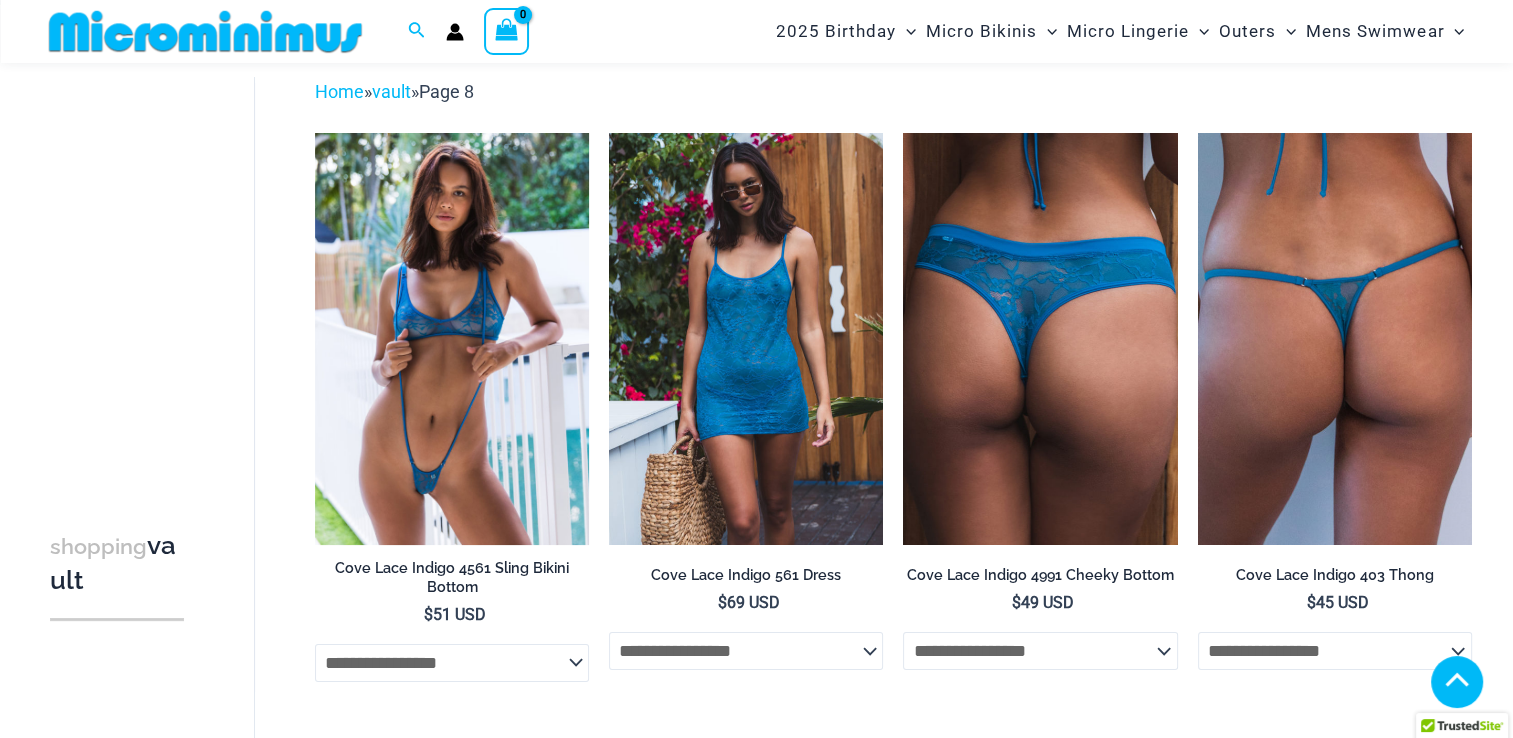 select 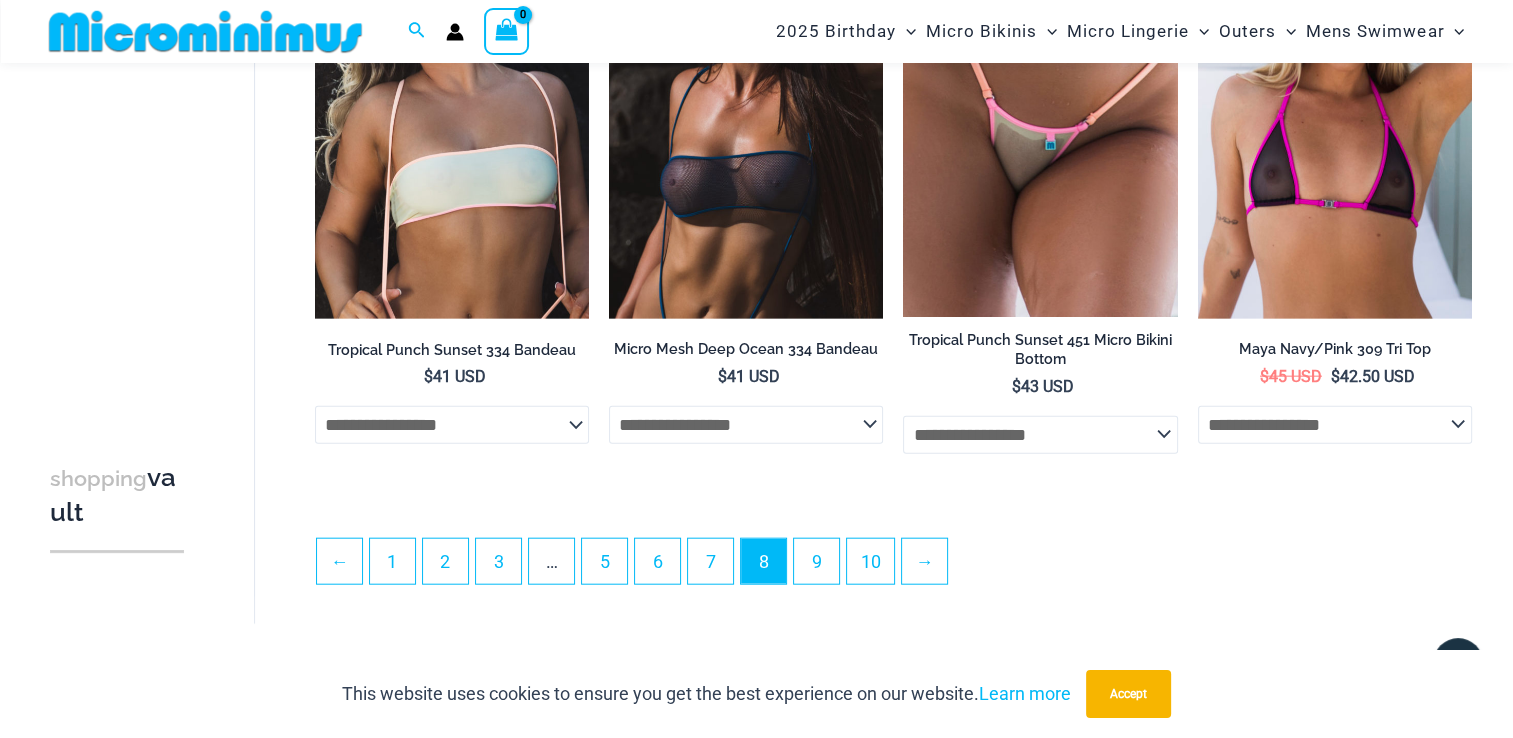 scroll, scrollTop: 4580, scrollLeft: 0, axis: vertical 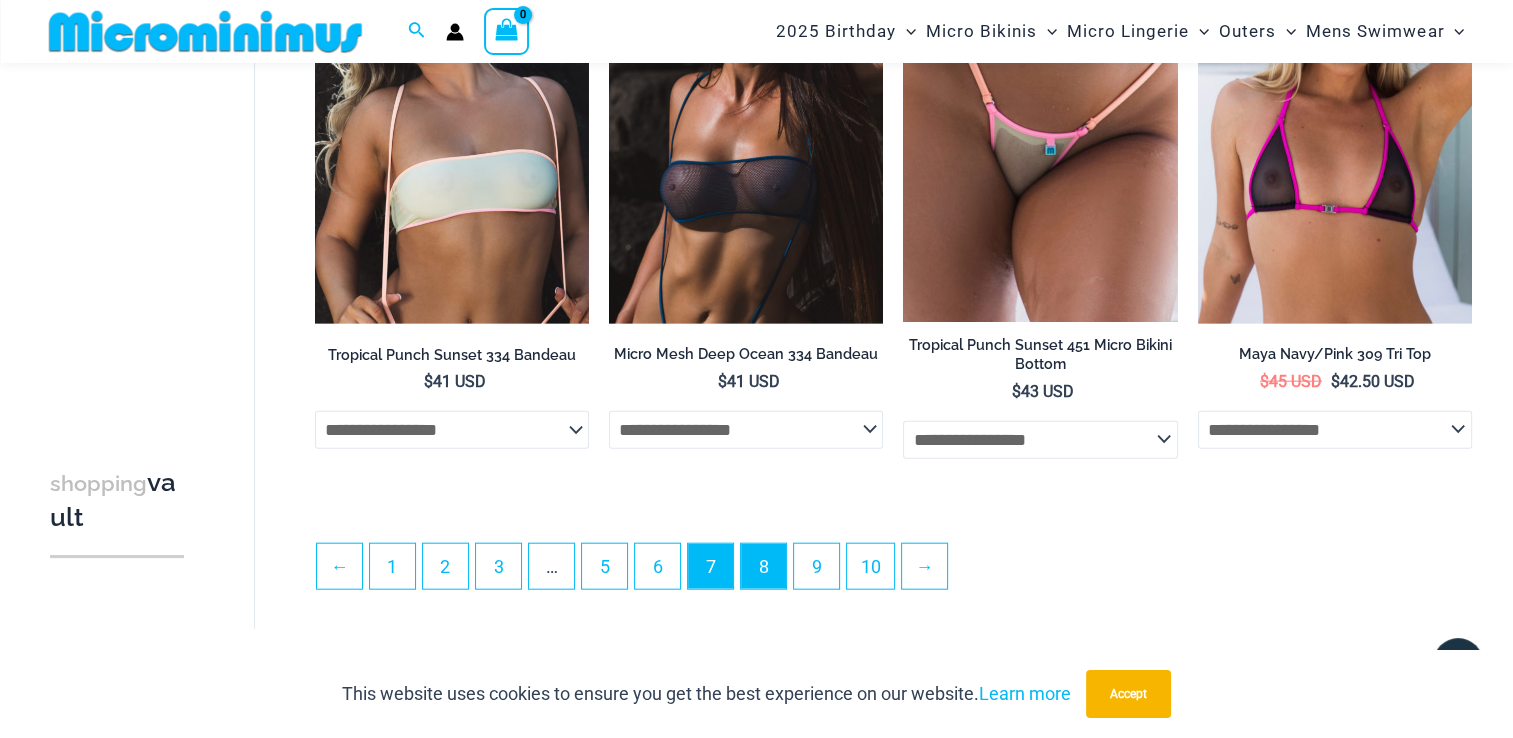 click on "7" at bounding box center [710, 566] 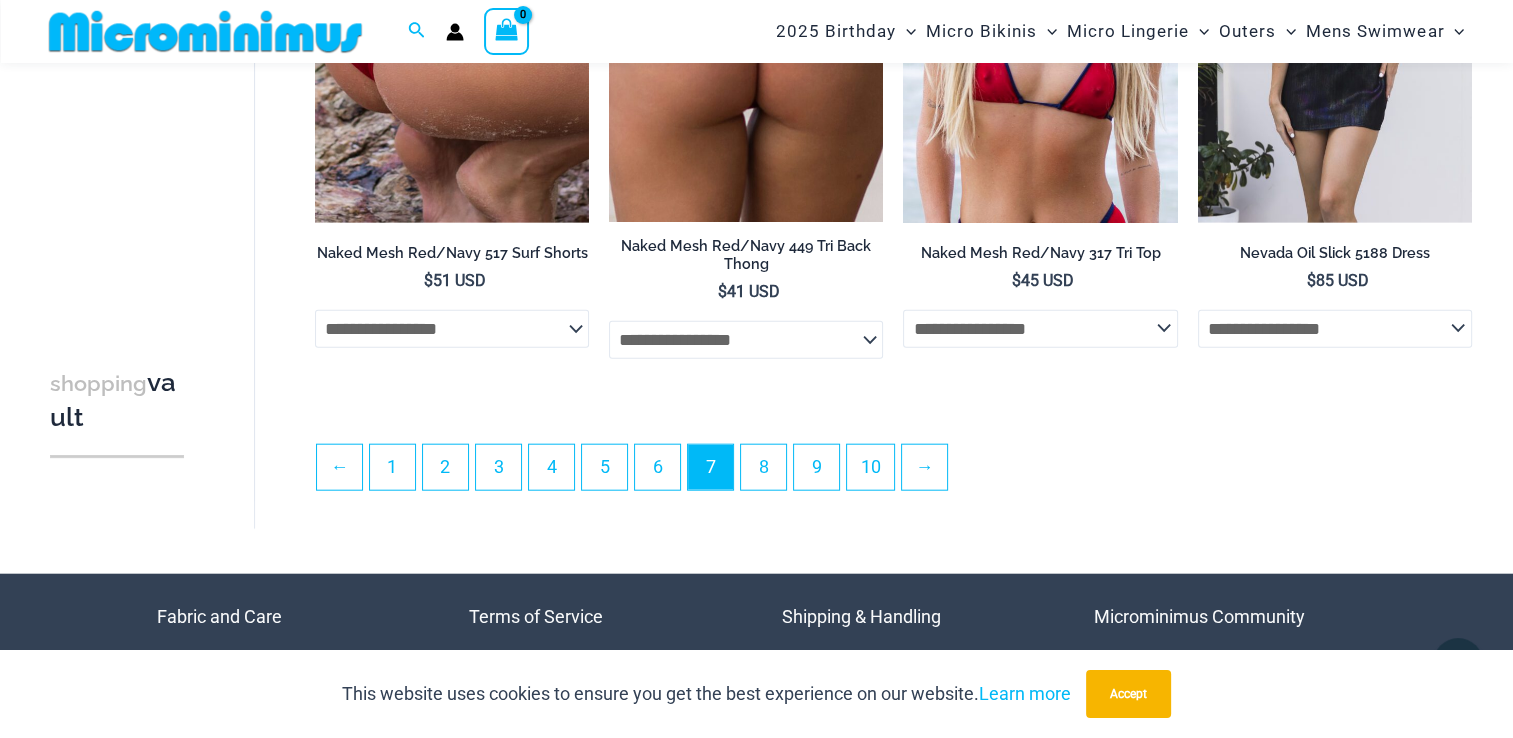 scroll, scrollTop: 4688, scrollLeft: 0, axis: vertical 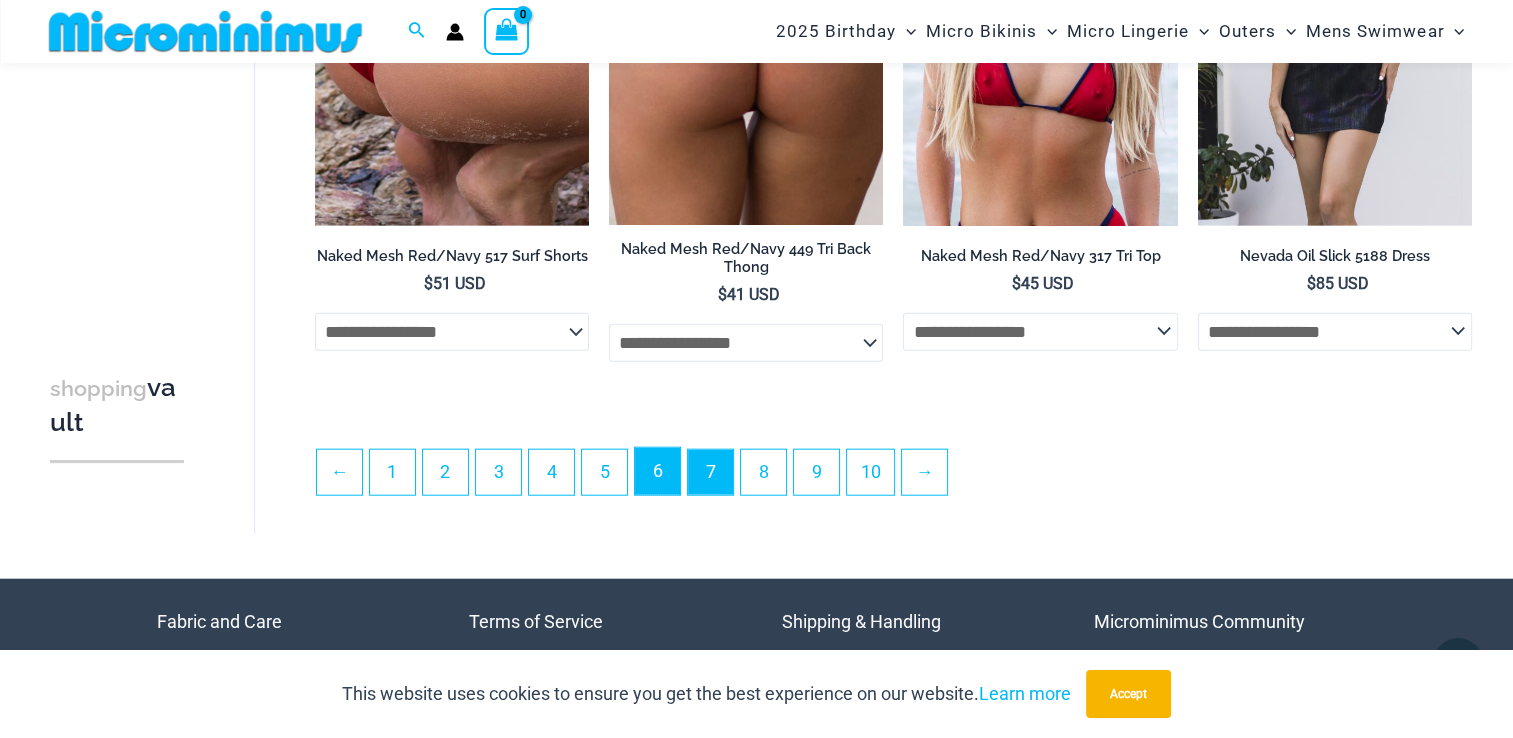 click on "6" at bounding box center (657, 471) 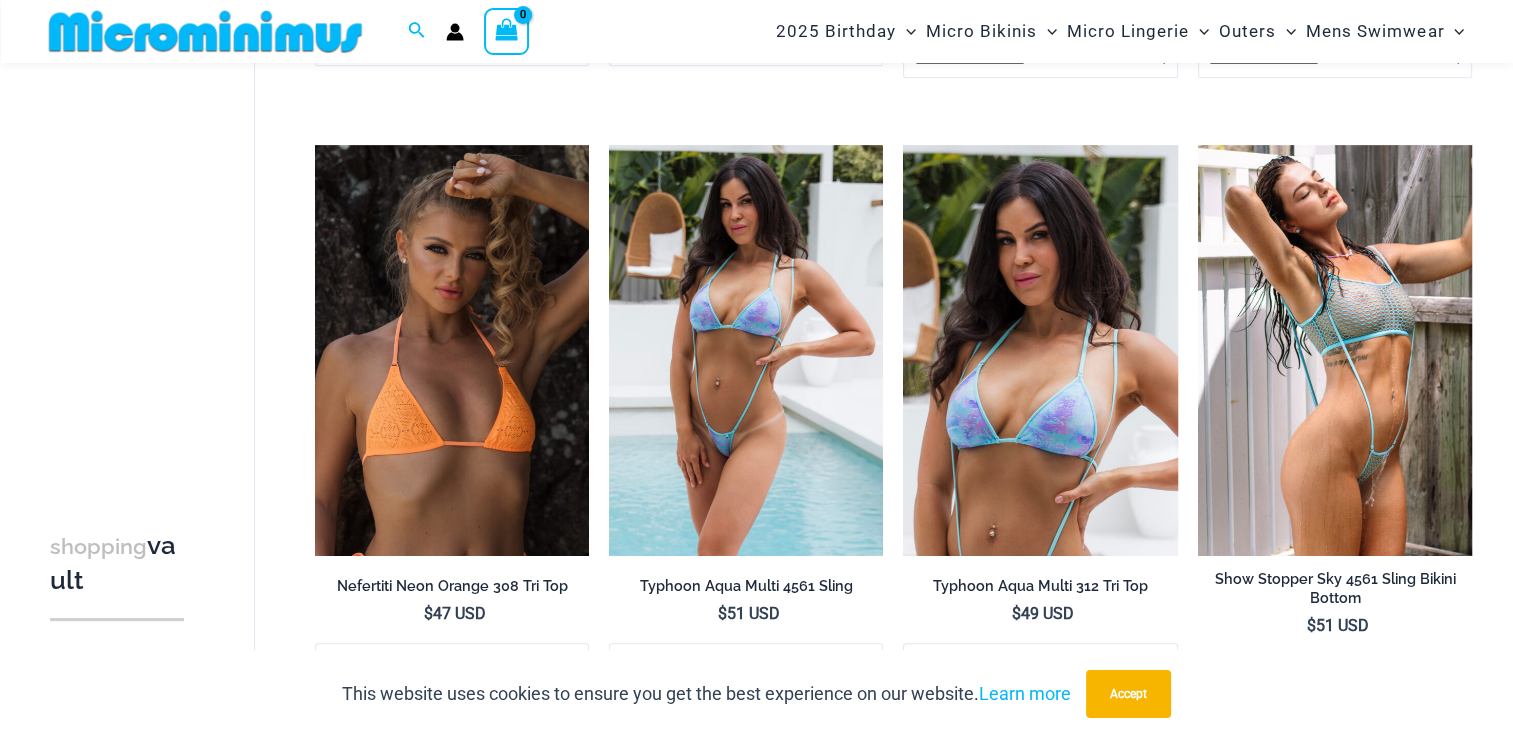 scroll, scrollTop: 1920, scrollLeft: 0, axis: vertical 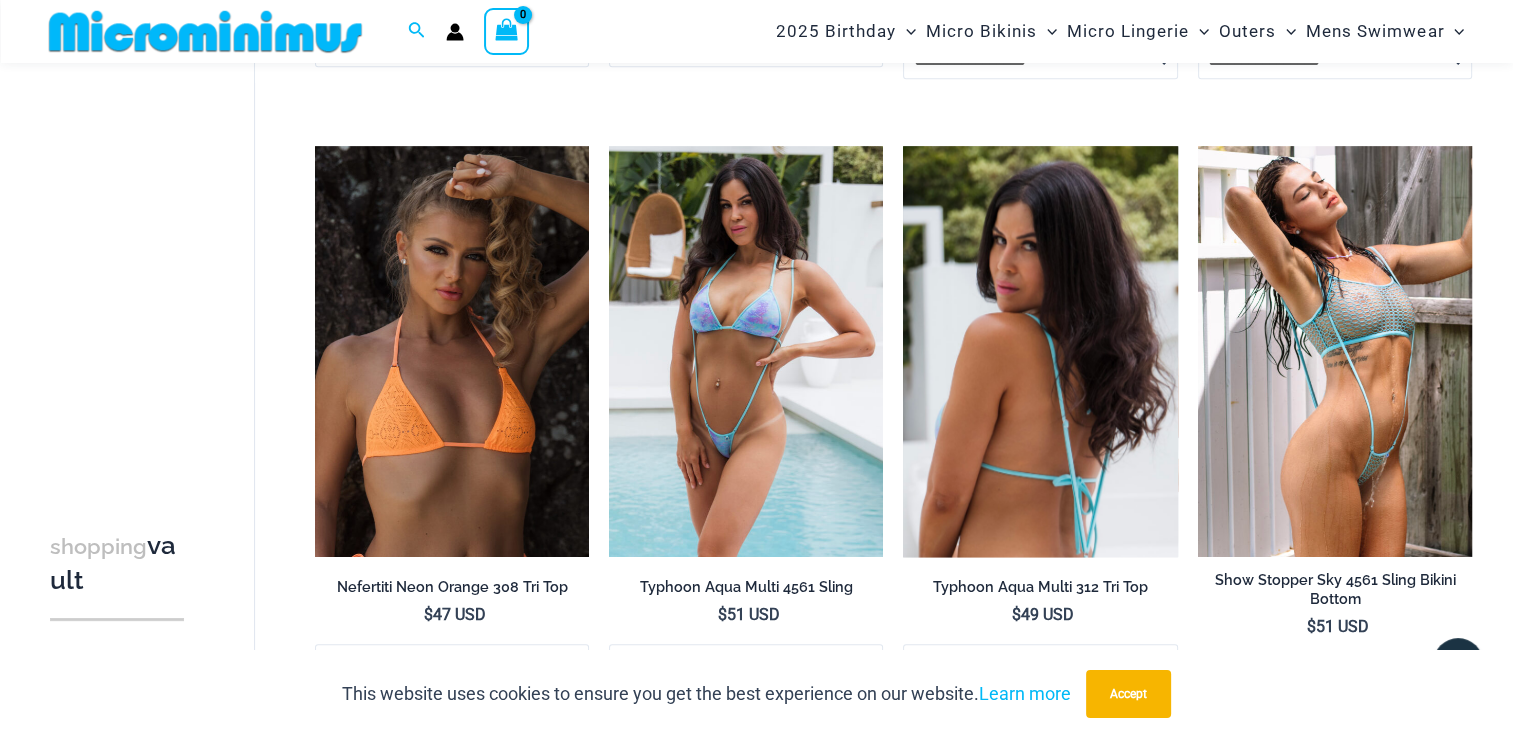 click at bounding box center (1040, 351) 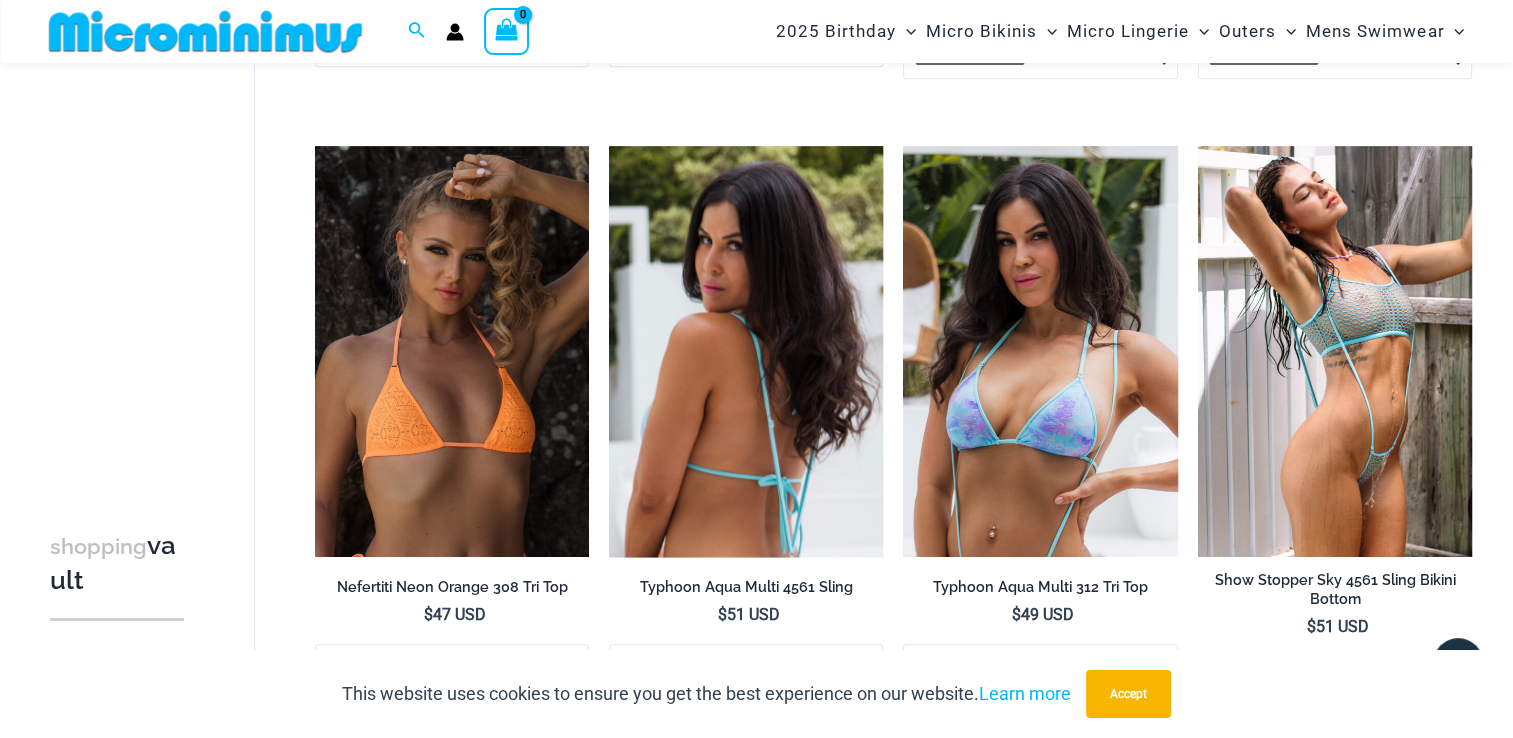 click at bounding box center [746, 351] 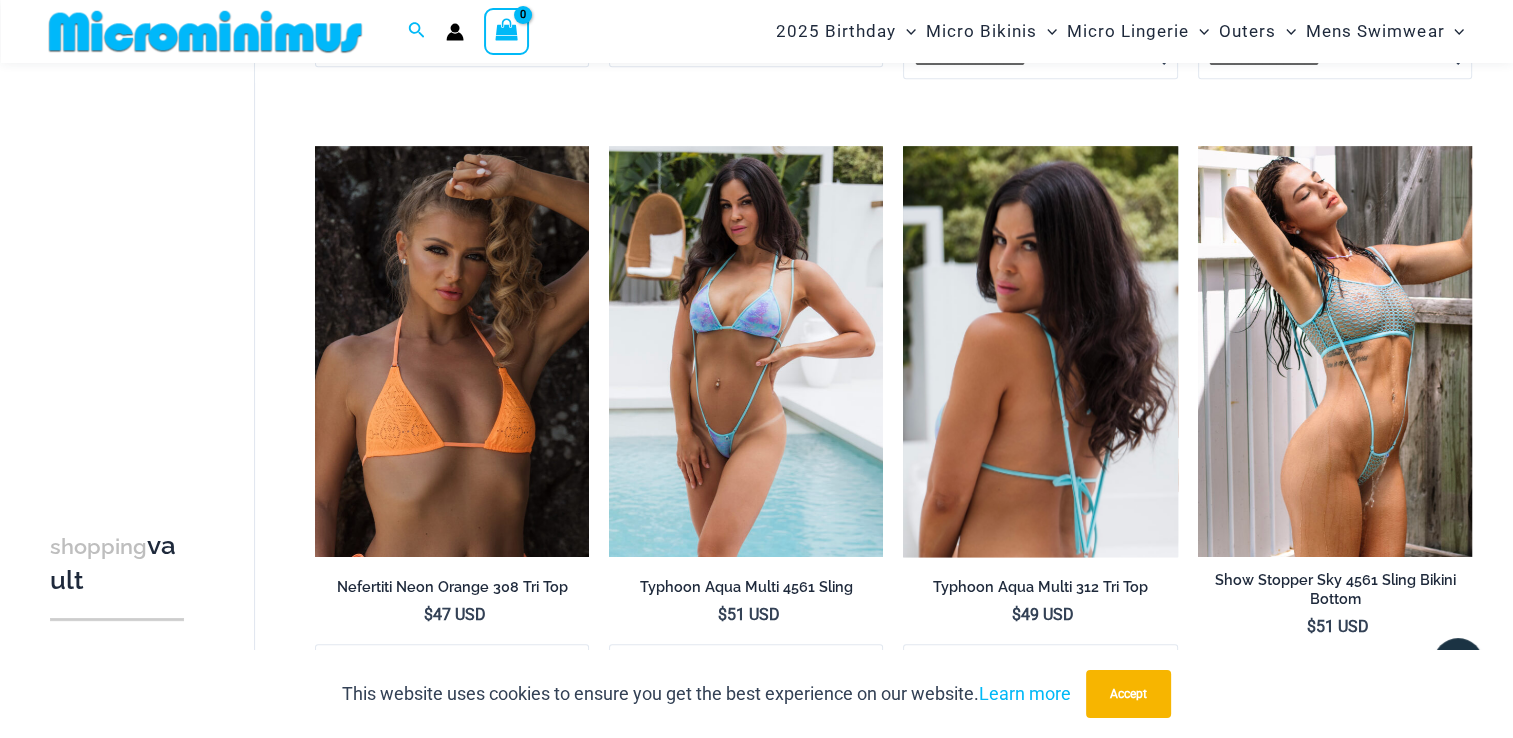 click at bounding box center (1040, 351) 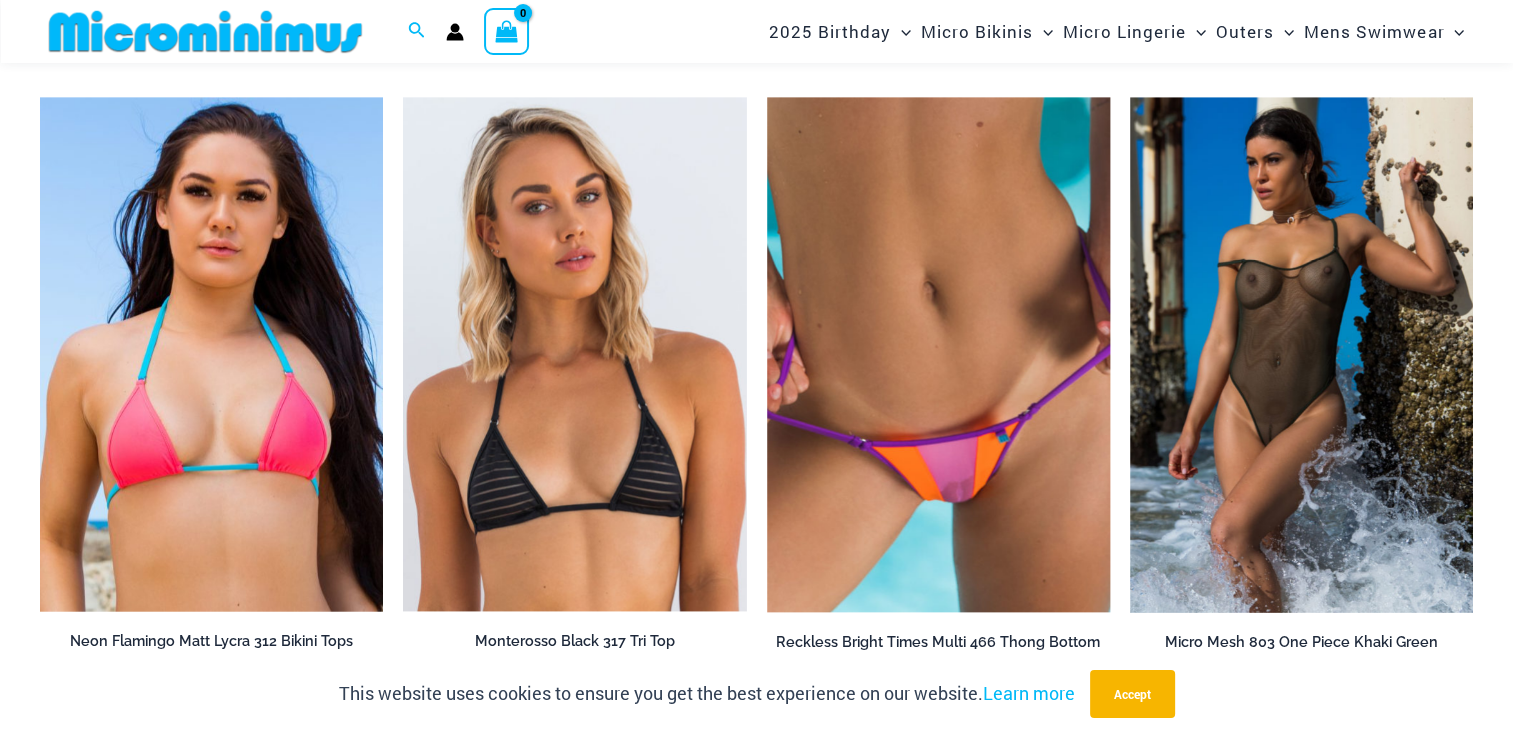 scroll, scrollTop: 2672, scrollLeft: 0, axis: vertical 